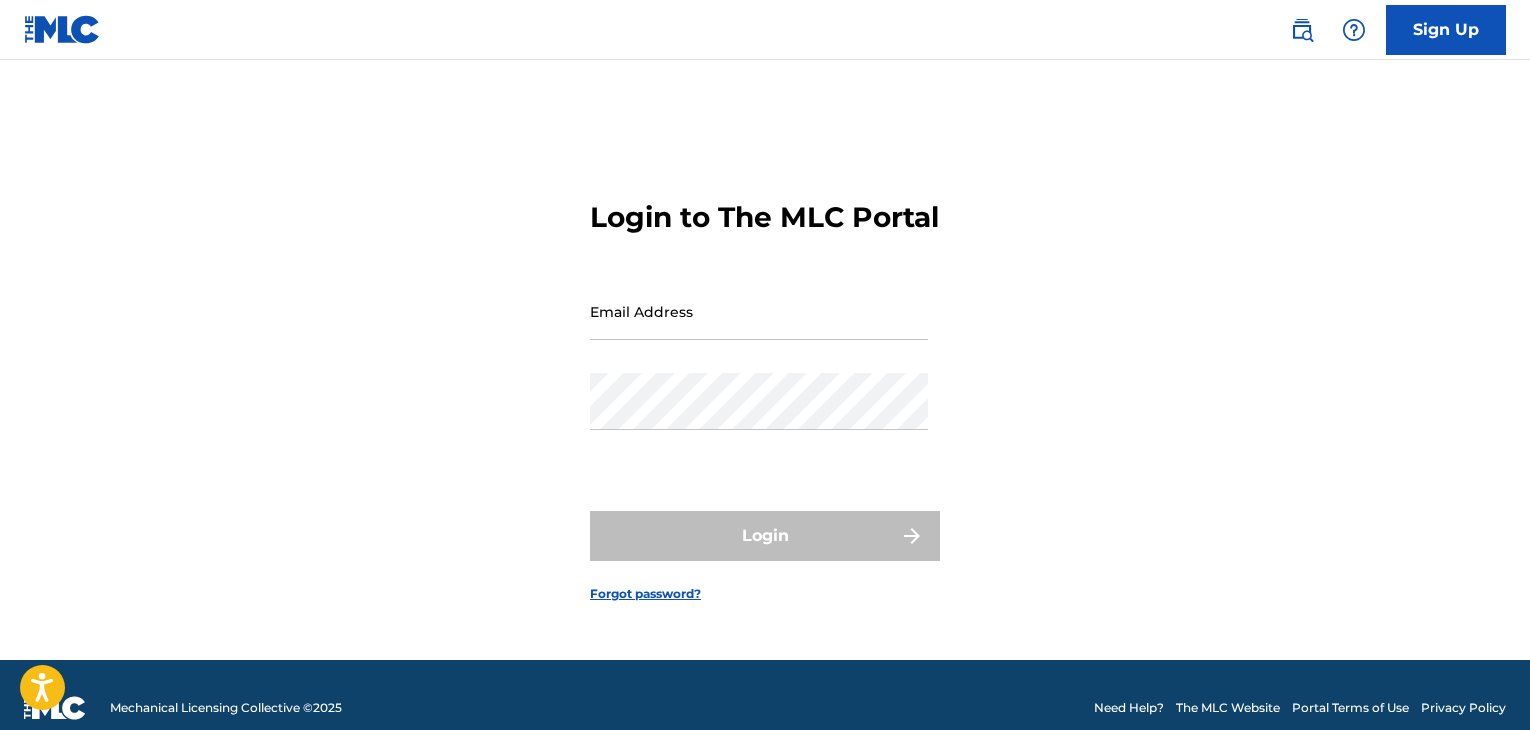 scroll, scrollTop: 0, scrollLeft: 0, axis: both 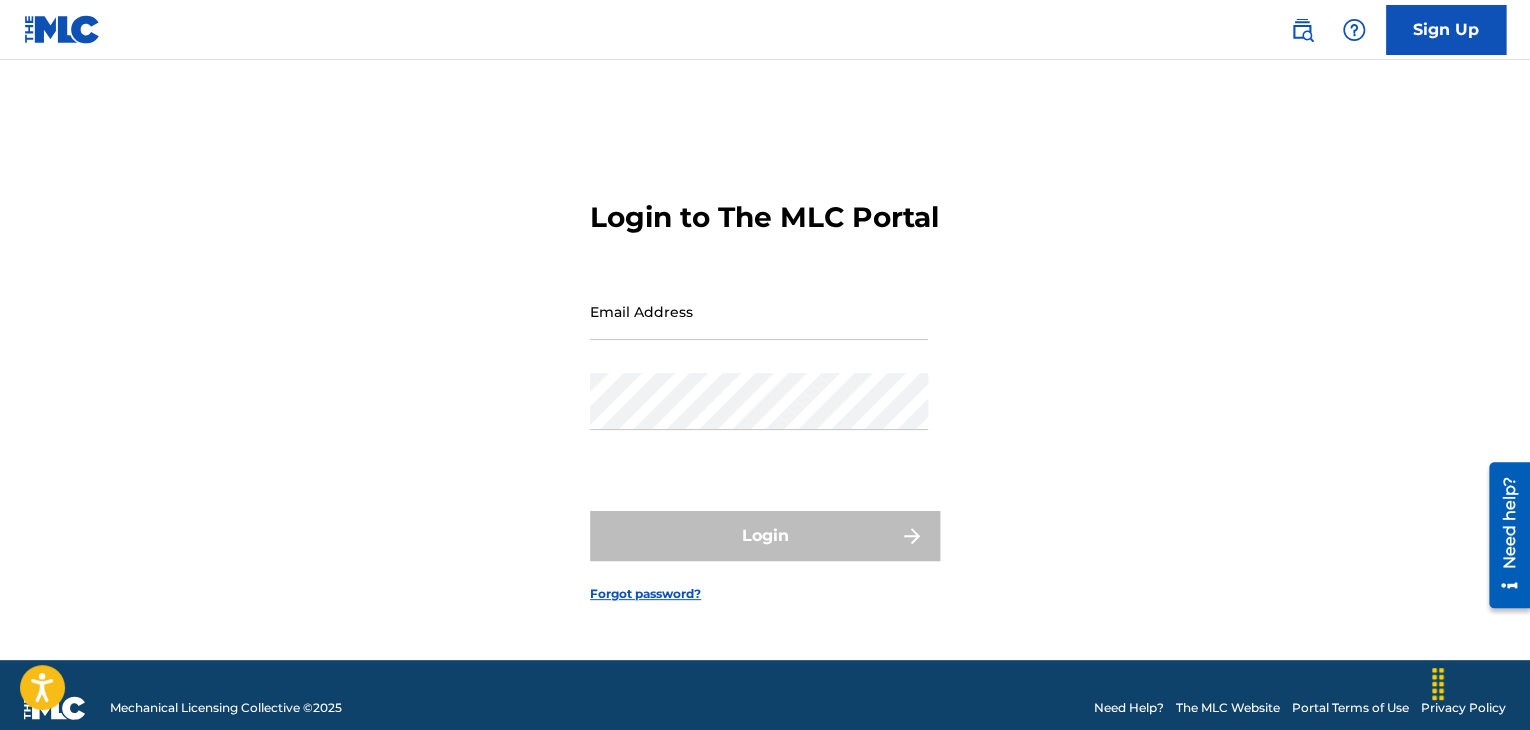 click on "Email Address" at bounding box center (759, 311) 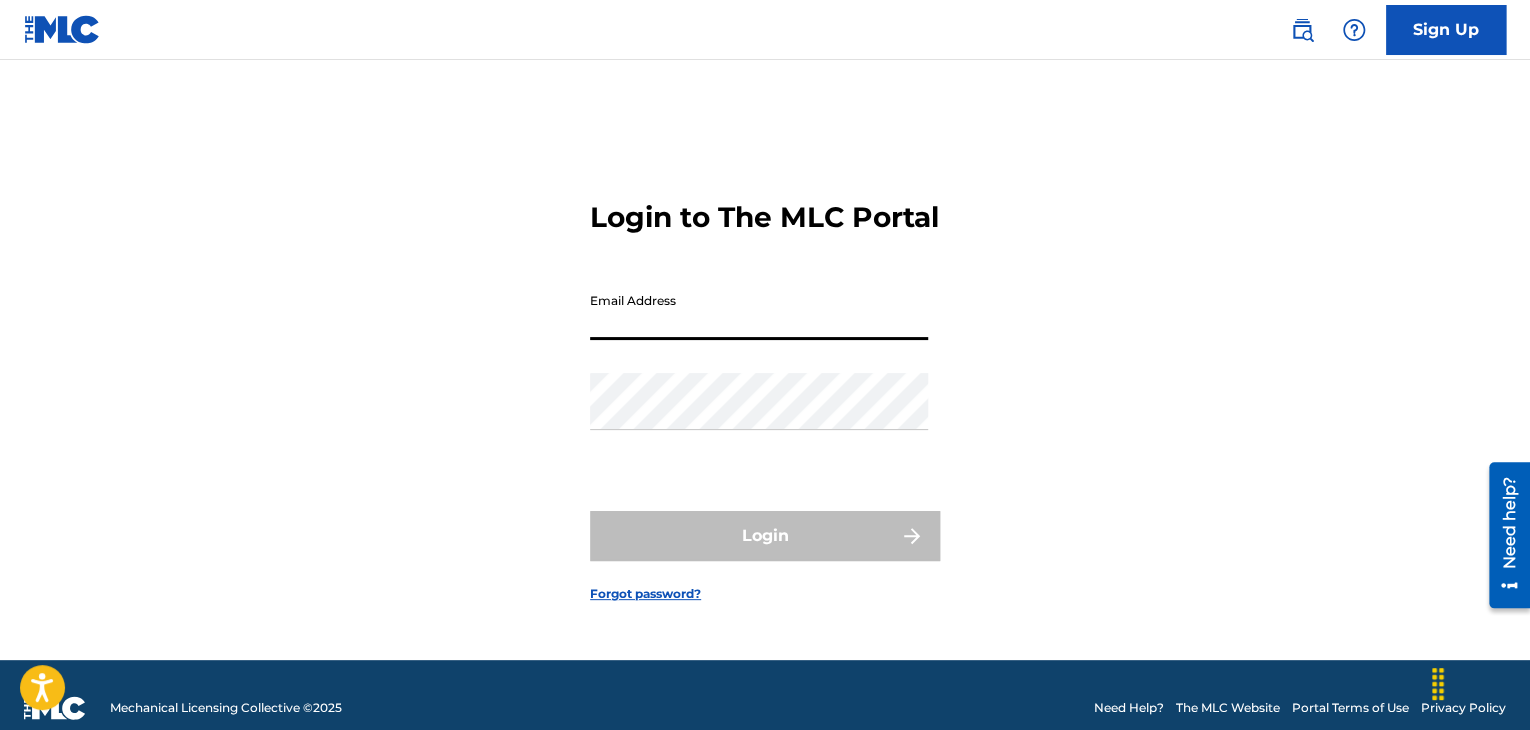 type on "[EMAIL_ADDRESS][DOMAIN_NAME]" 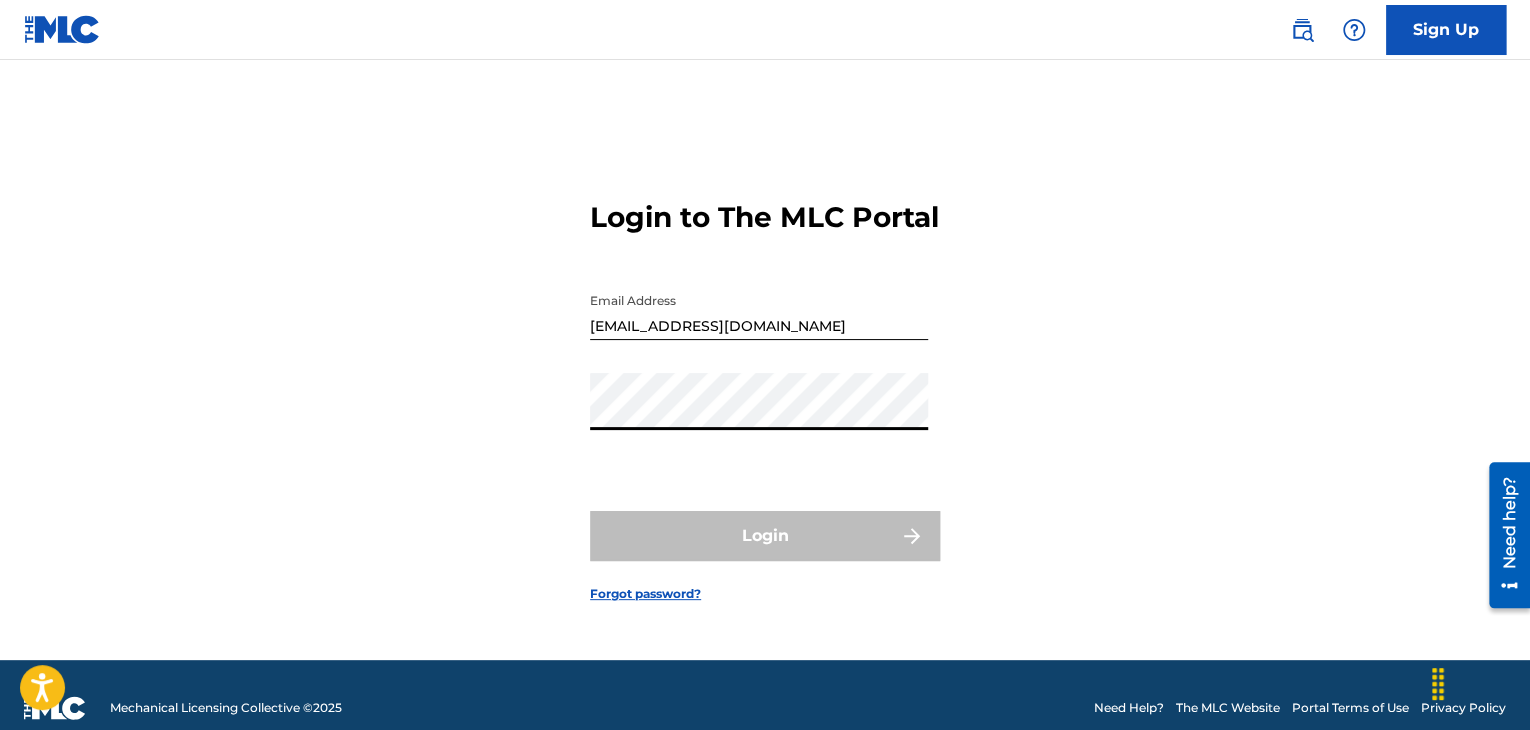 click on "Login to The MLC Portal Email Address [EMAIL_ADDRESS][DOMAIN_NAME] Password Login Forgot password?" at bounding box center (765, 385) 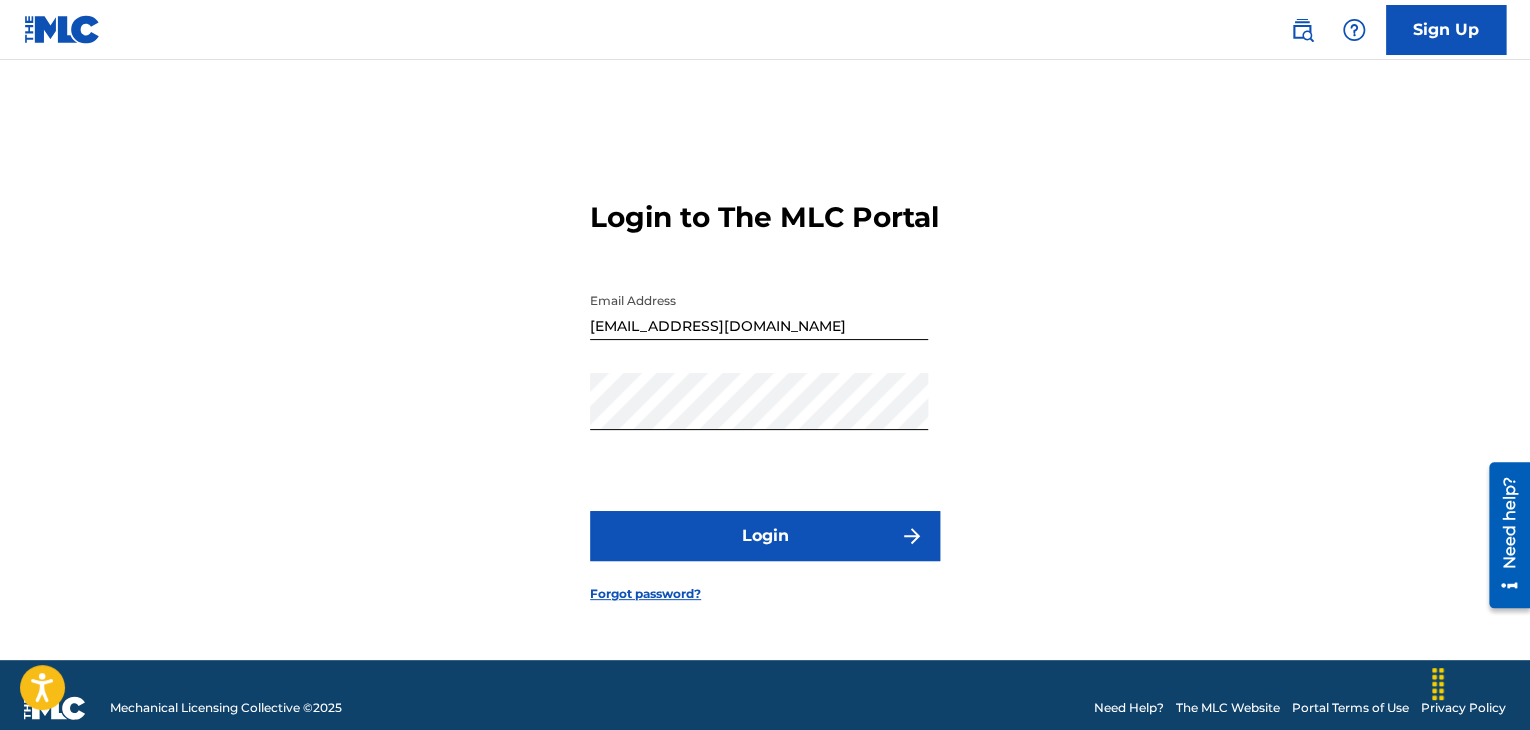 click on "Login" at bounding box center [765, 536] 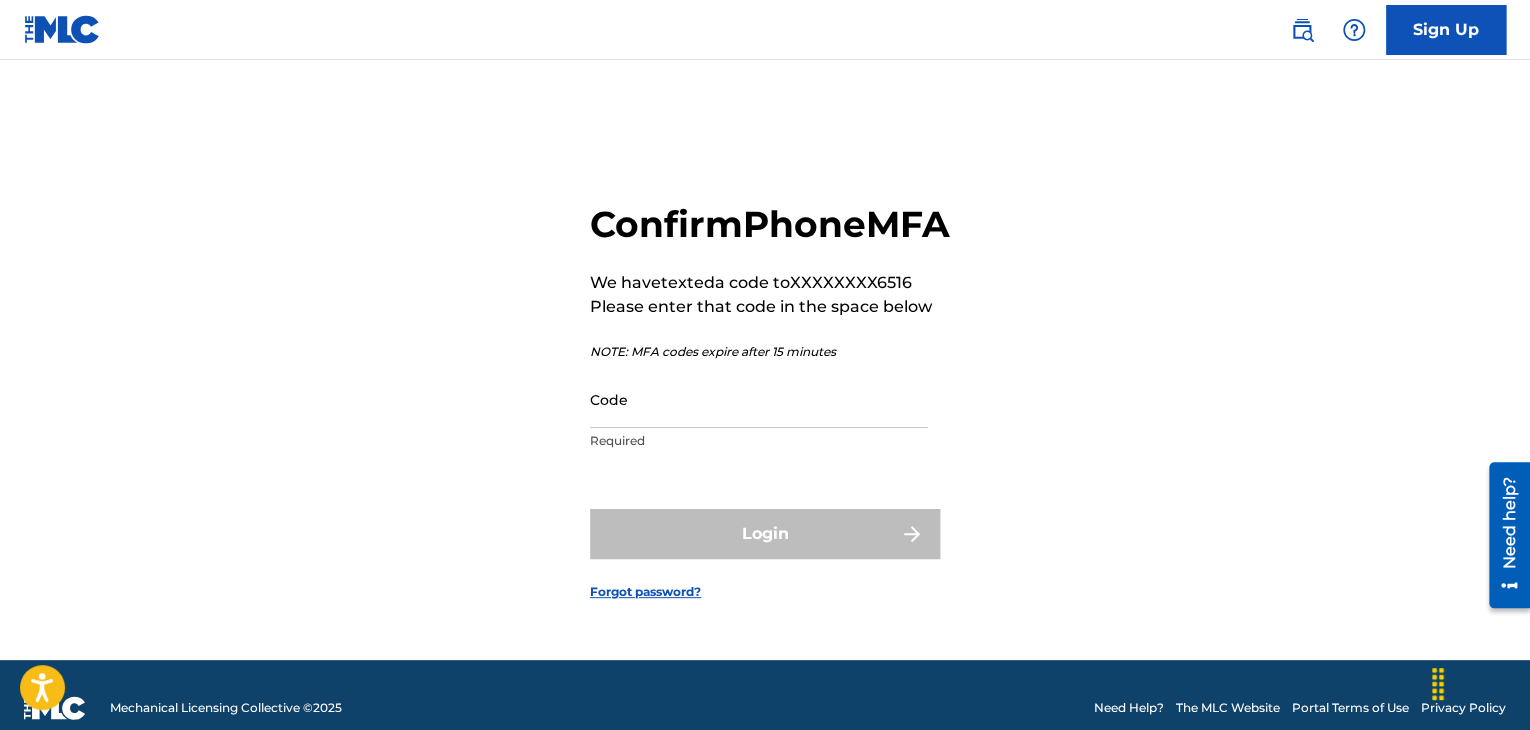 click on "Code" at bounding box center (759, 399) 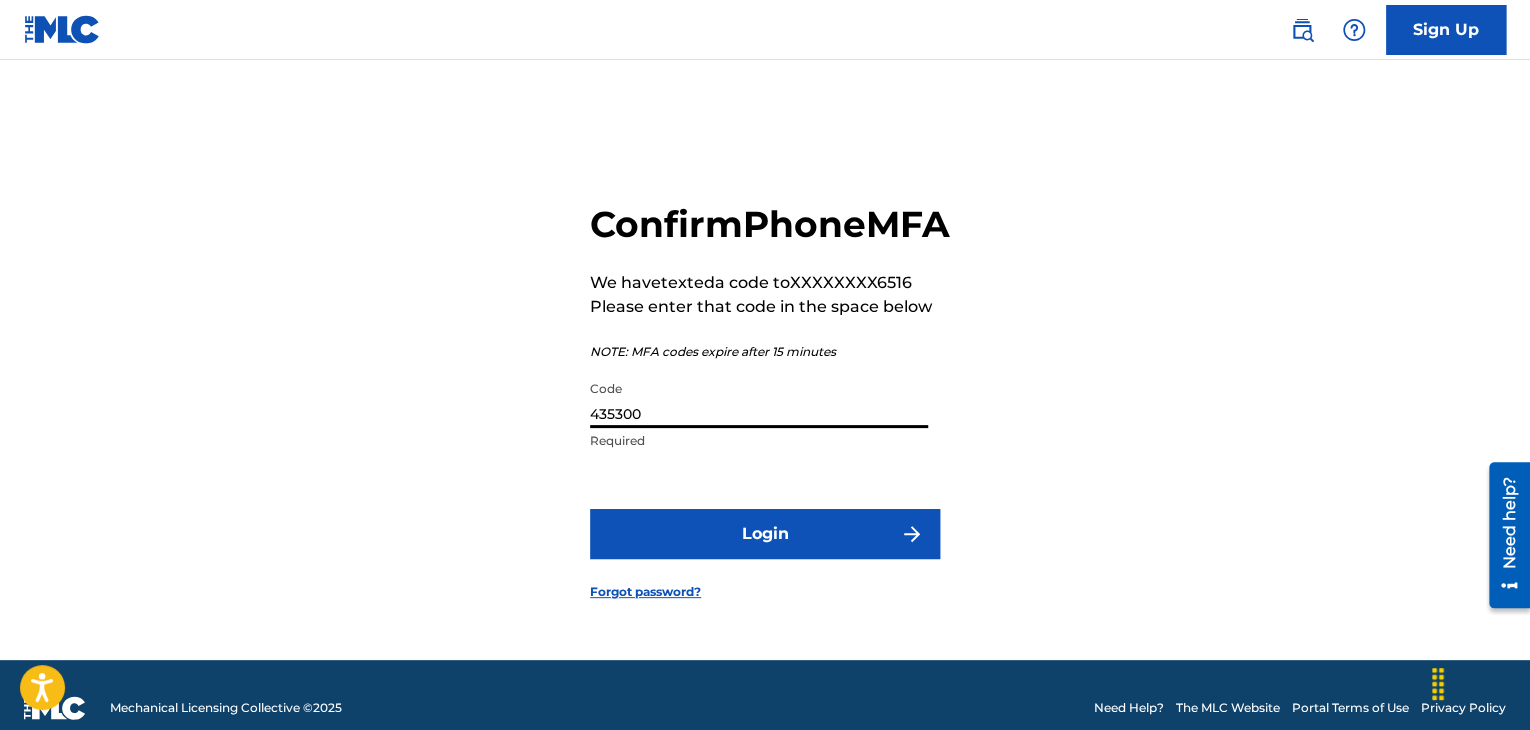 type on "435300" 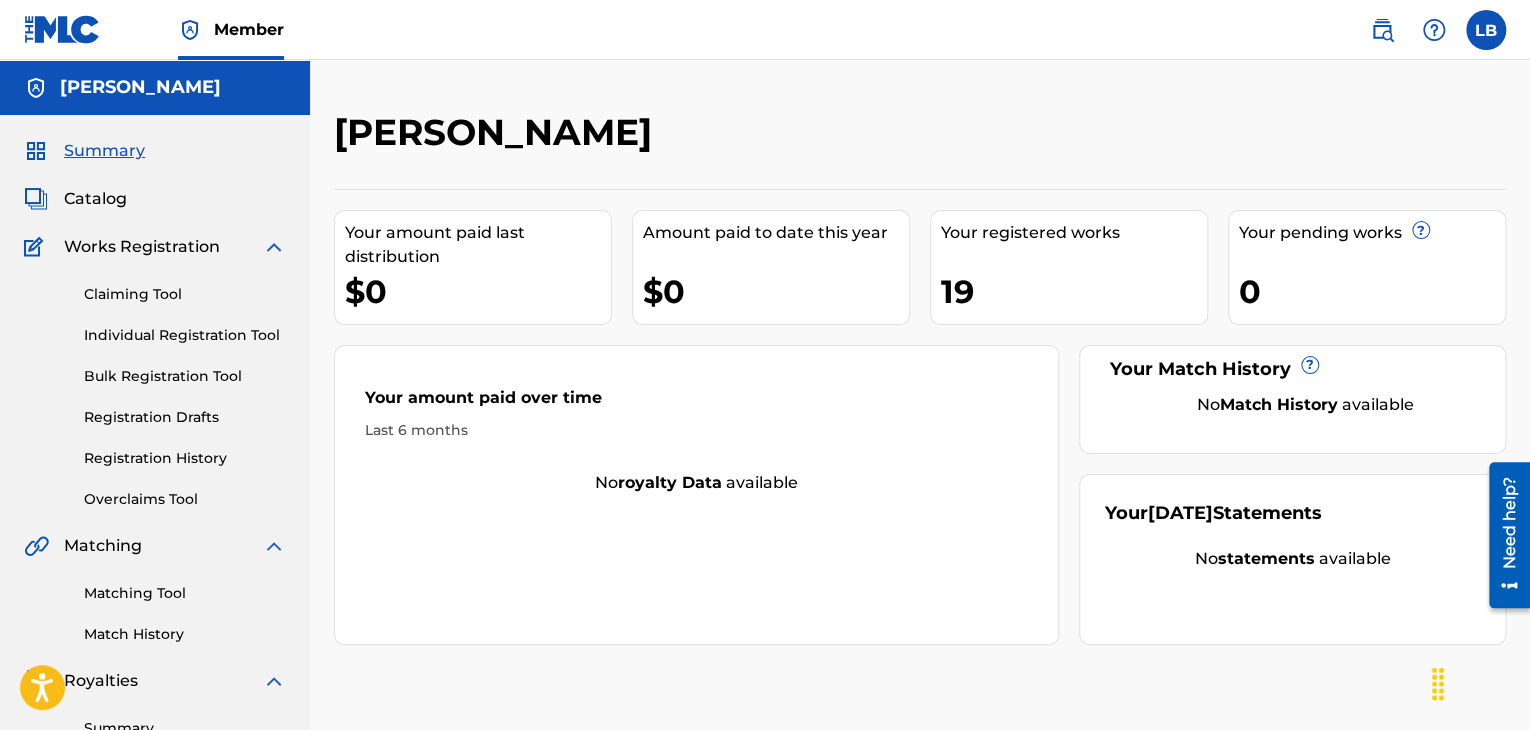 click on "Claiming Tool" at bounding box center [185, 294] 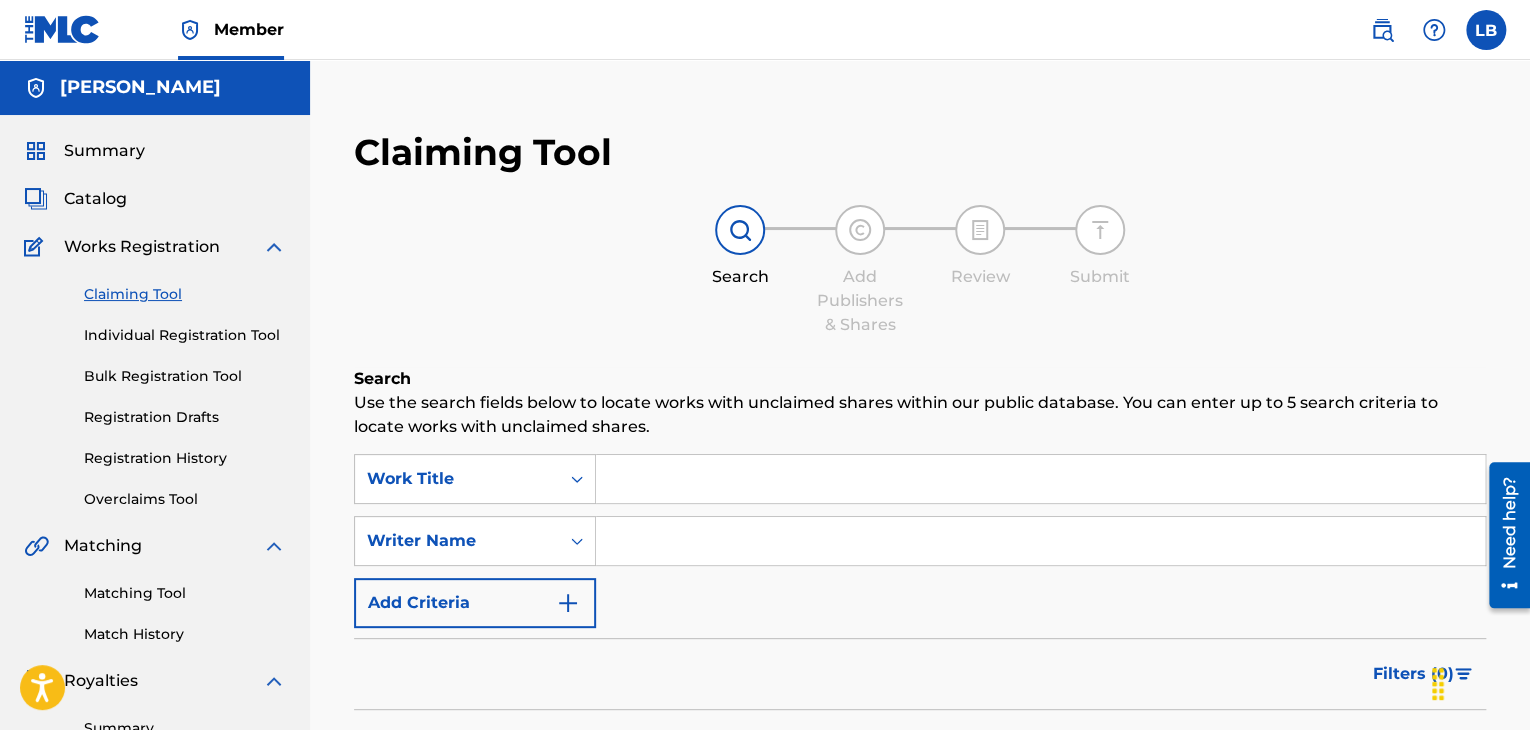 scroll, scrollTop: 232, scrollLeft: 0, axis: vertical 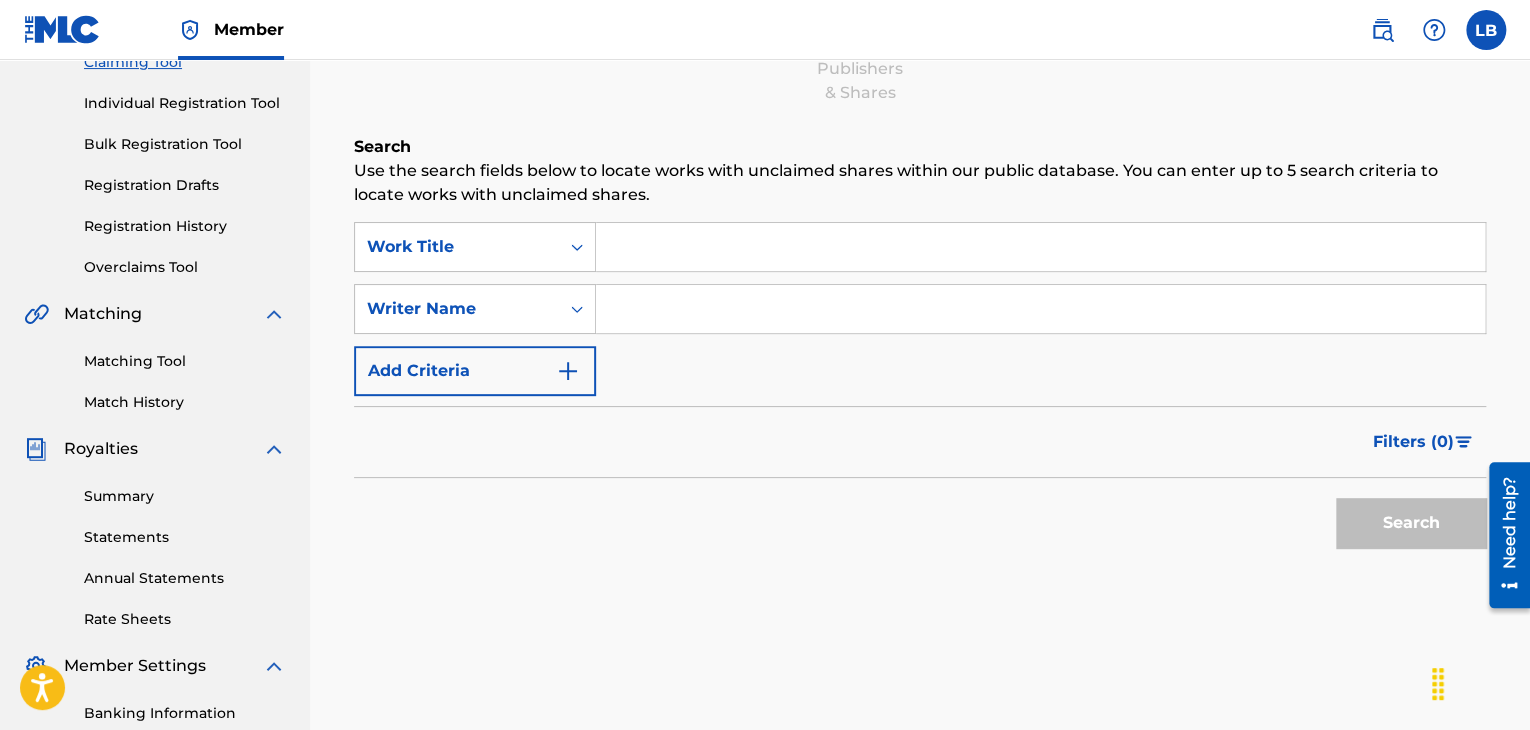 click at bounding box center (1040, 309) 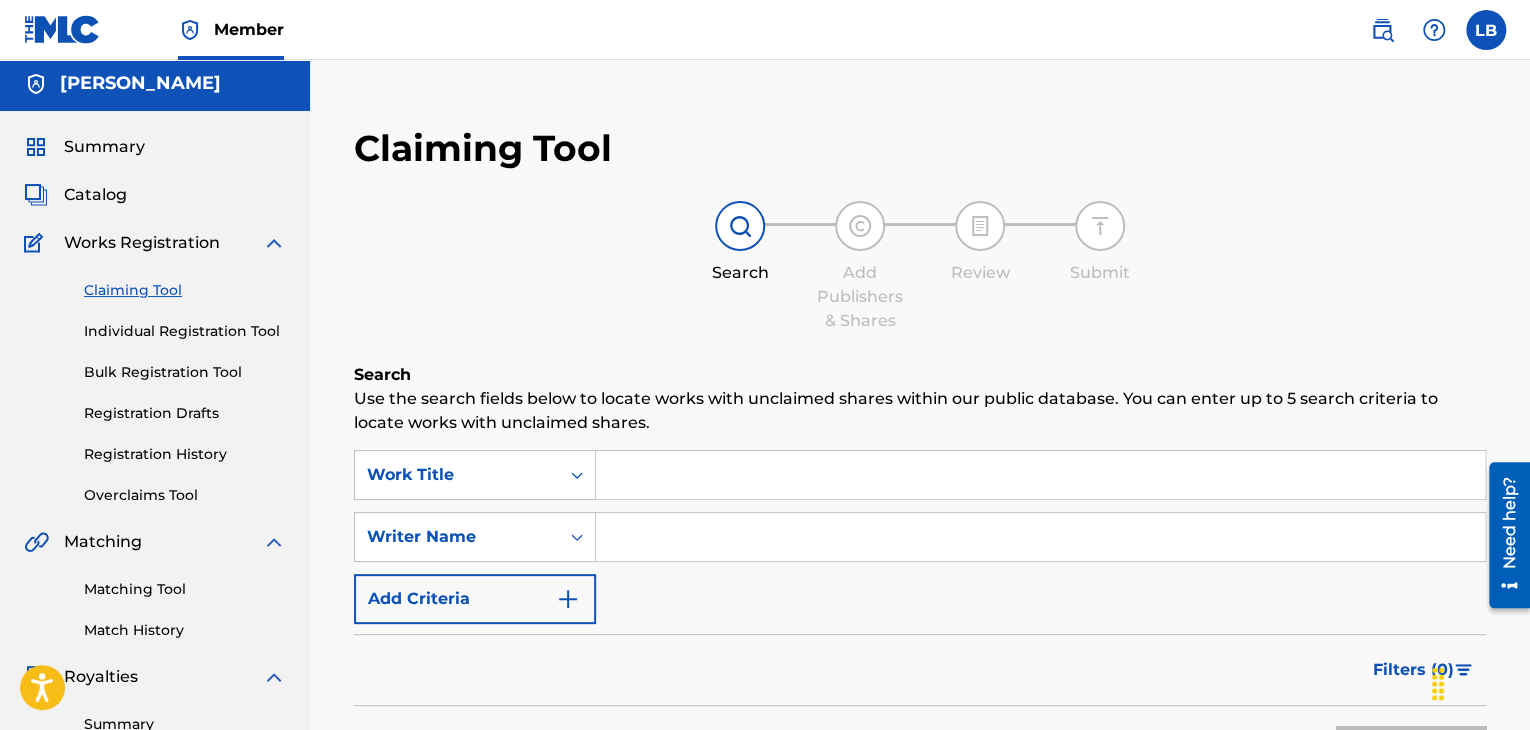 scroll, scrollTop: 0, scrollLeft: 0, axis: both 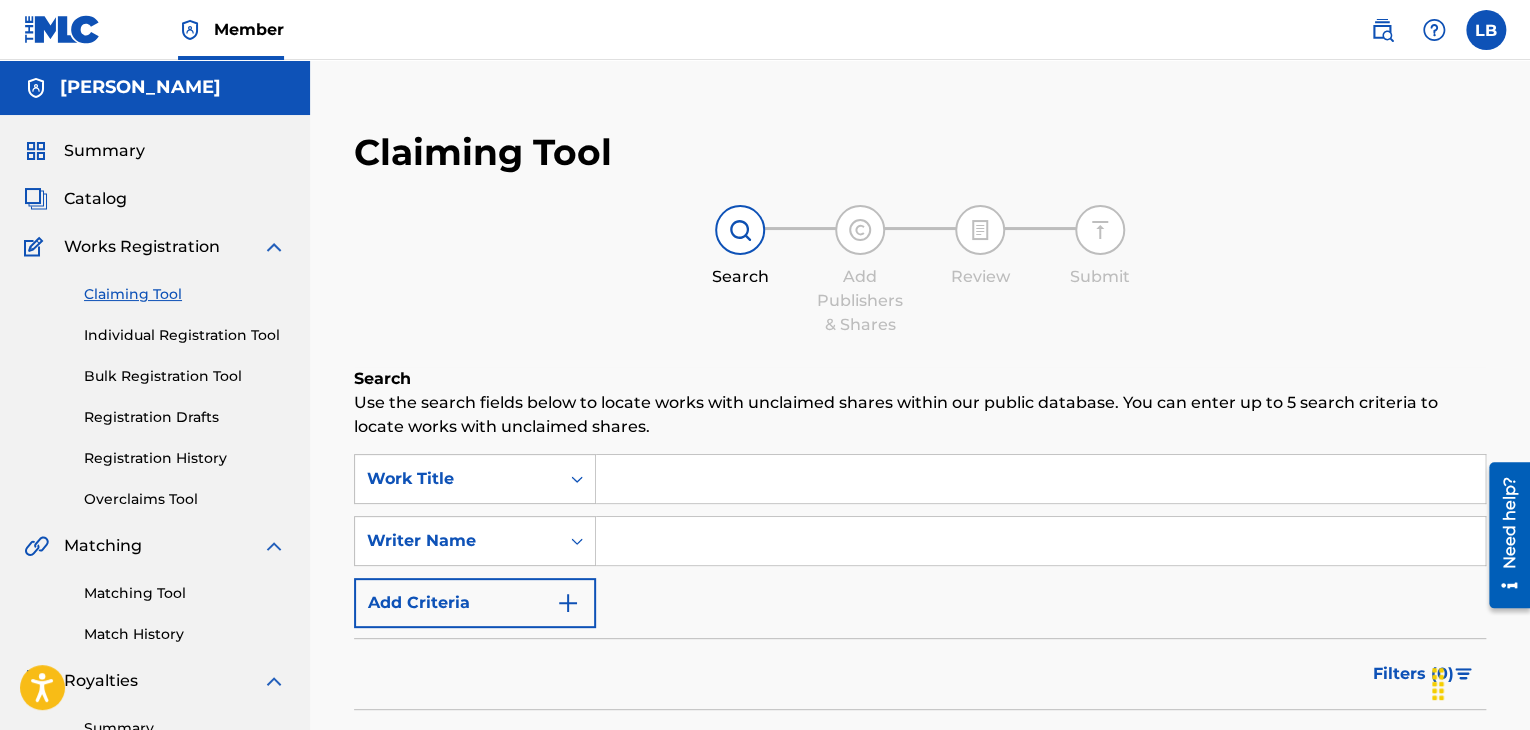click at bounding box center (1040, 541) 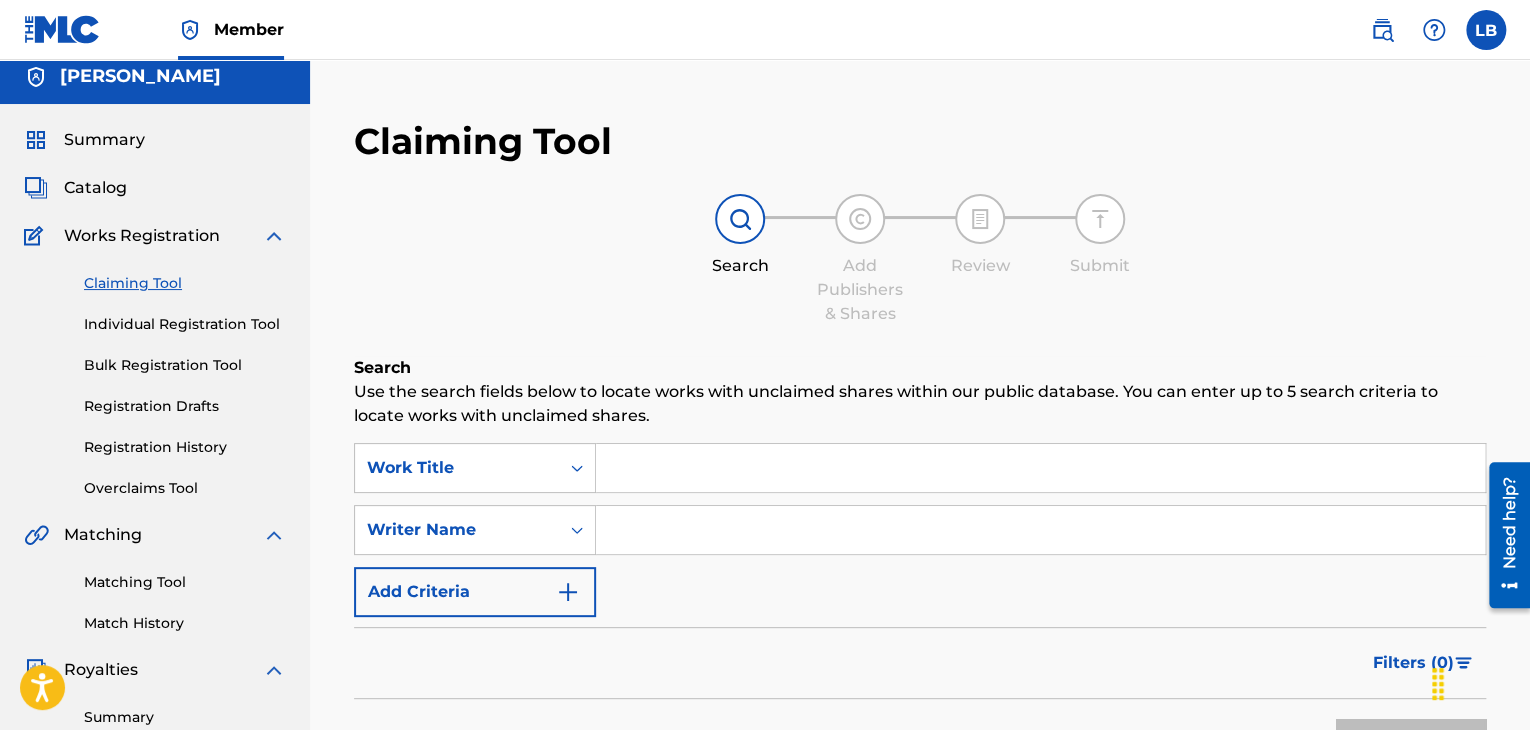 scroll, scrollTop: 0, scrollLeft: 0, axis: both 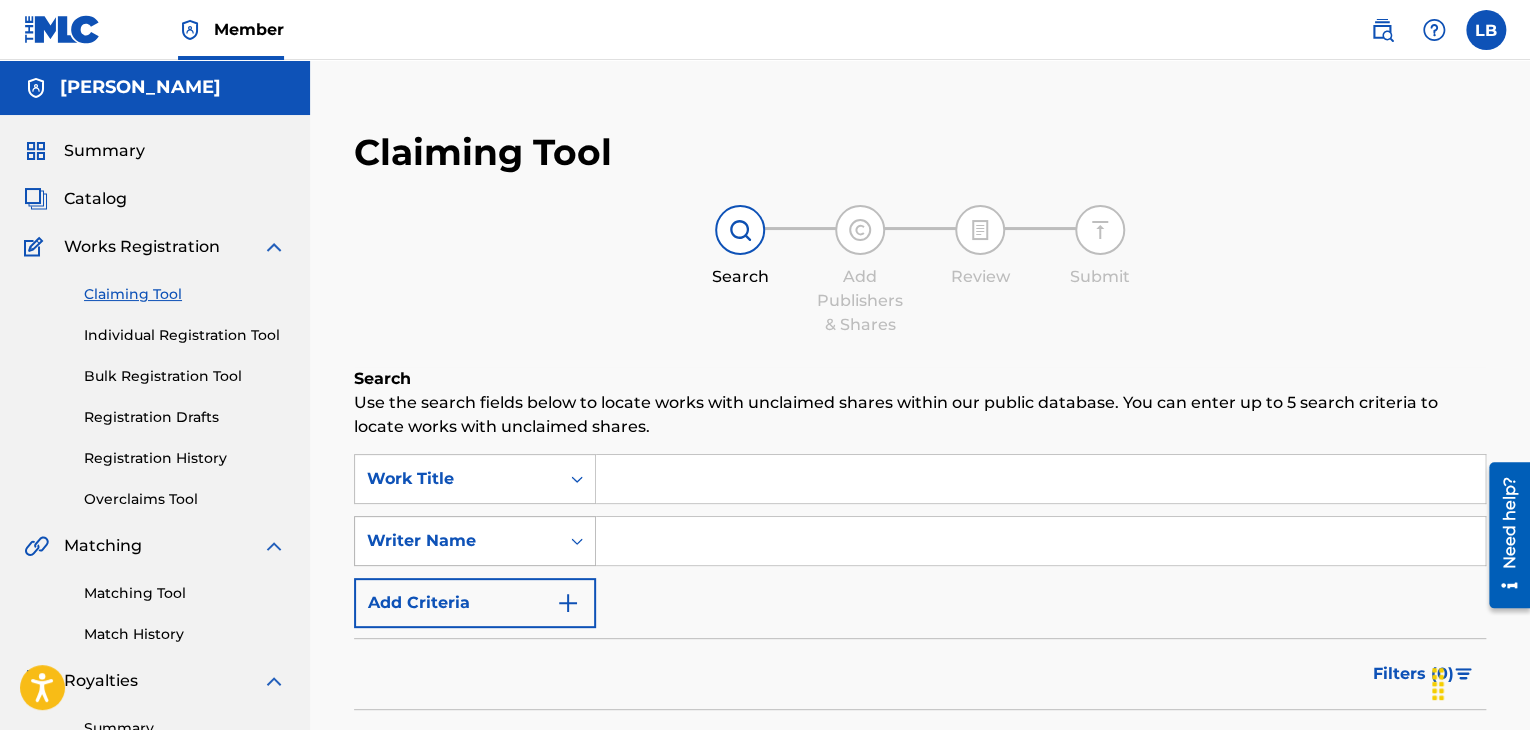 click on "Writer Name" at bounding box center [475, 541] 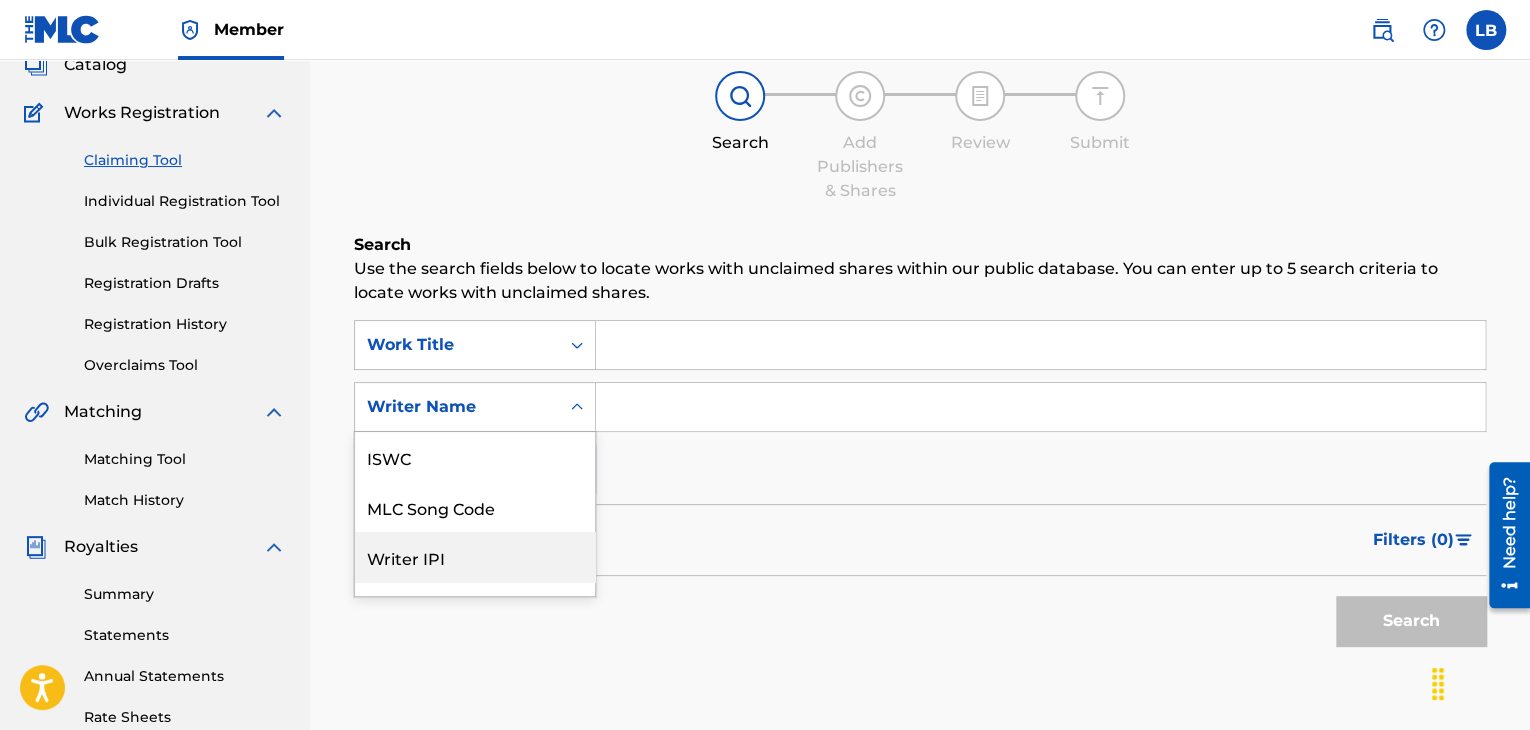 scroll, scrollTop: 136, scrollLeft: 0, axis: vertical 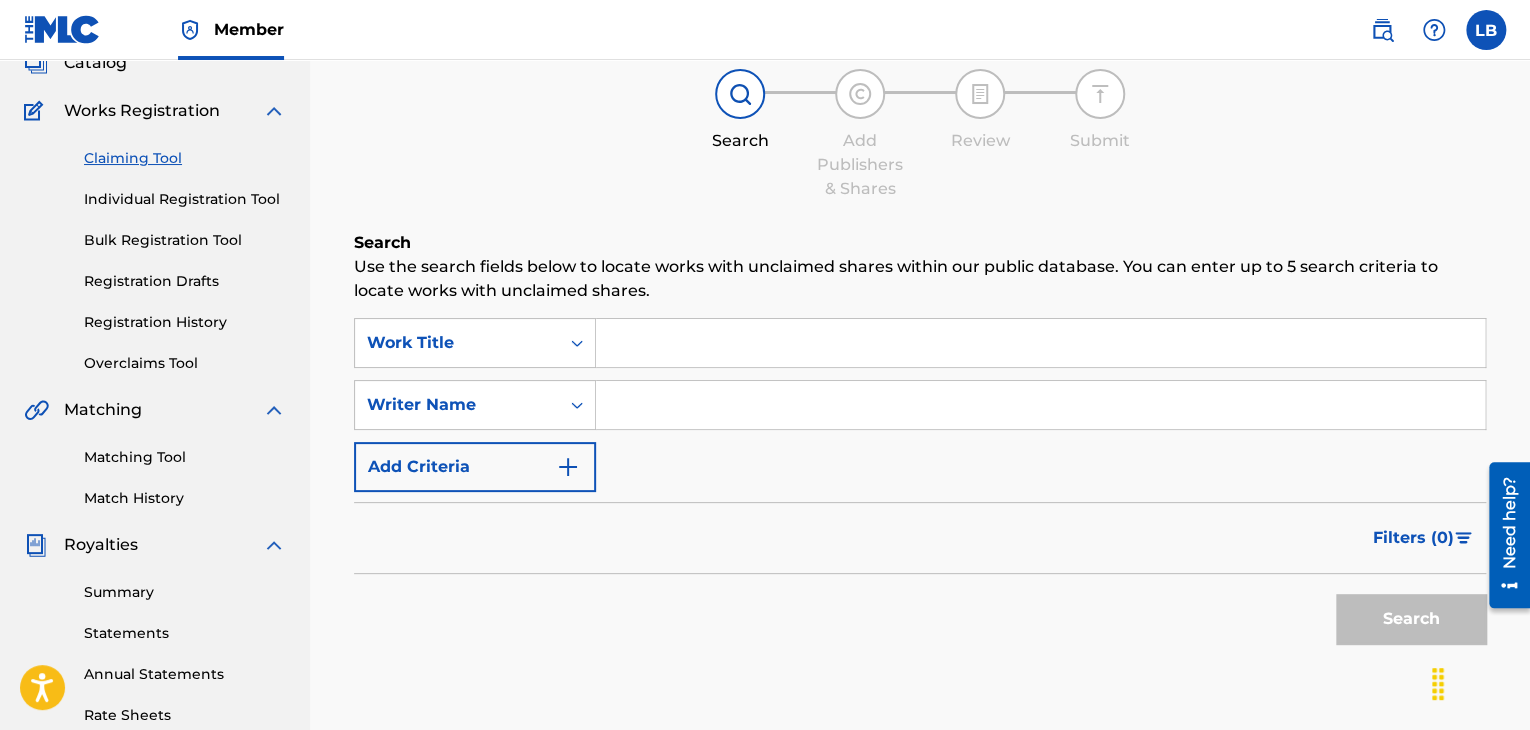 click on "Search Add Publishers & Shares Review Submit" at bounding box center [920, 135] 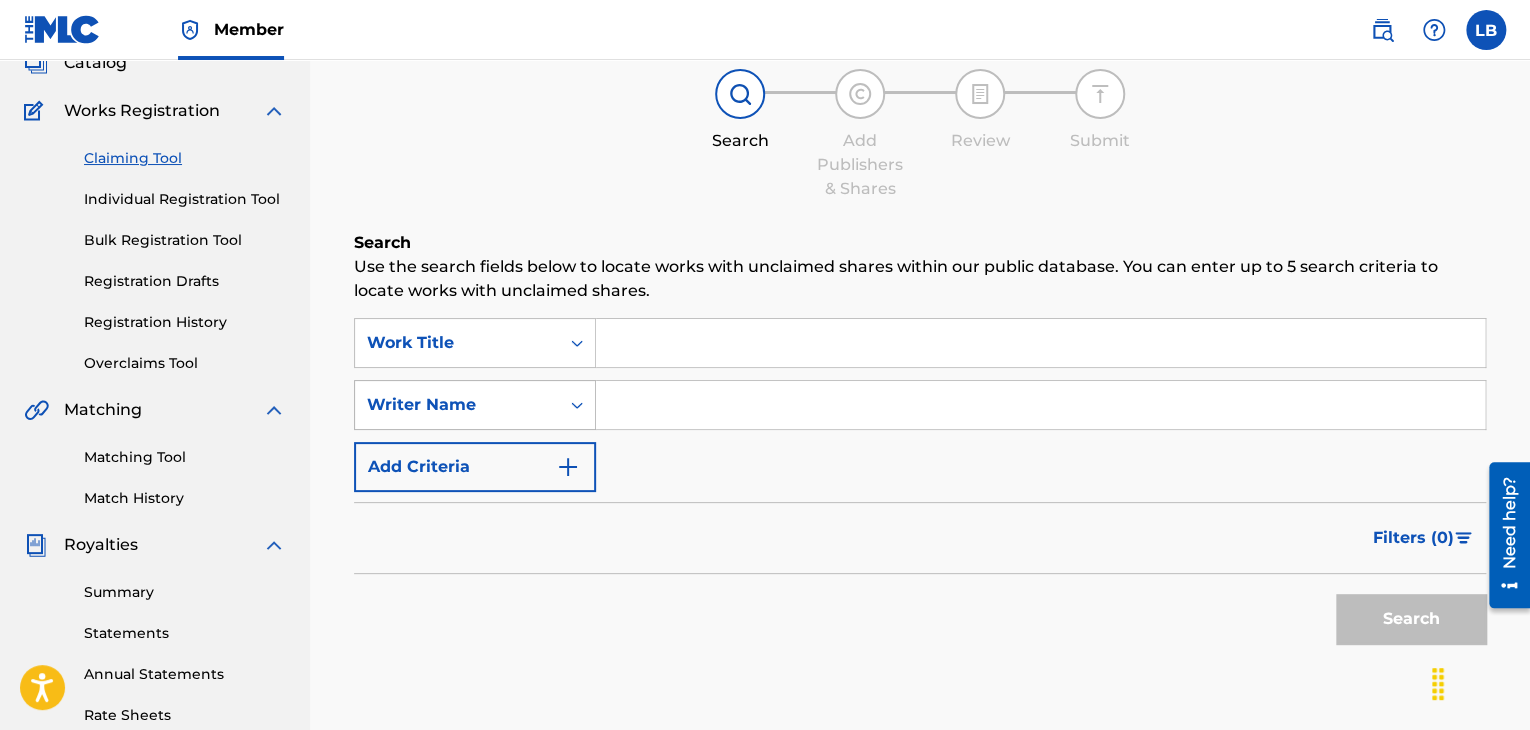 click 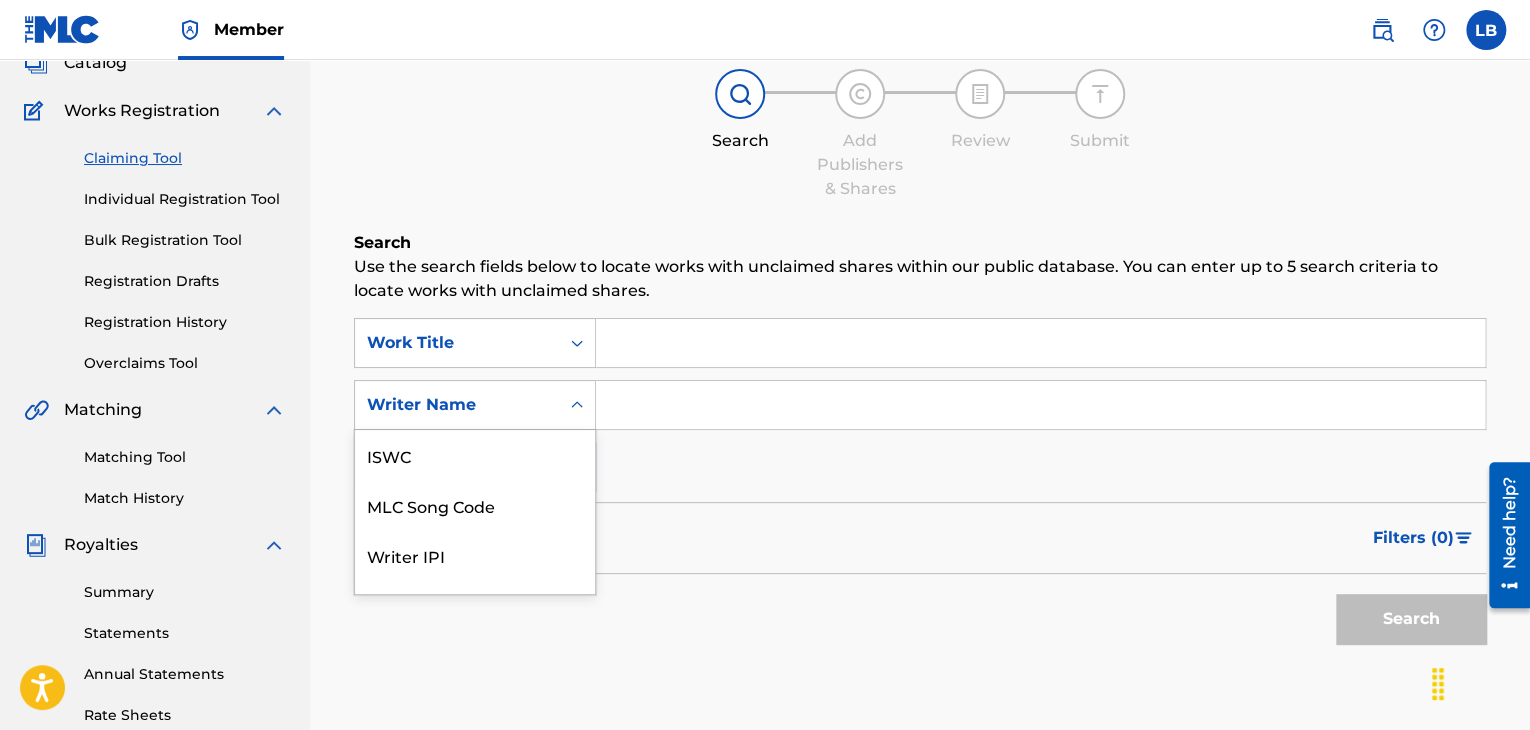 scroll, scrollTop: 50, scrollLeft: 0, axis: vertical 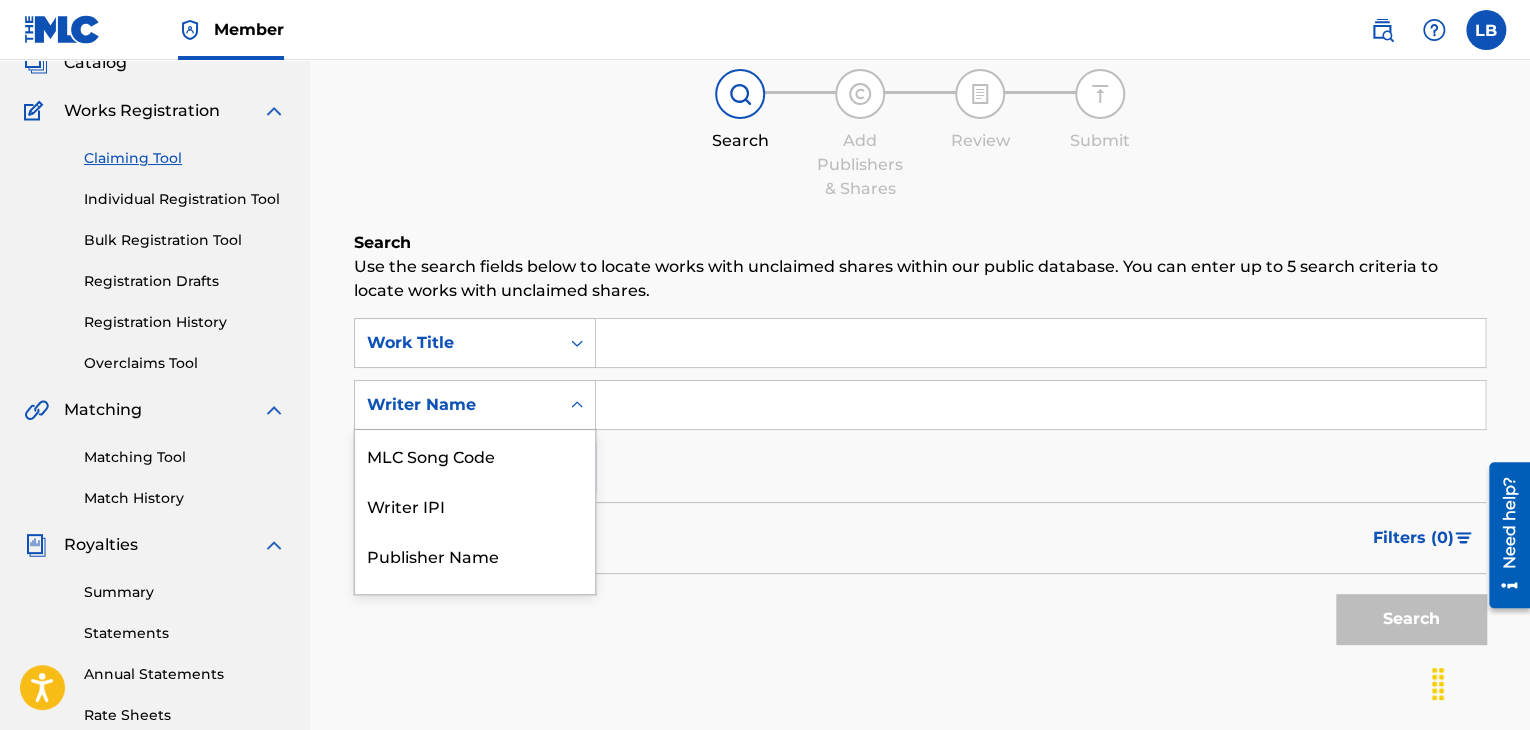 click on "Search Add Publishers & Shares Review Submit" at bounding box center [920, 135] 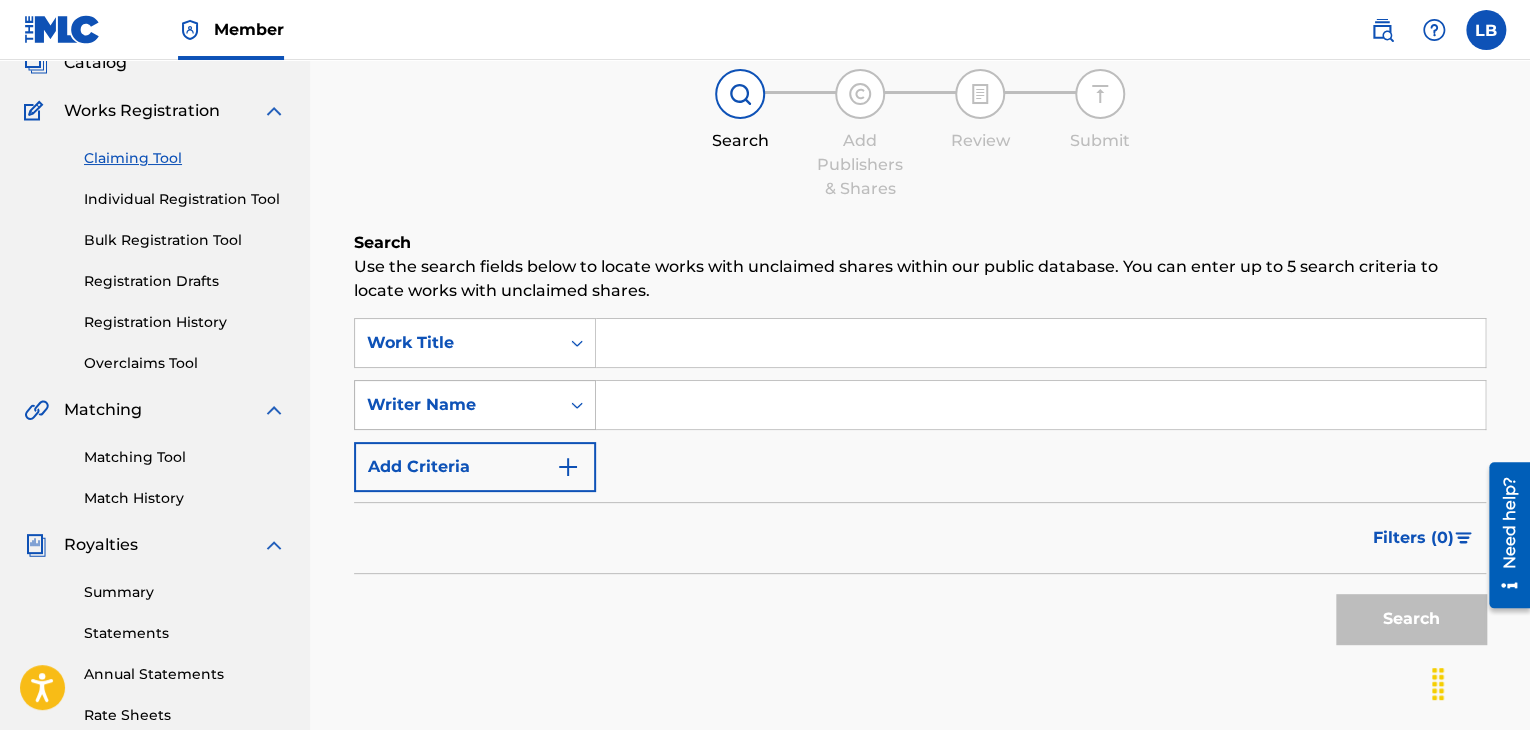 click 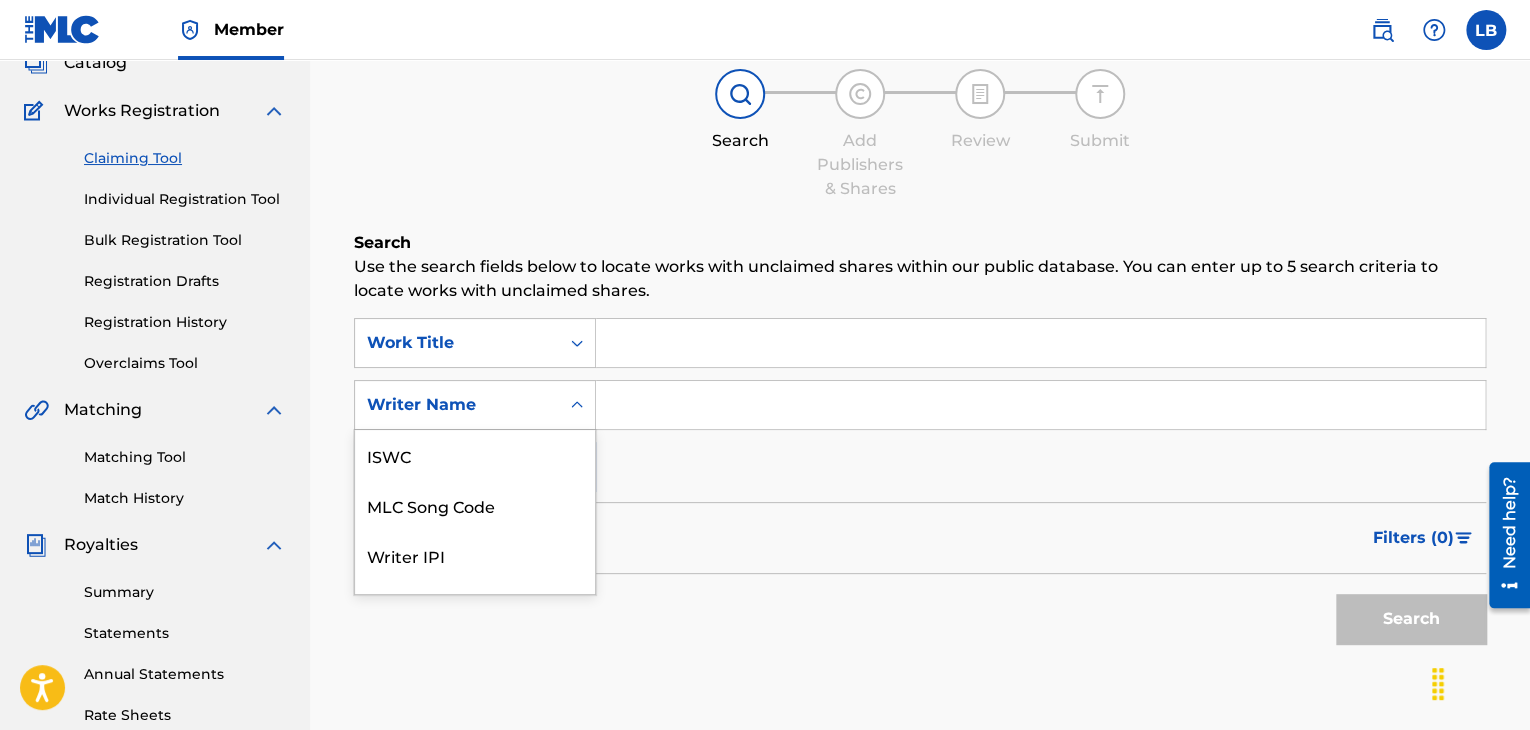 scroll, scrollTop: 50, scrollLeft: 0, axis: vertical 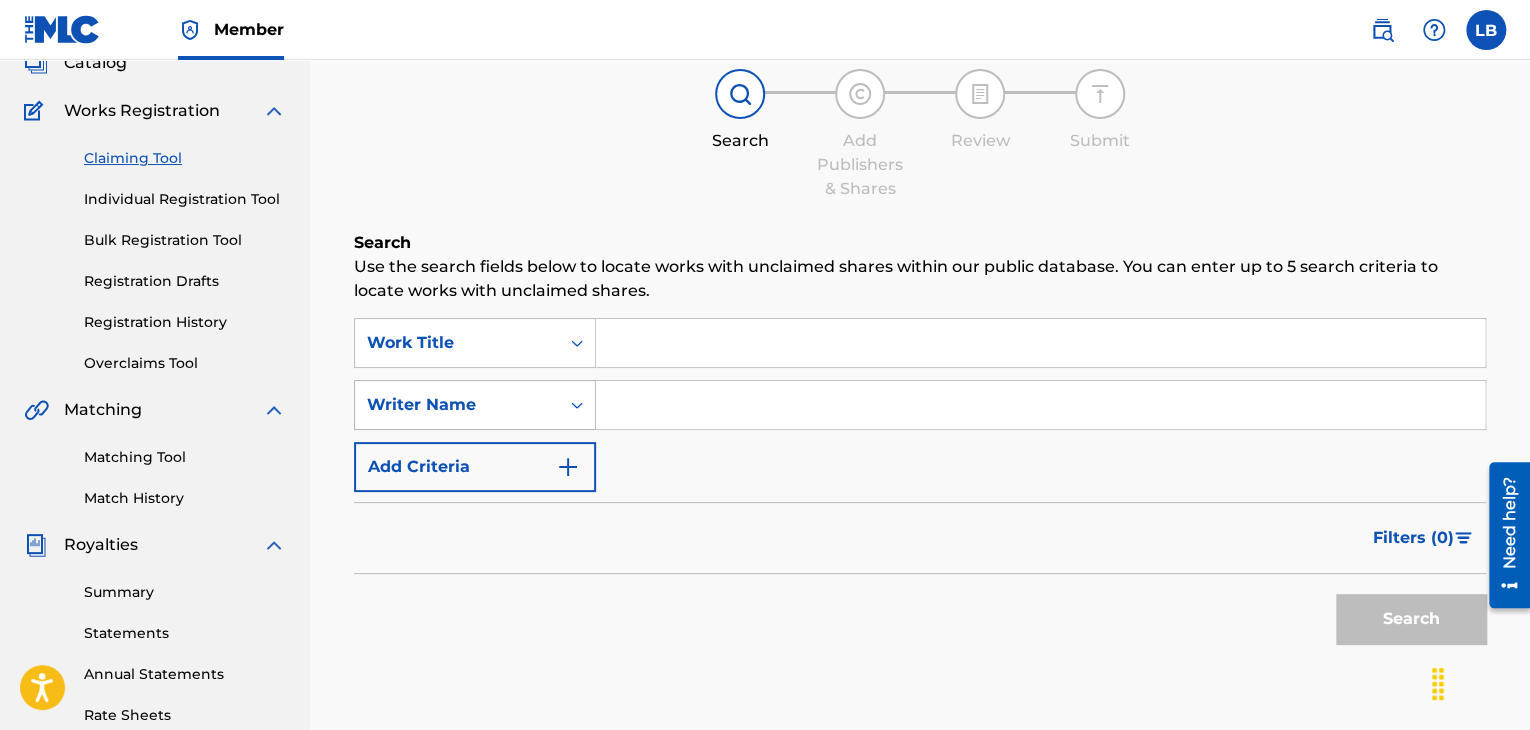 click 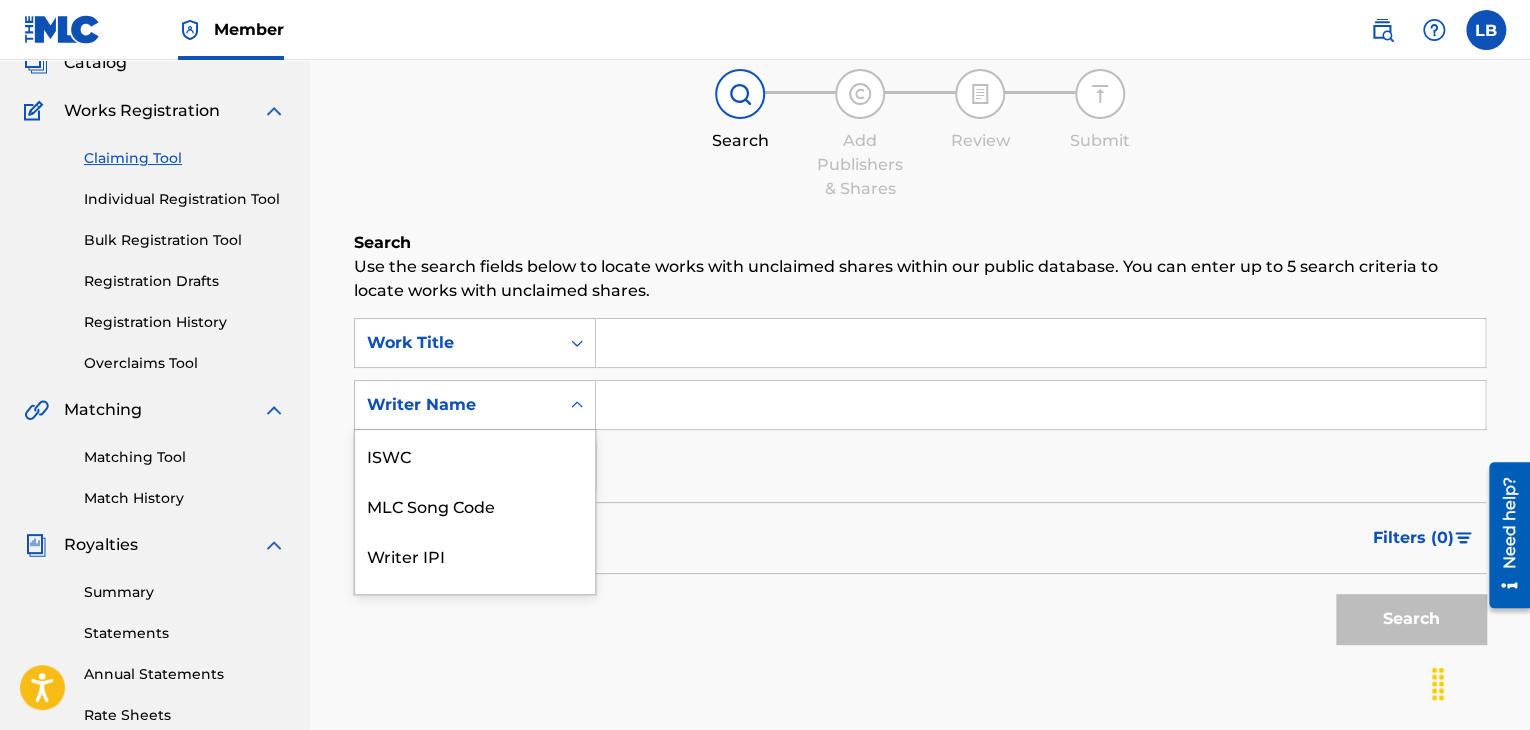 scroll, scrollTop: 50, scrollLeft: 0, axis: vertical 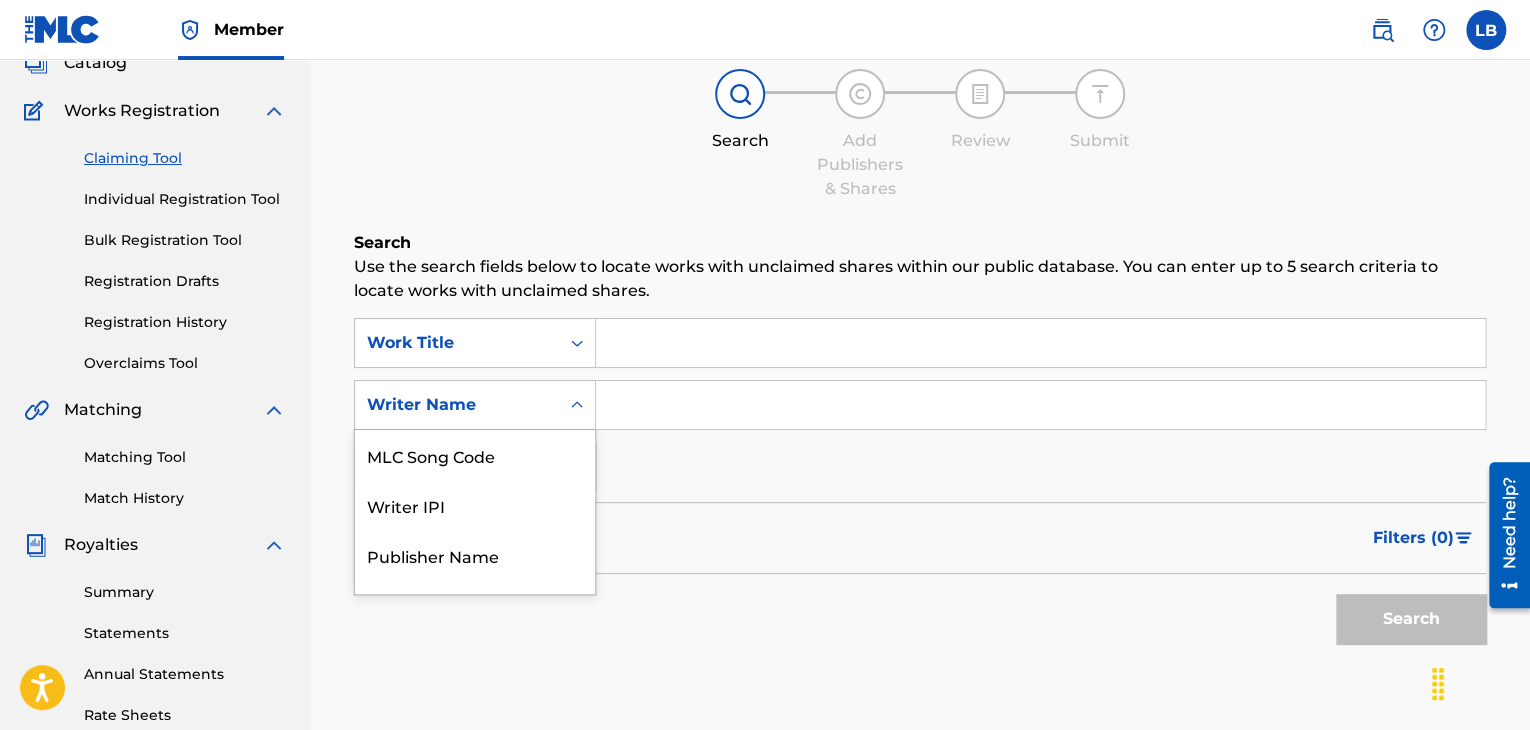click 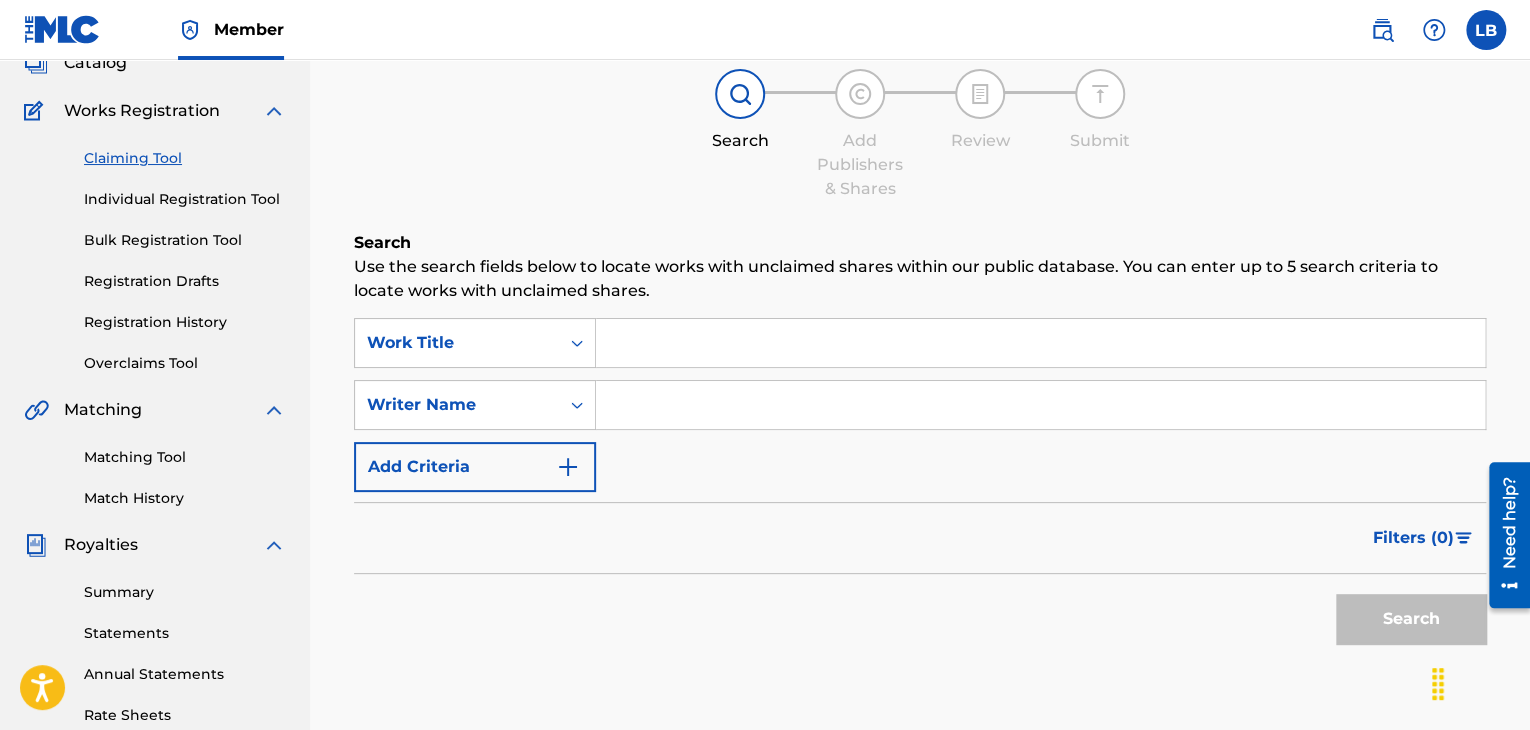 click on "Add Criteria" at bounding box center (475, 467) 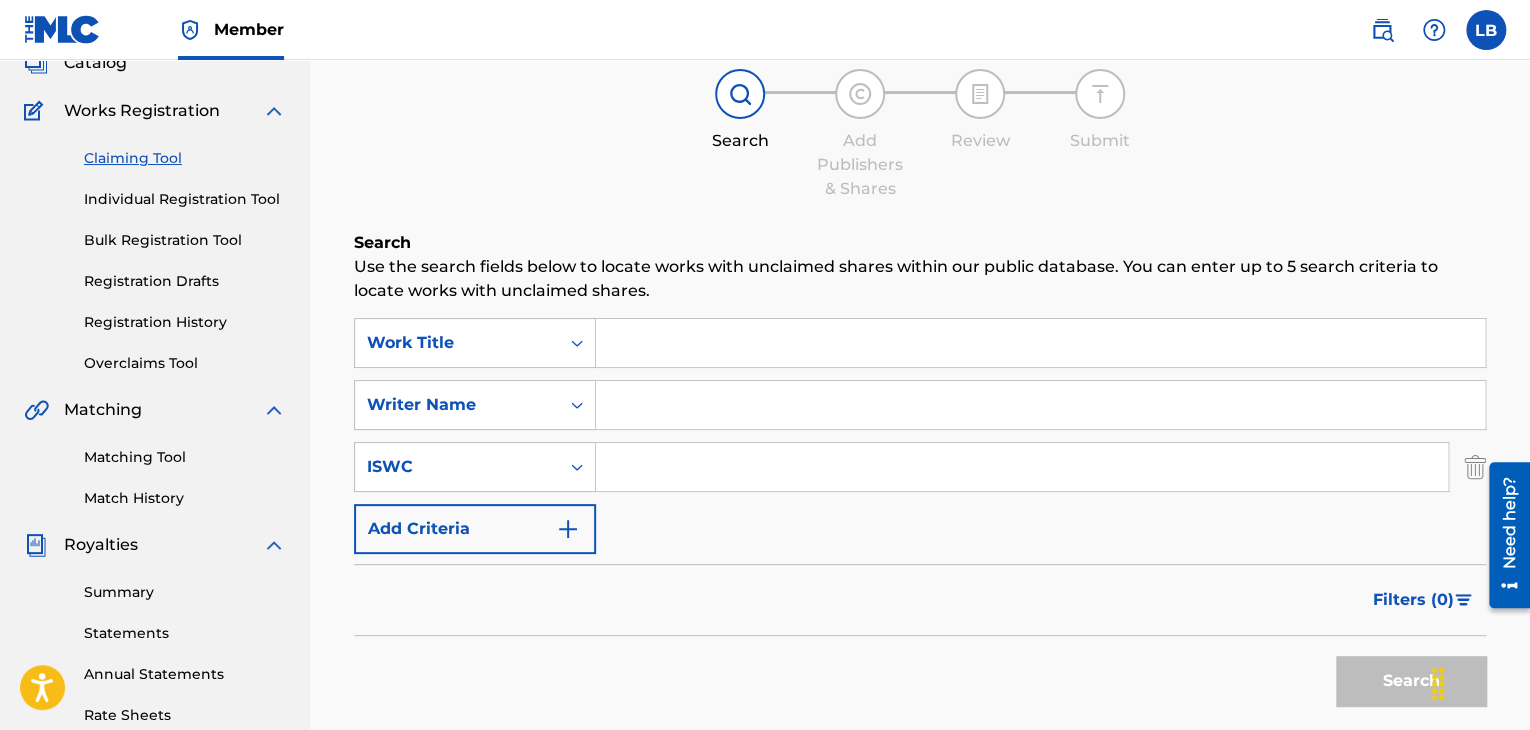 click on "Add Criteria" at bounding box center [475, 529] 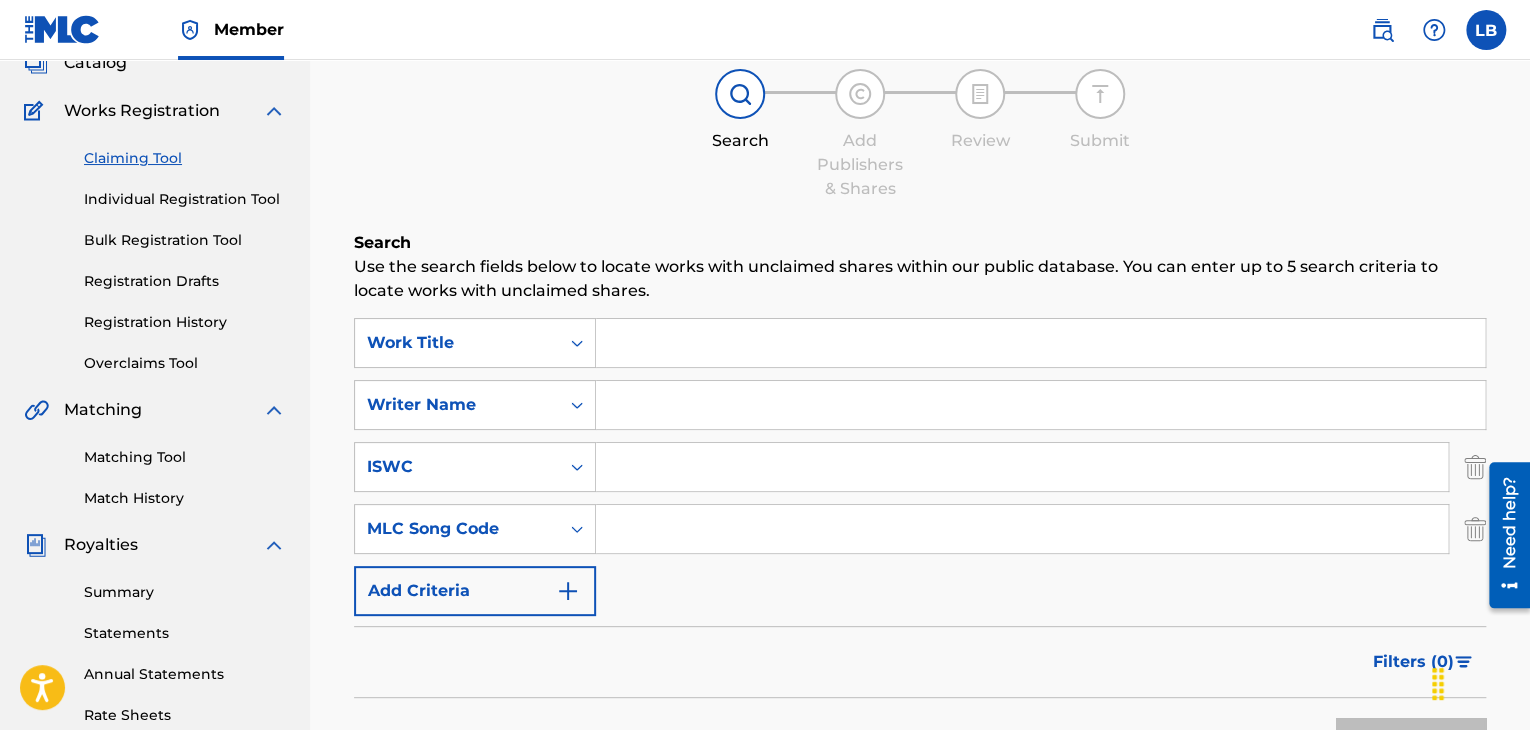 click on "Add Criteria" at bounding box center [475, 591] 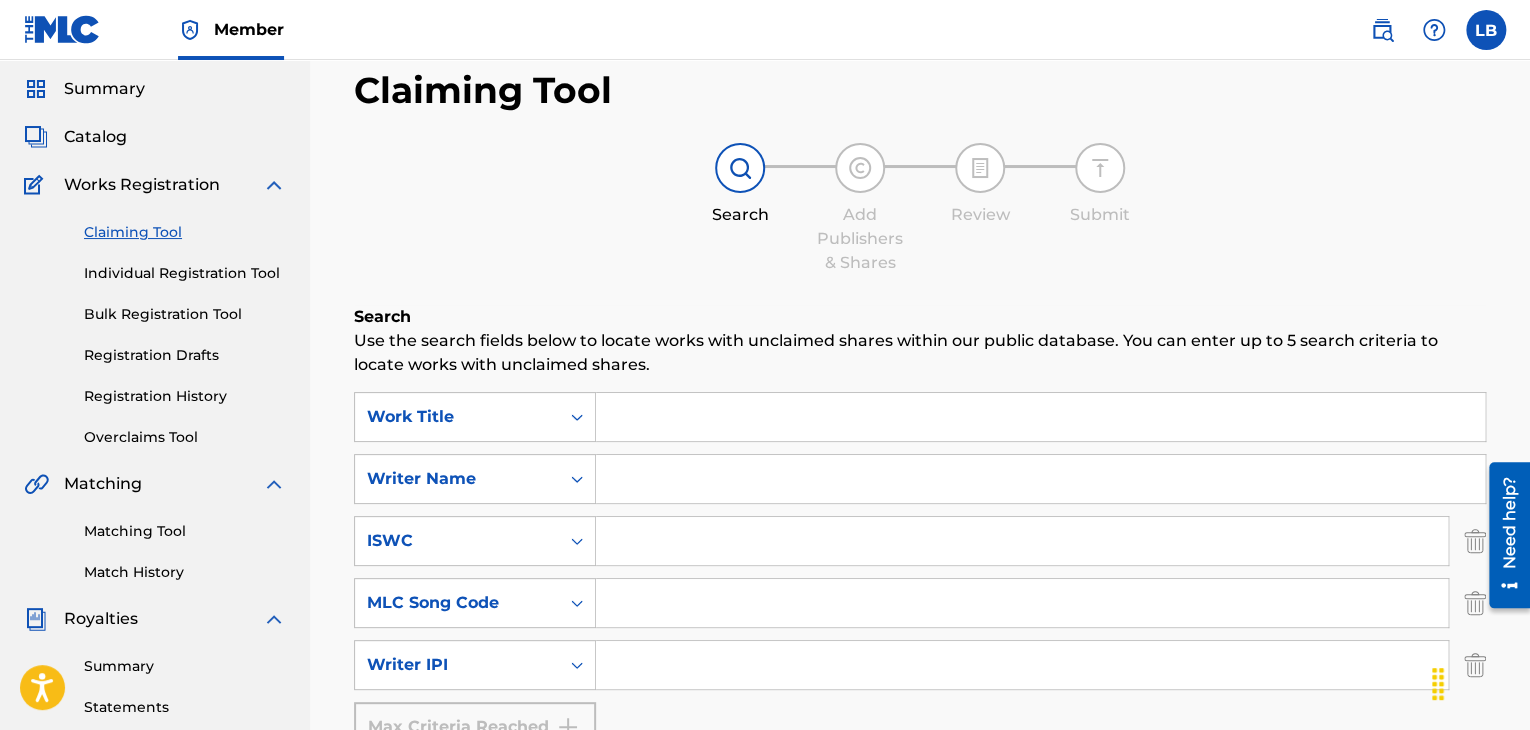 scroll, scrollTop: 86, scrollLeft: 0, axis: vertical 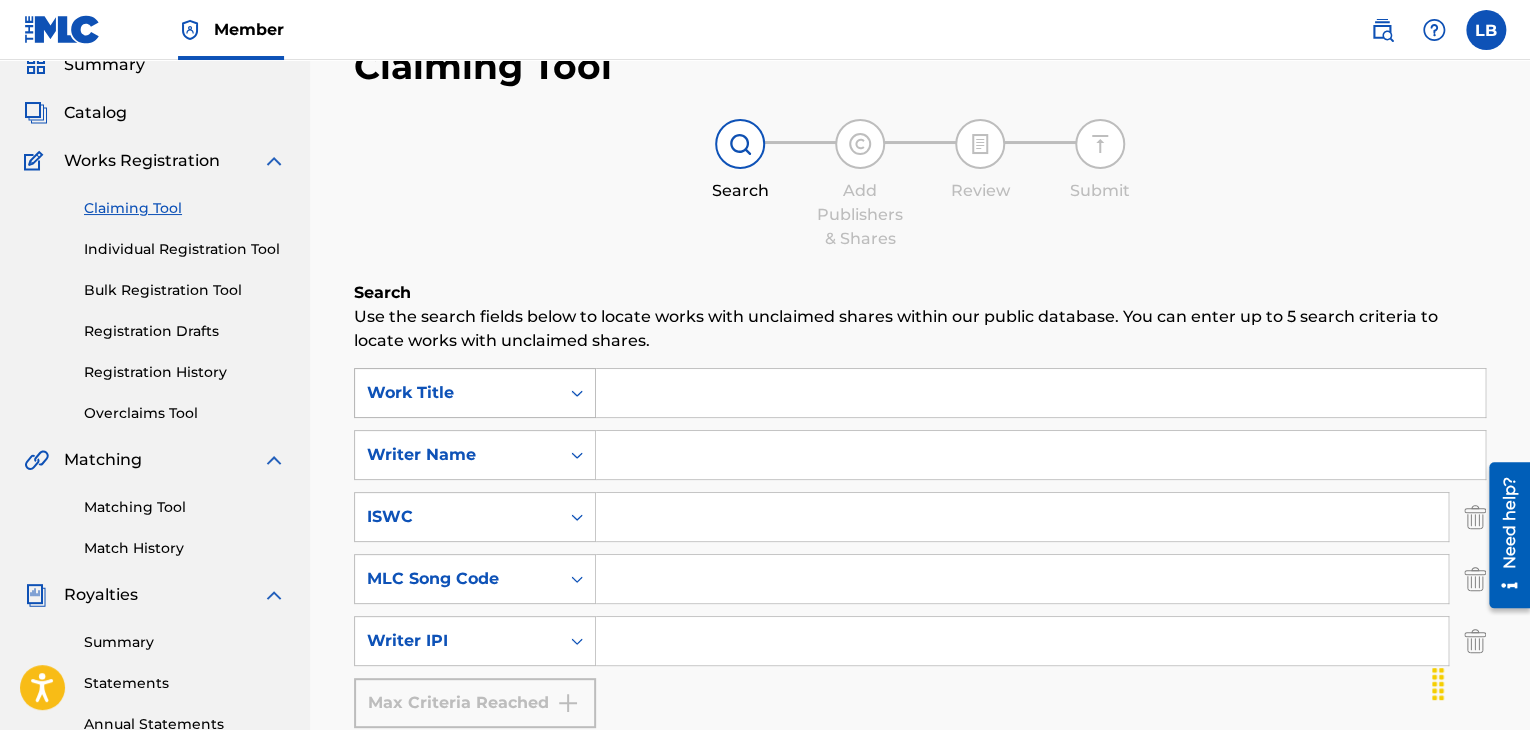 click 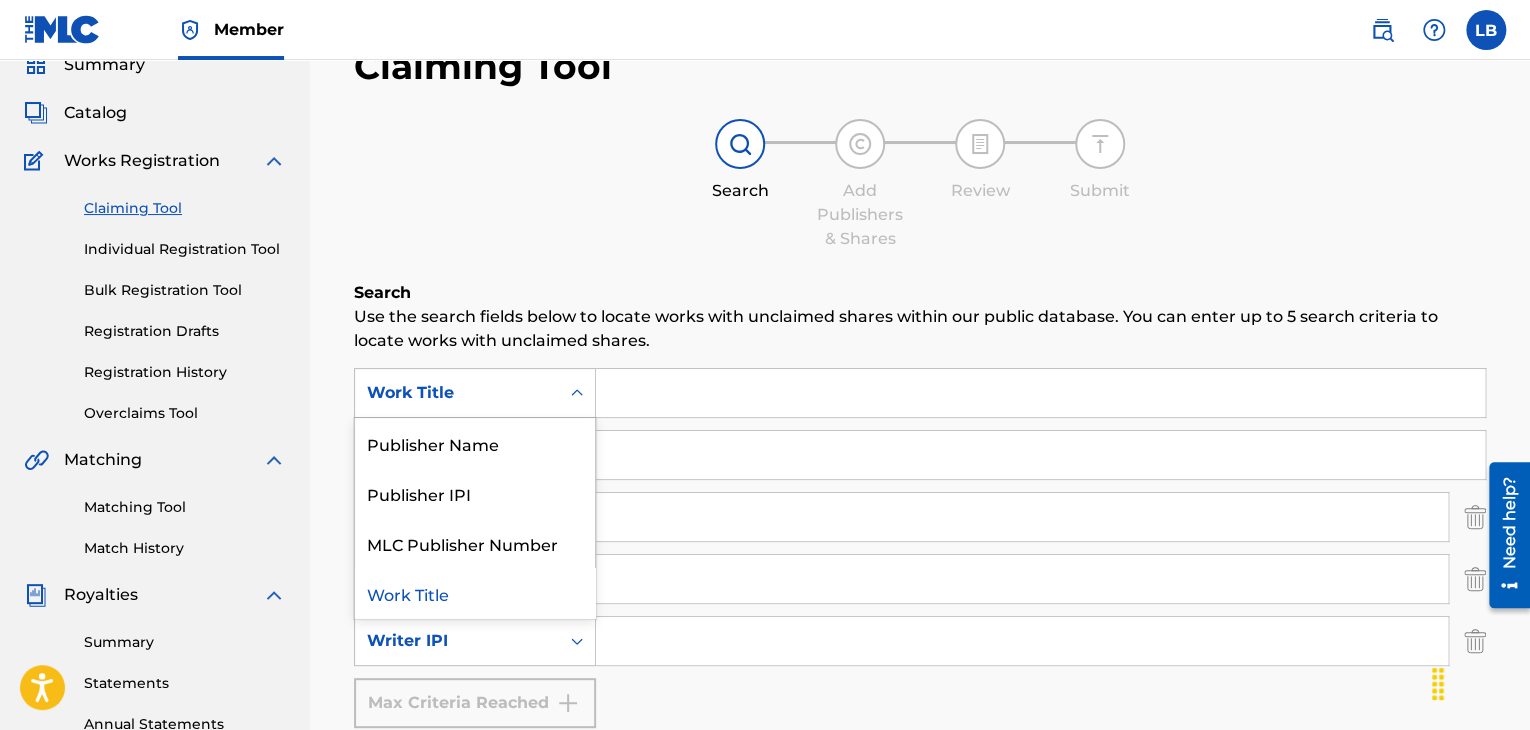 click 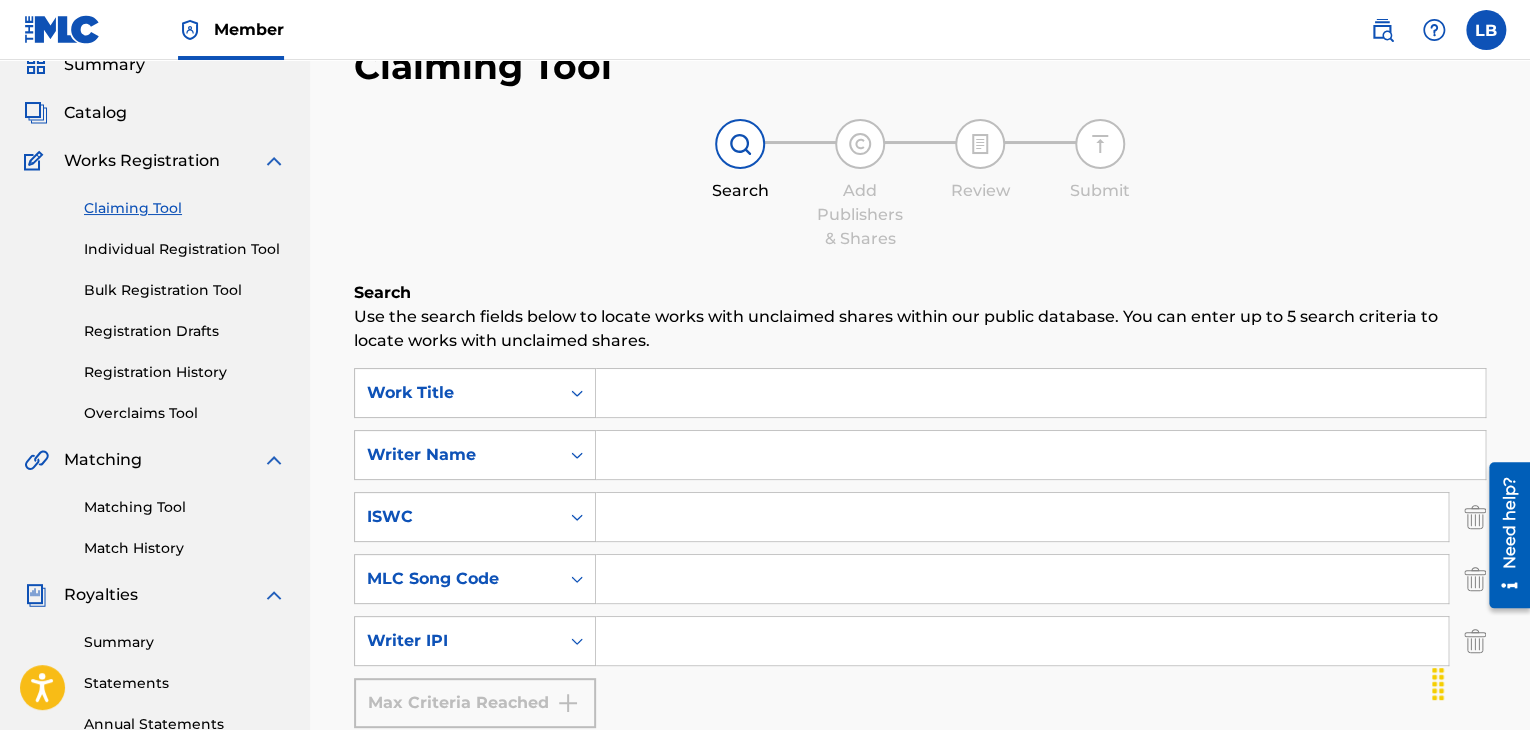 click 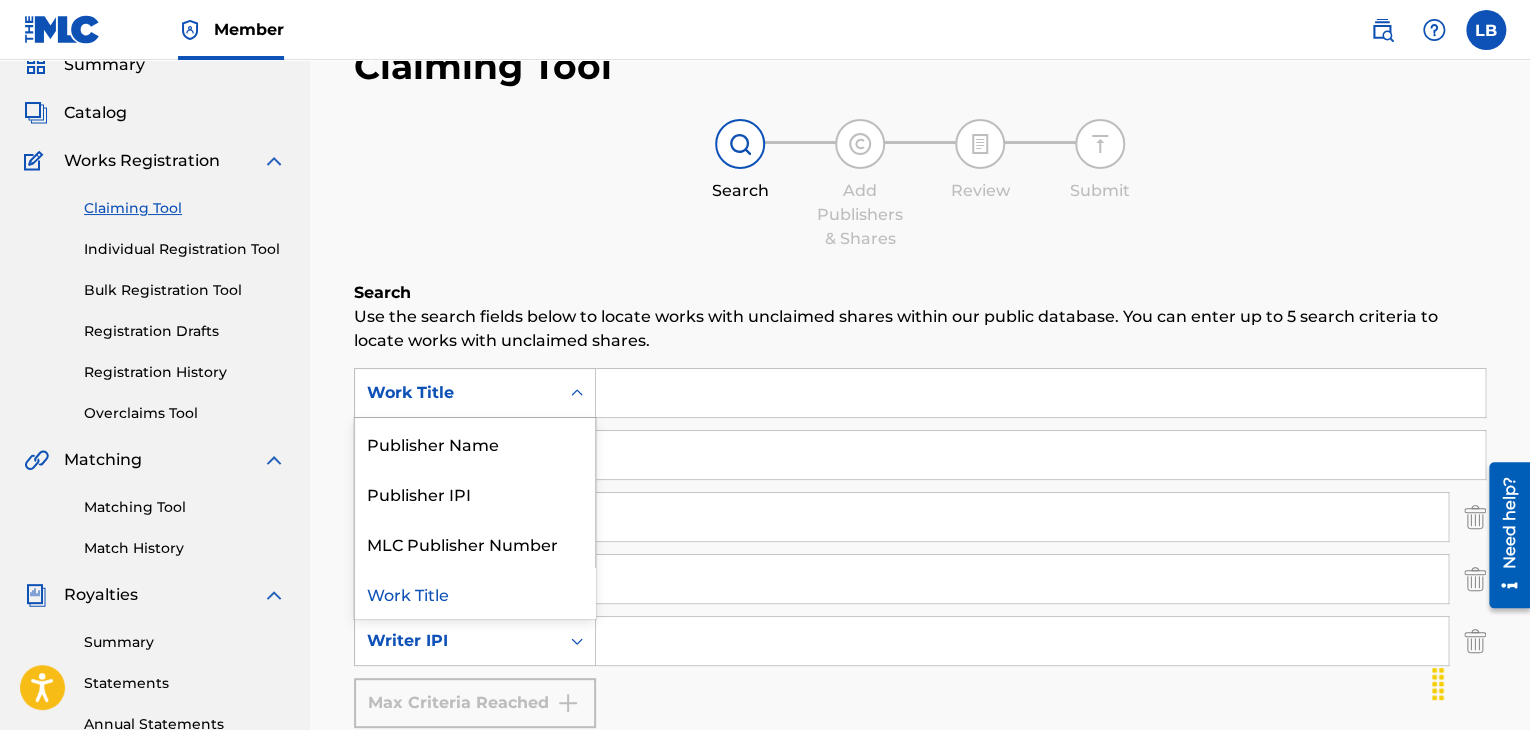 click 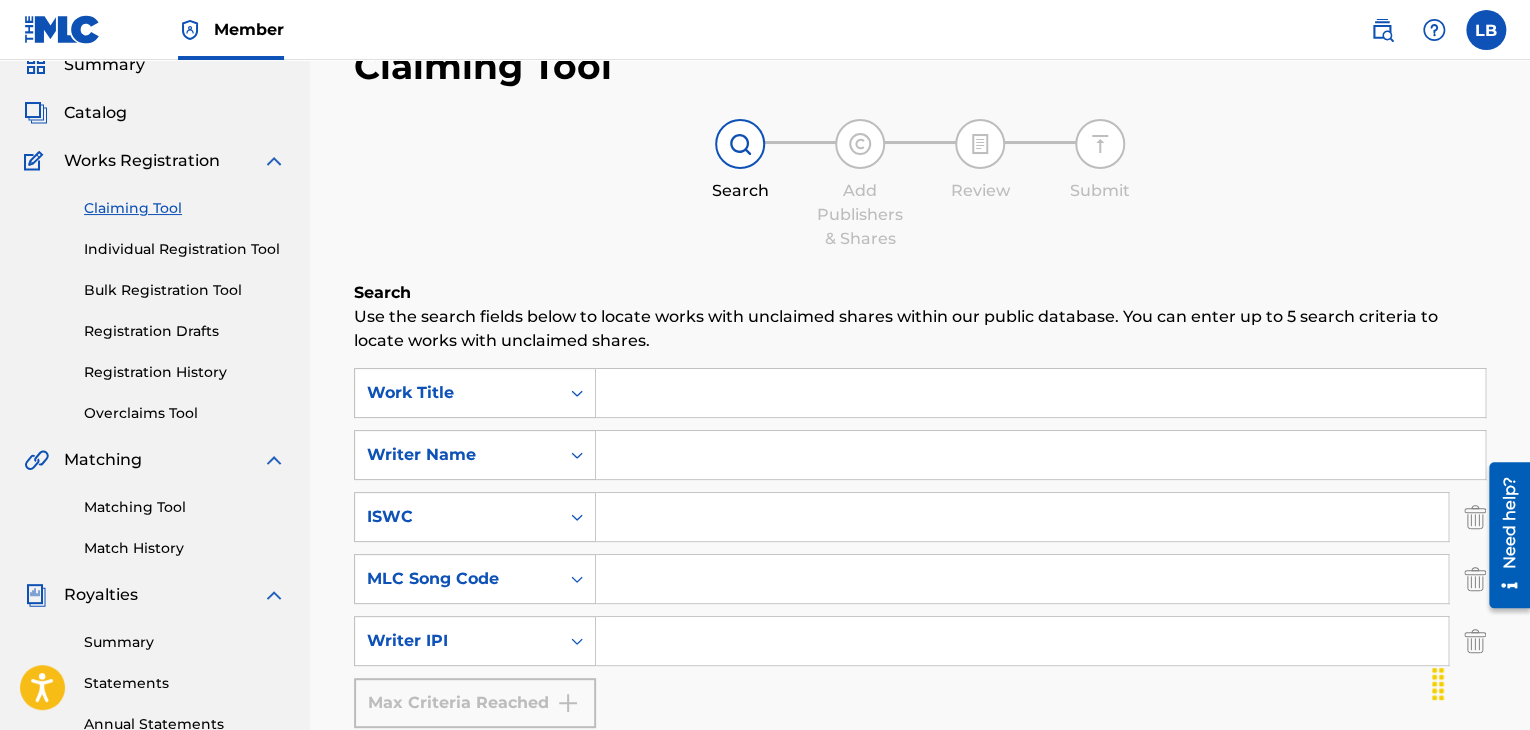 click 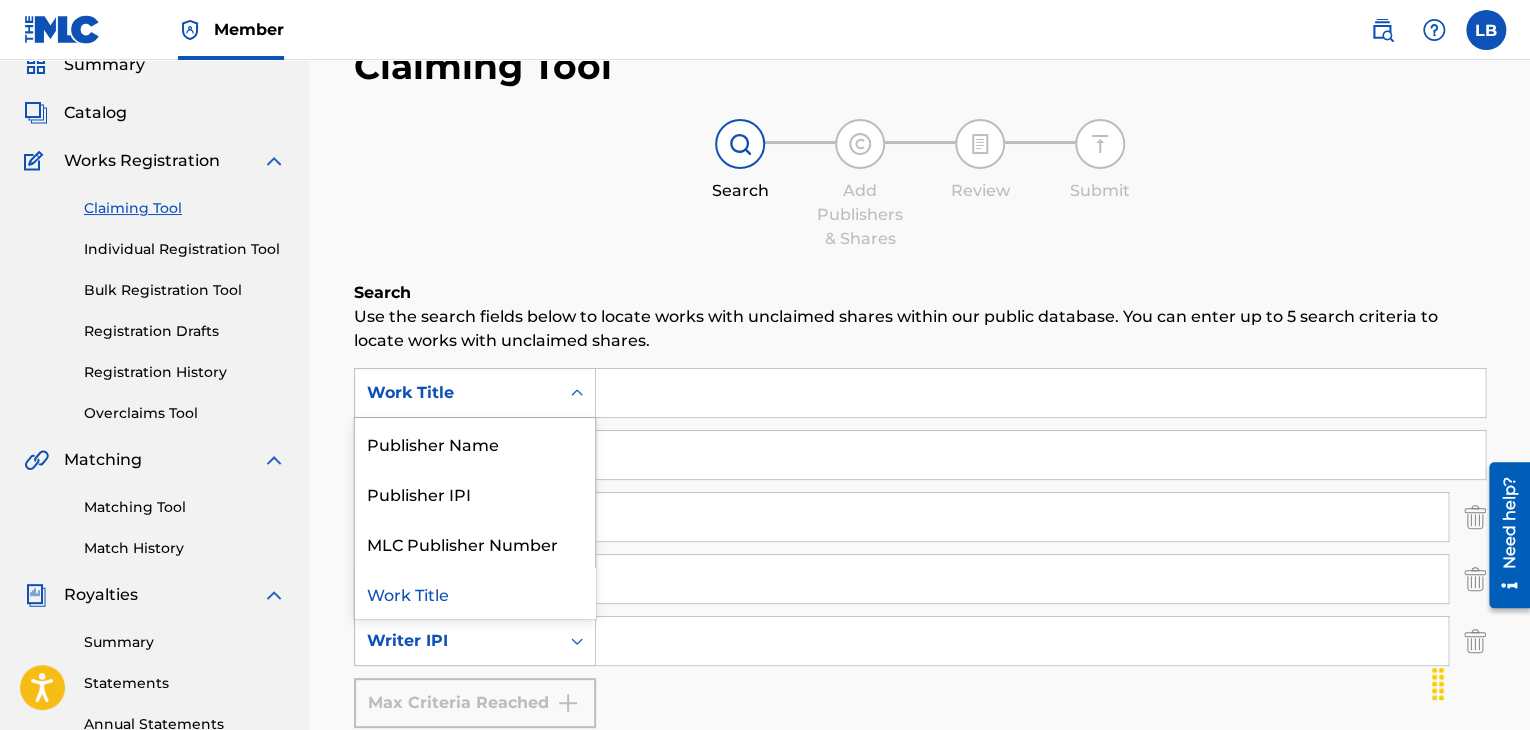 click 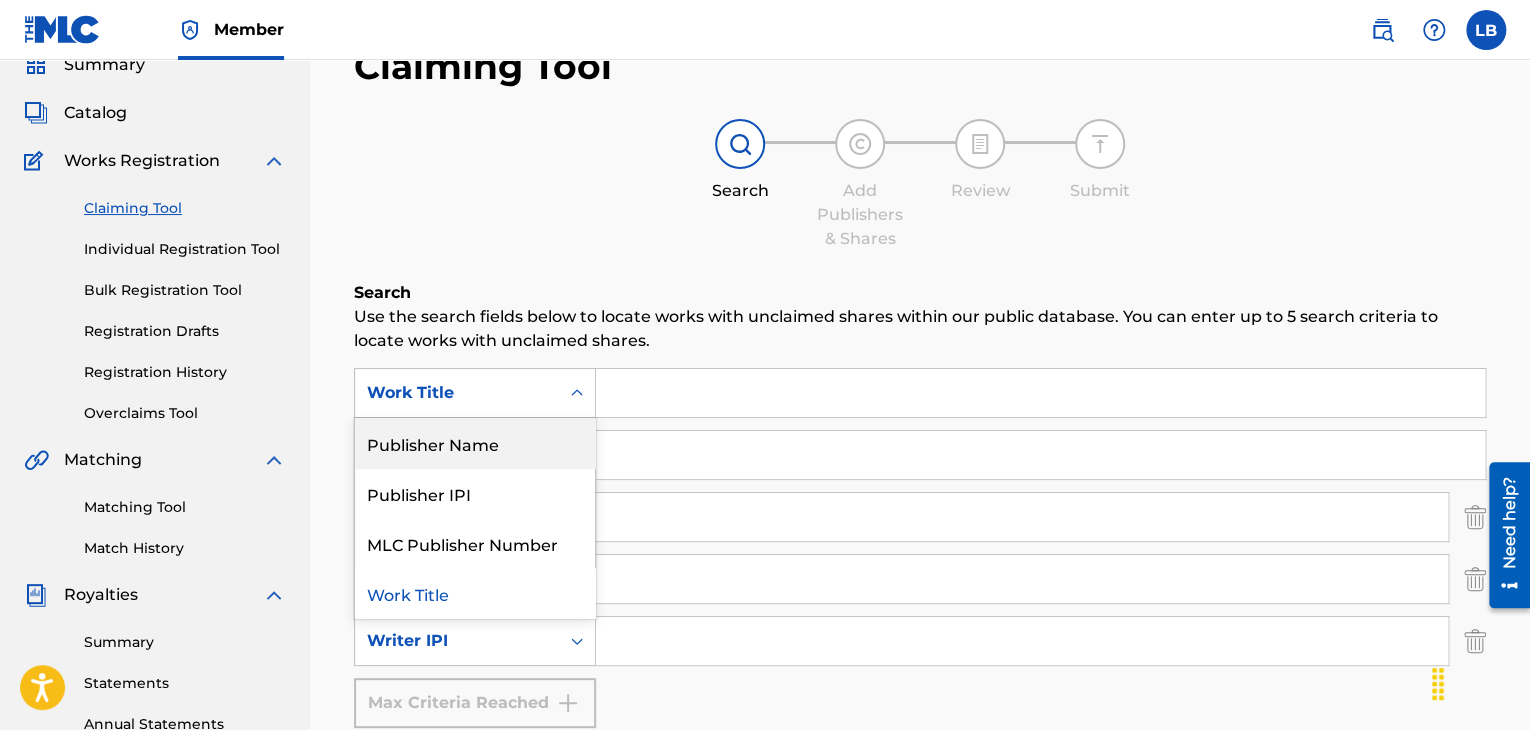 click 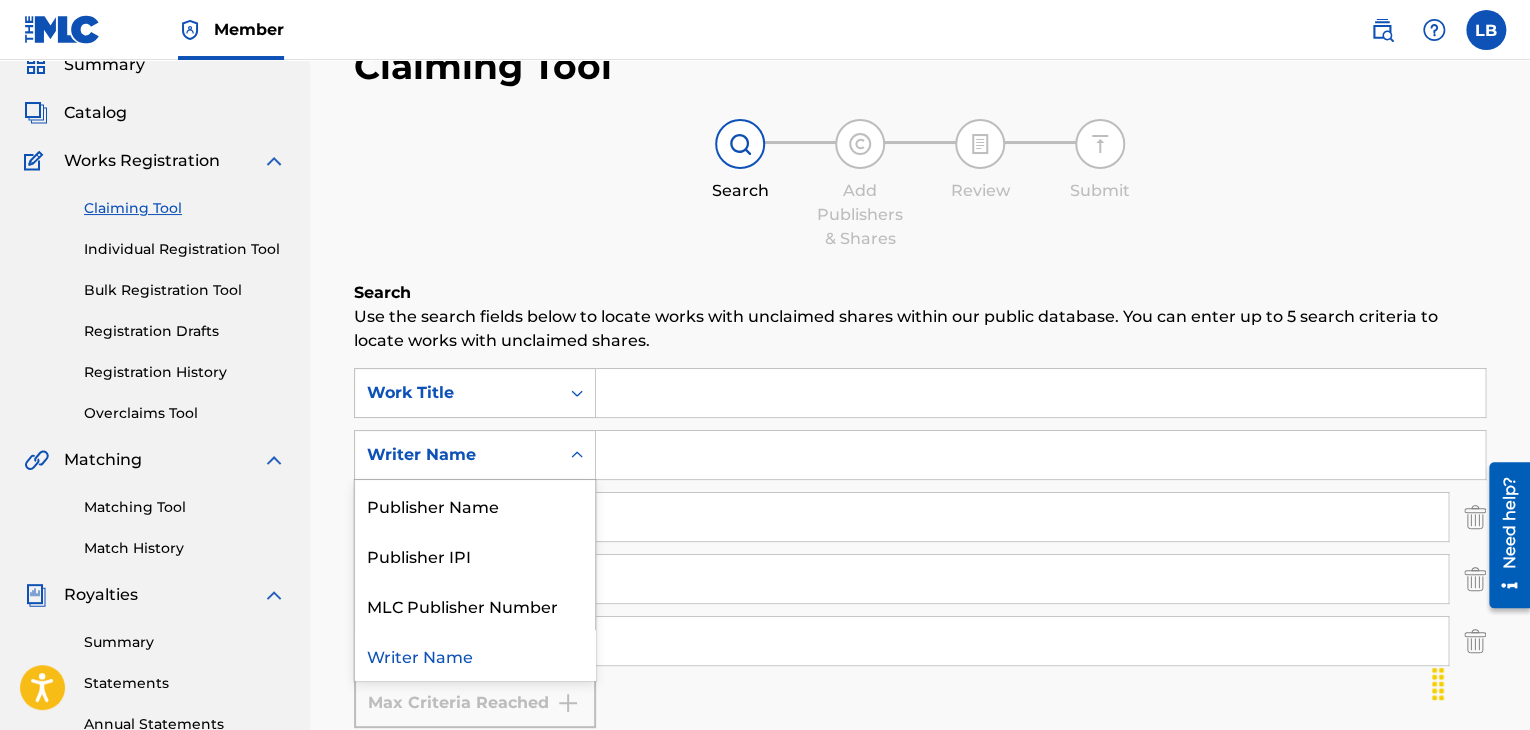 click at bounding box center (577, 455) 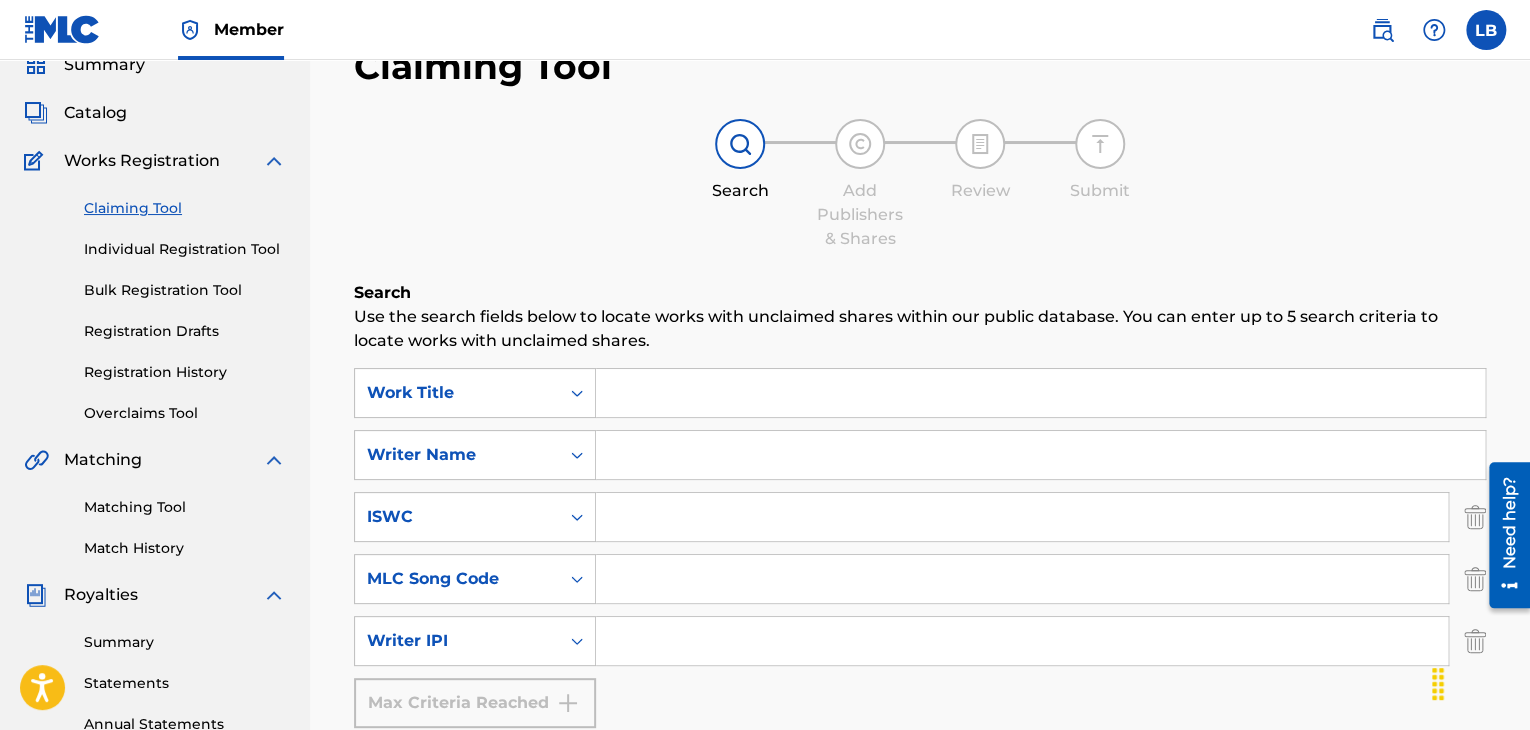 click at bounding box center [1040, 455] 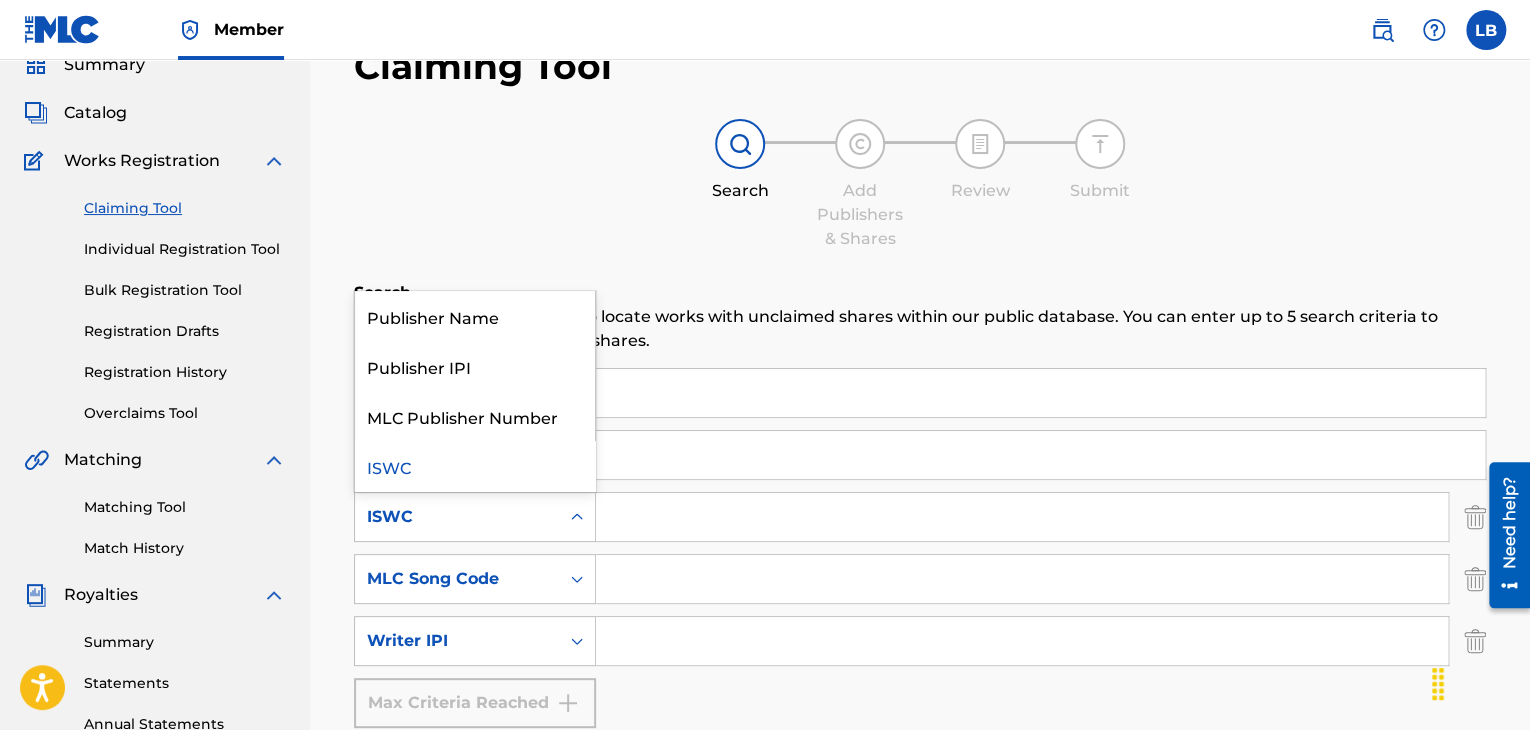 click at bounding box center (577, 517) 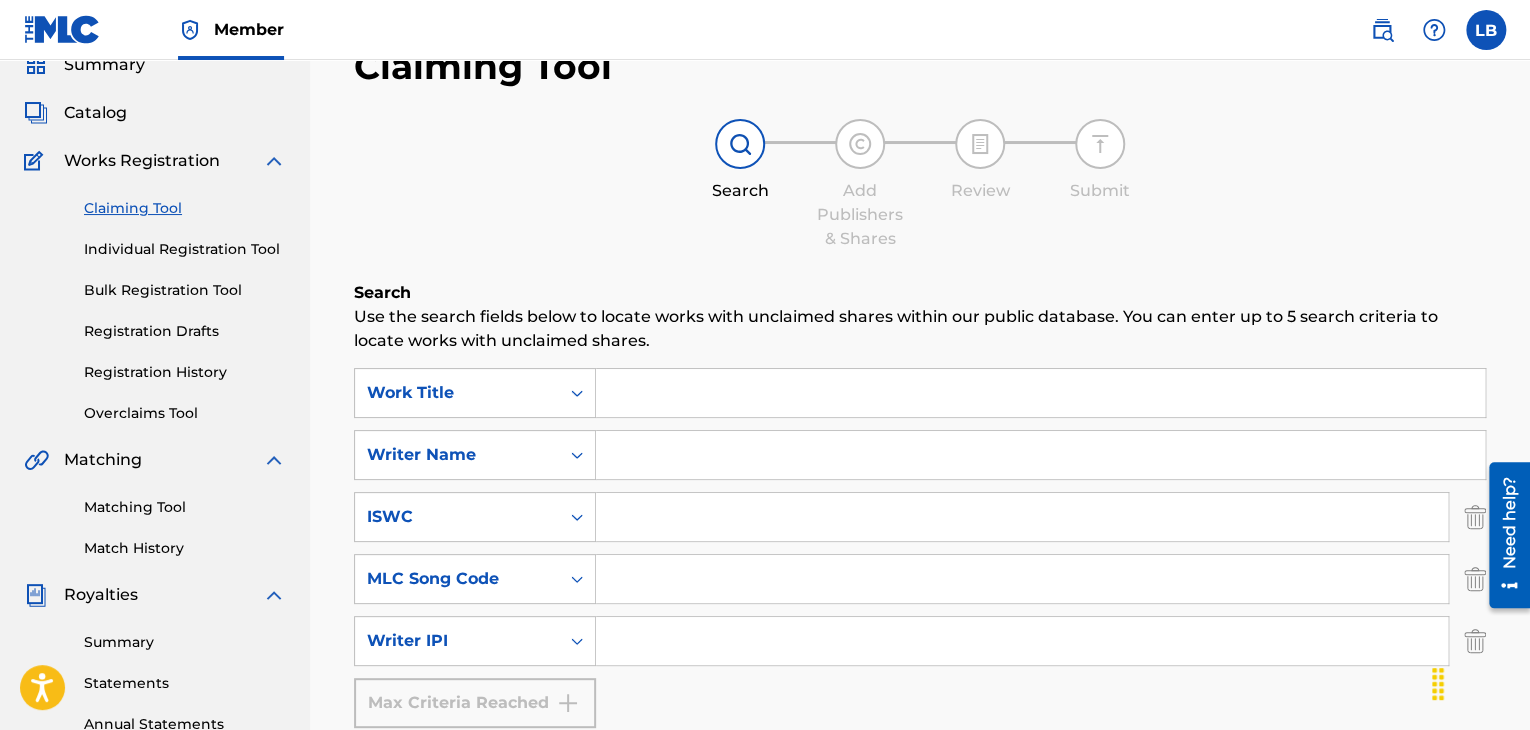 click 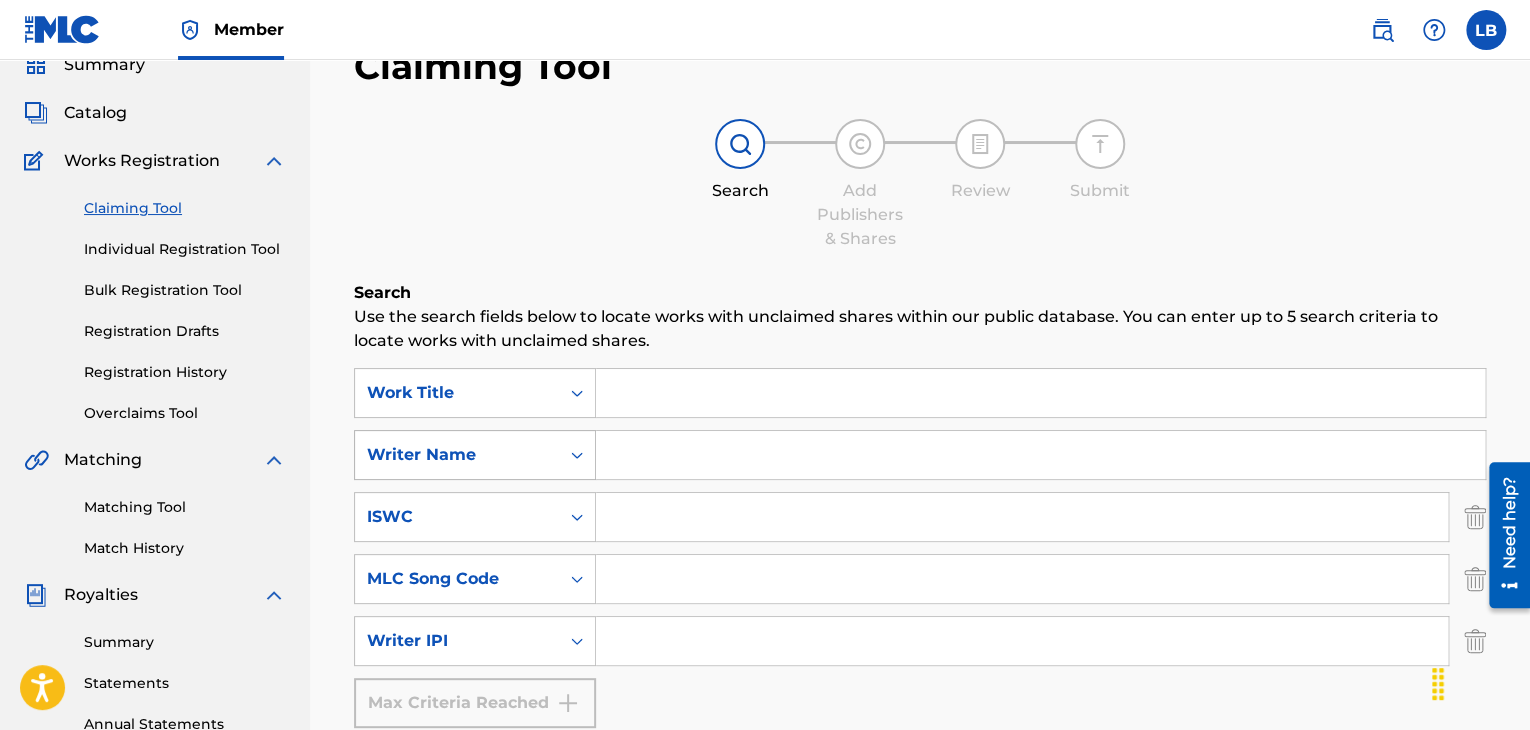 click 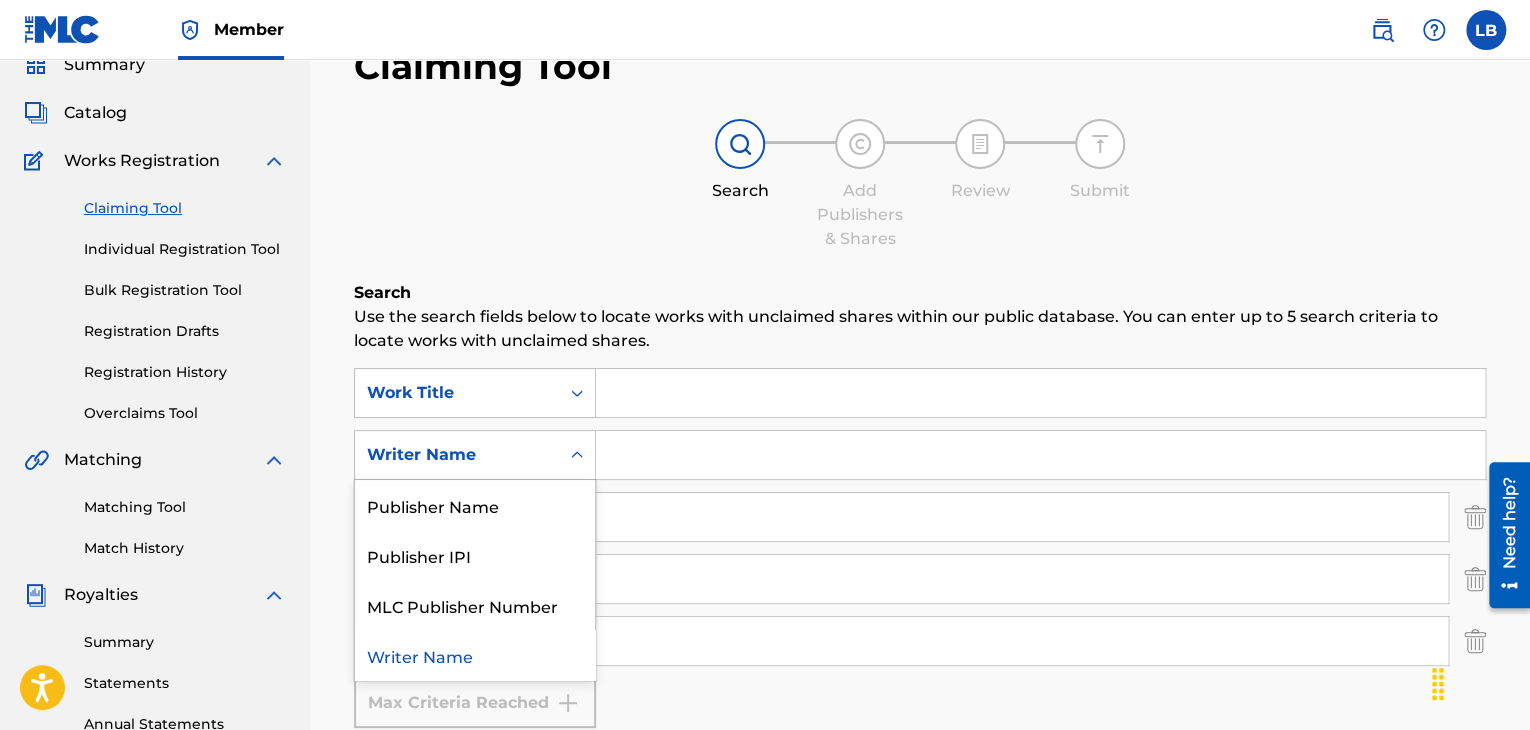 click 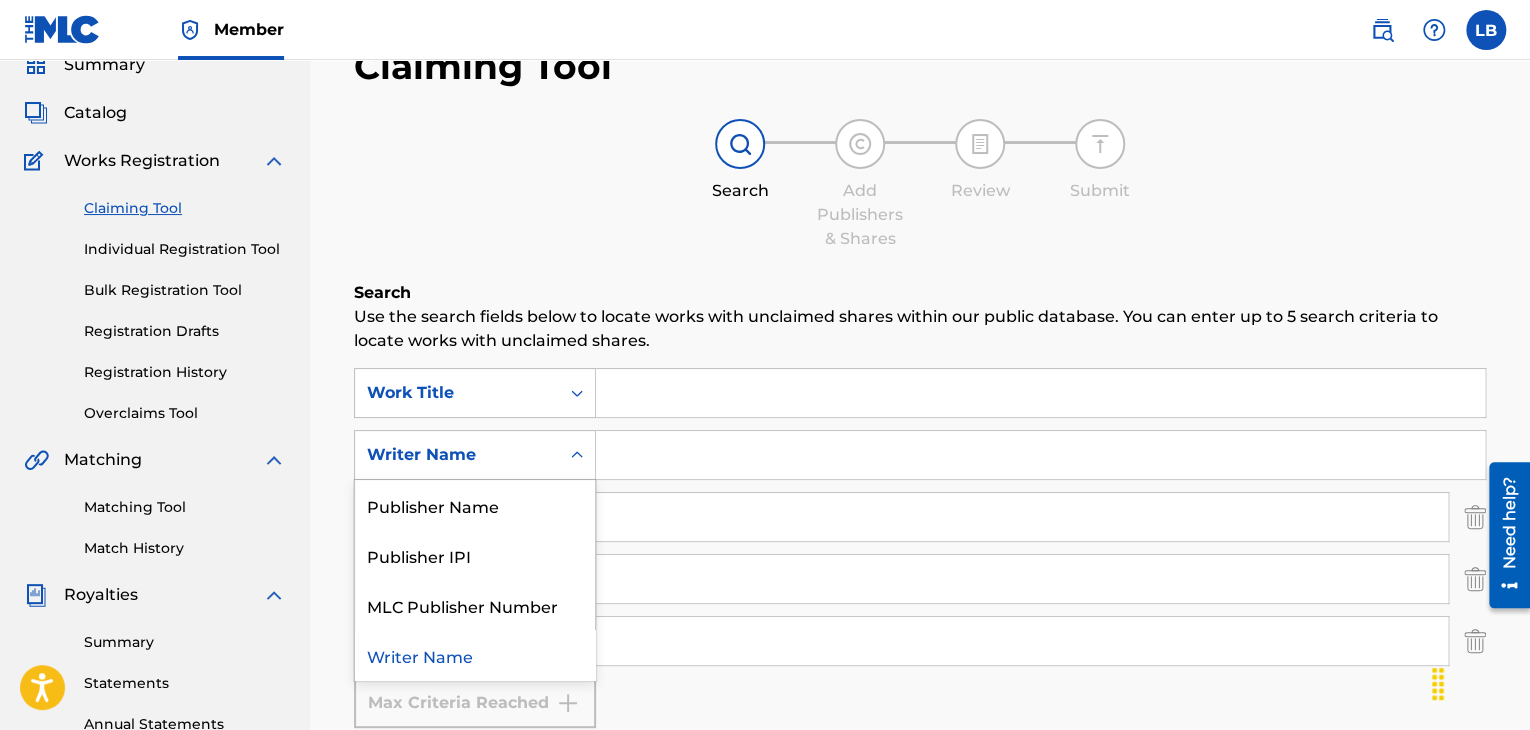 click 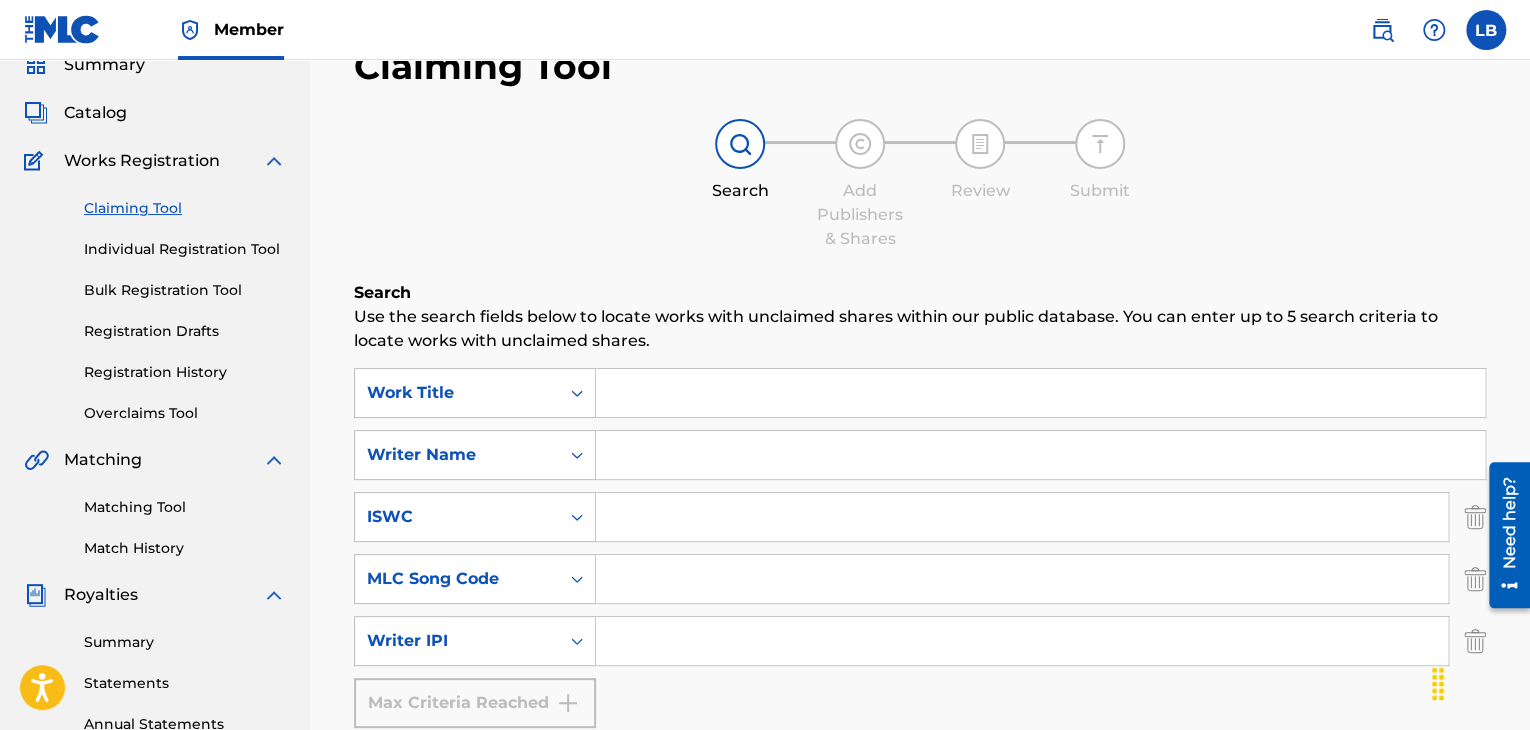 click at bounding box center (1040, 455) 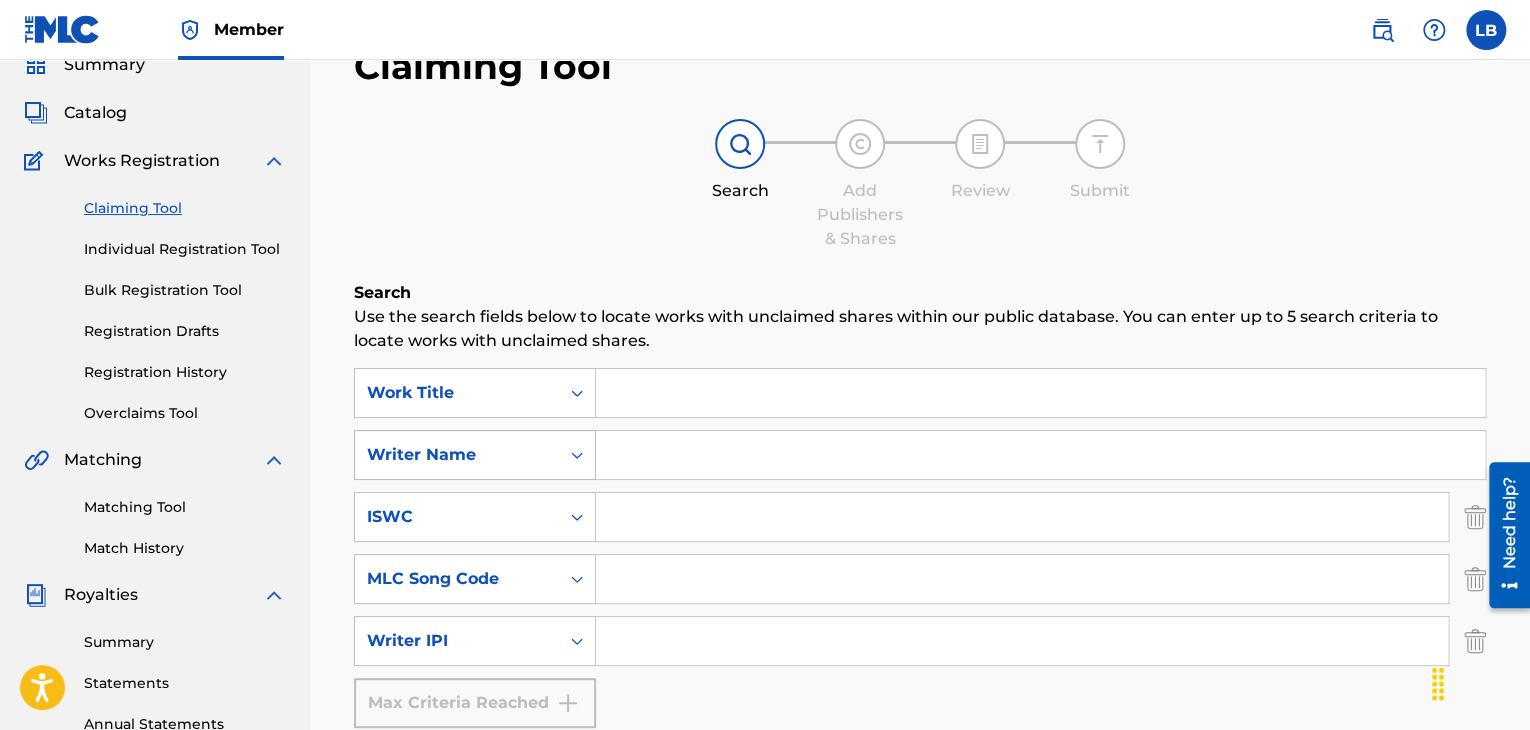 click 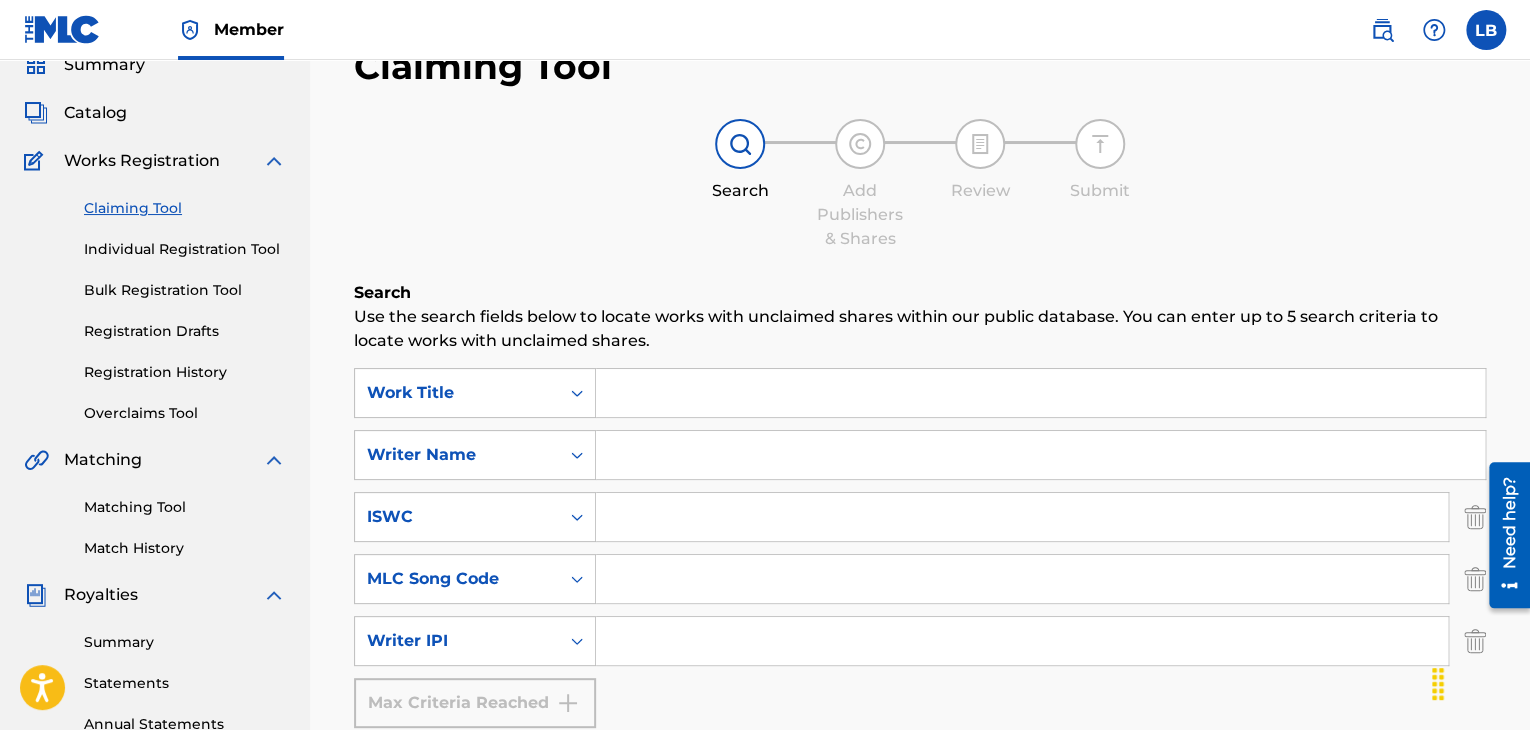 click 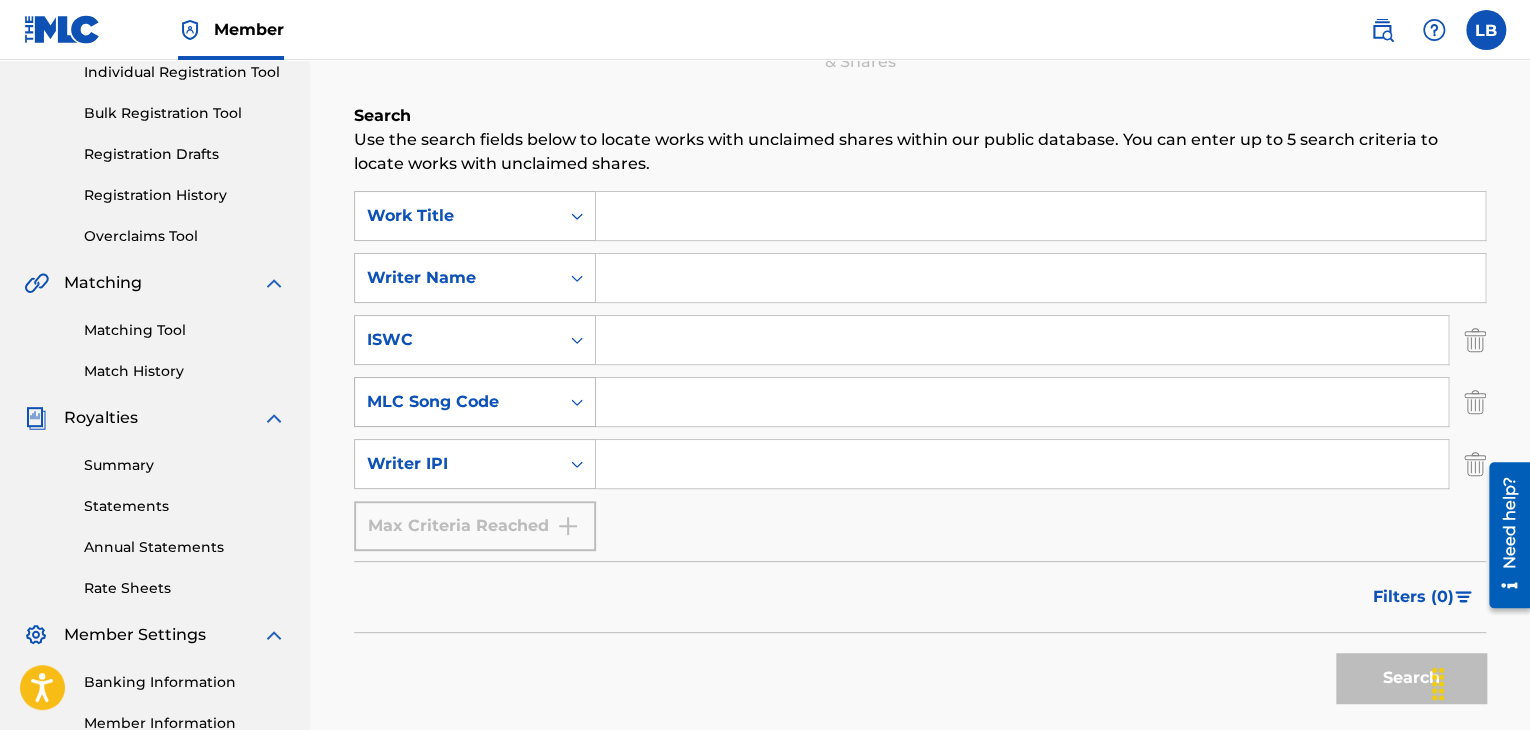 scroll, scrollTop: 283, scrollLeft: 0, axis: vertical 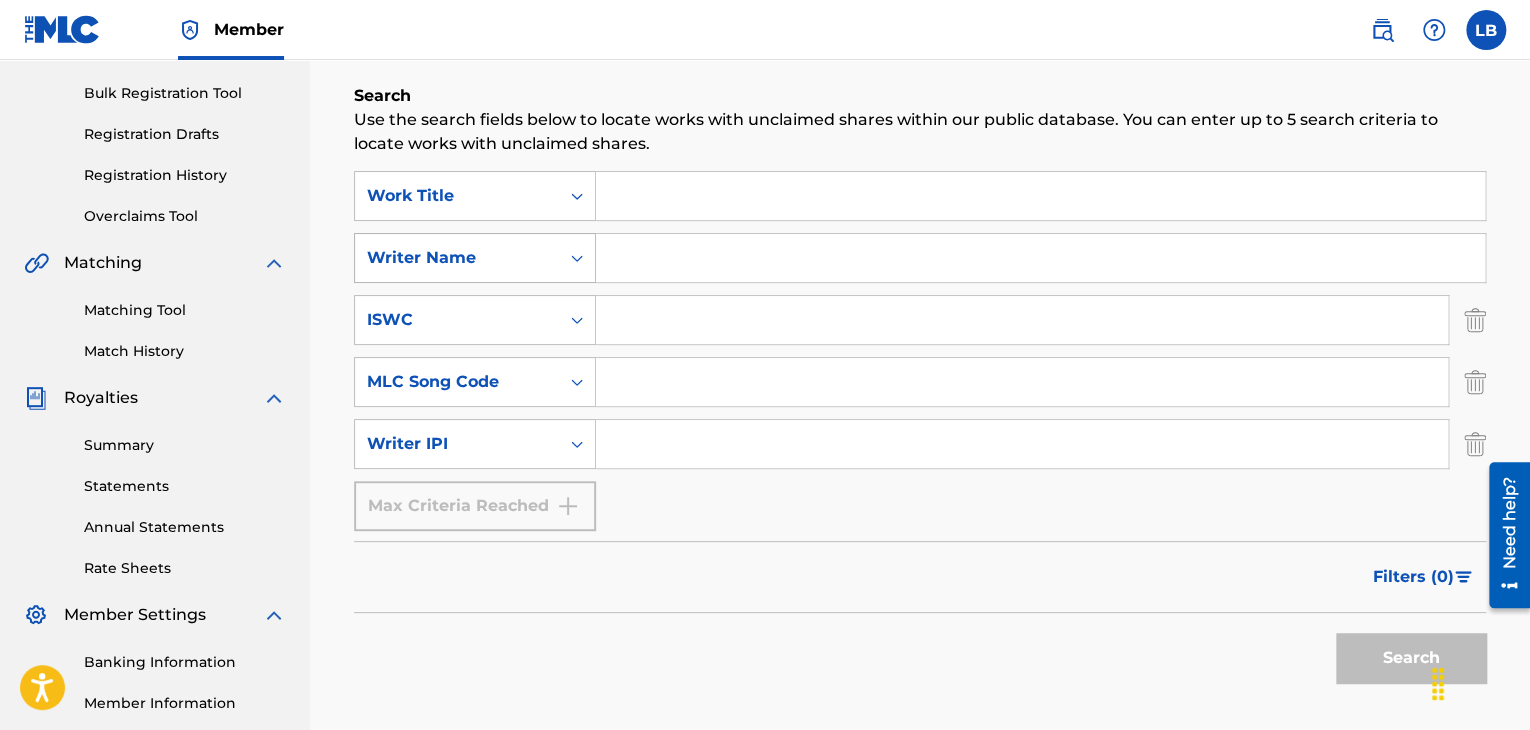 click 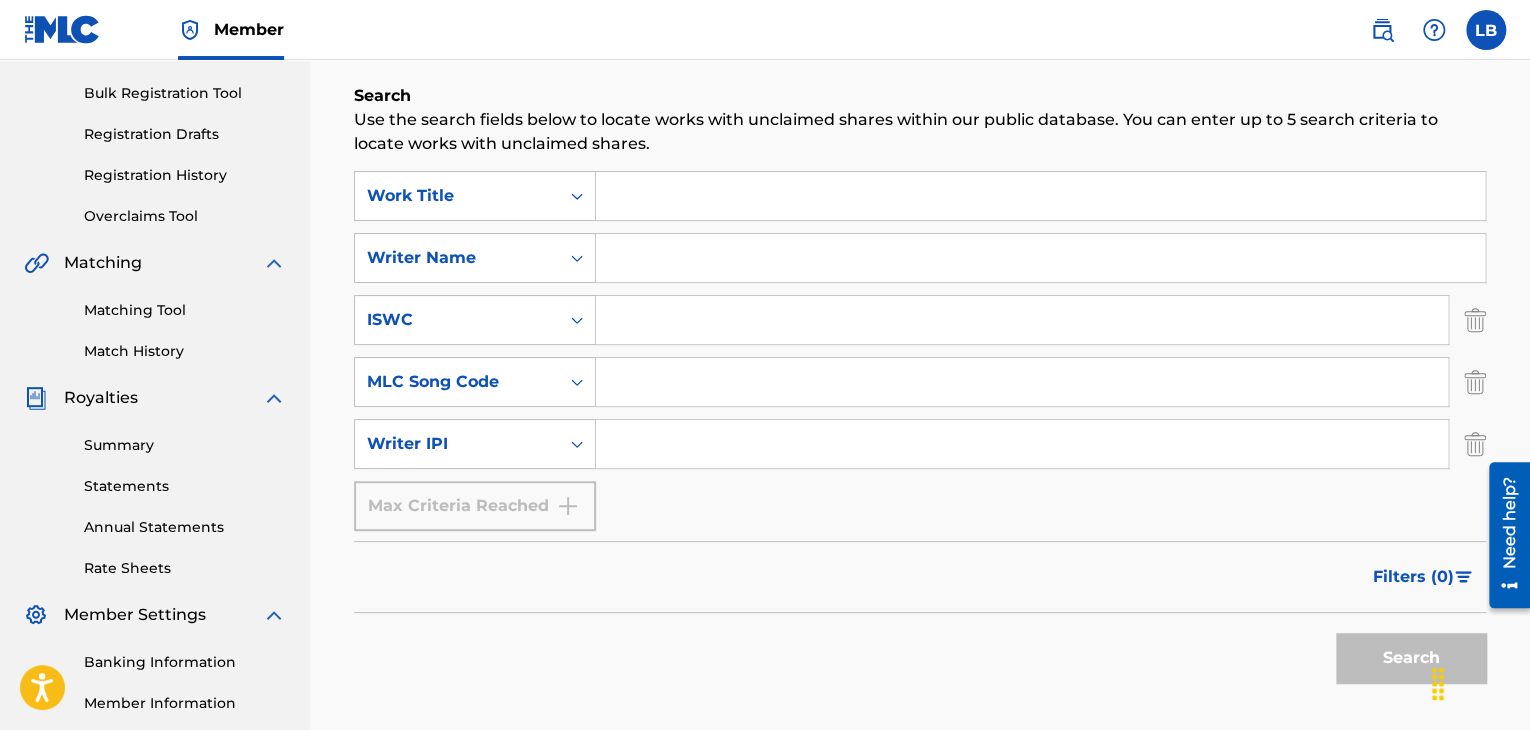click 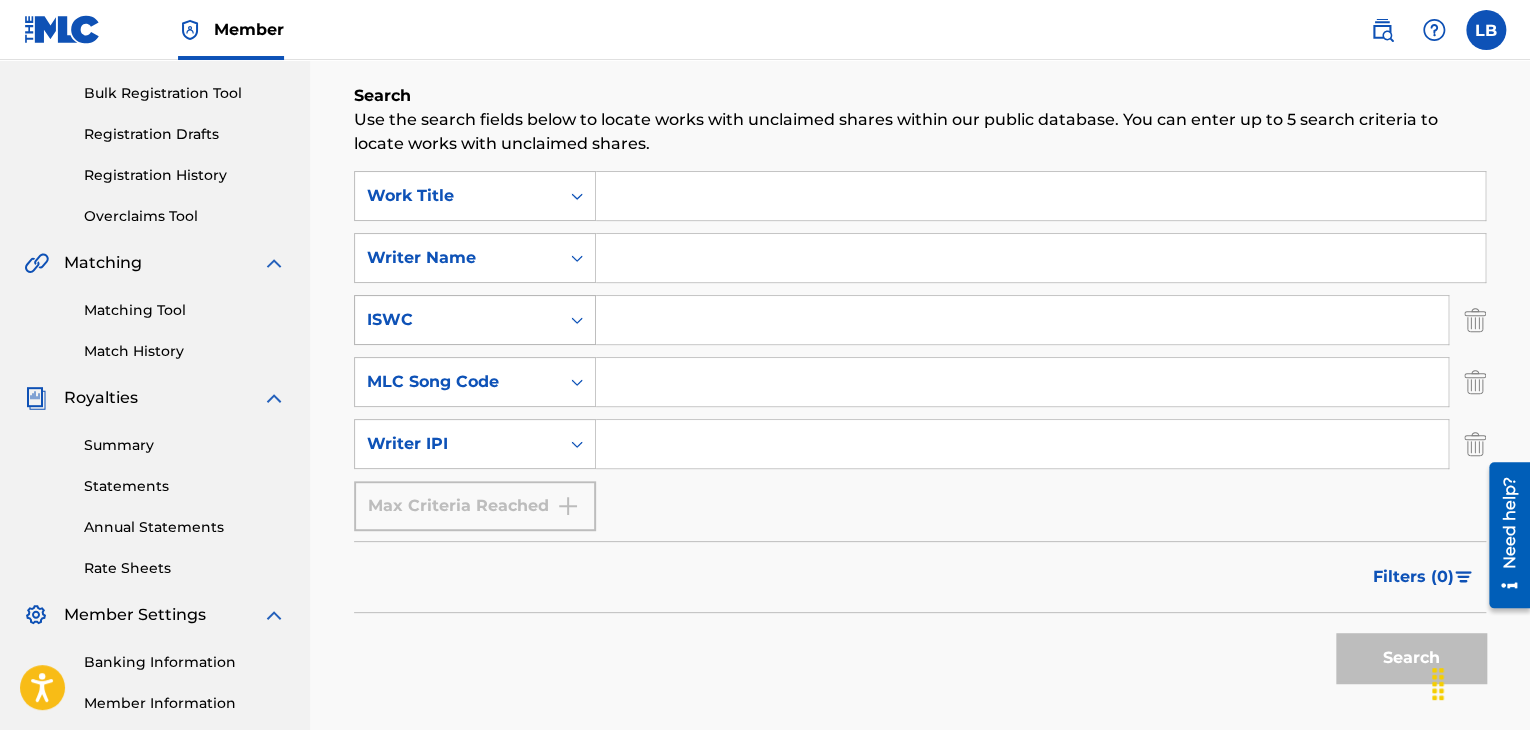 click 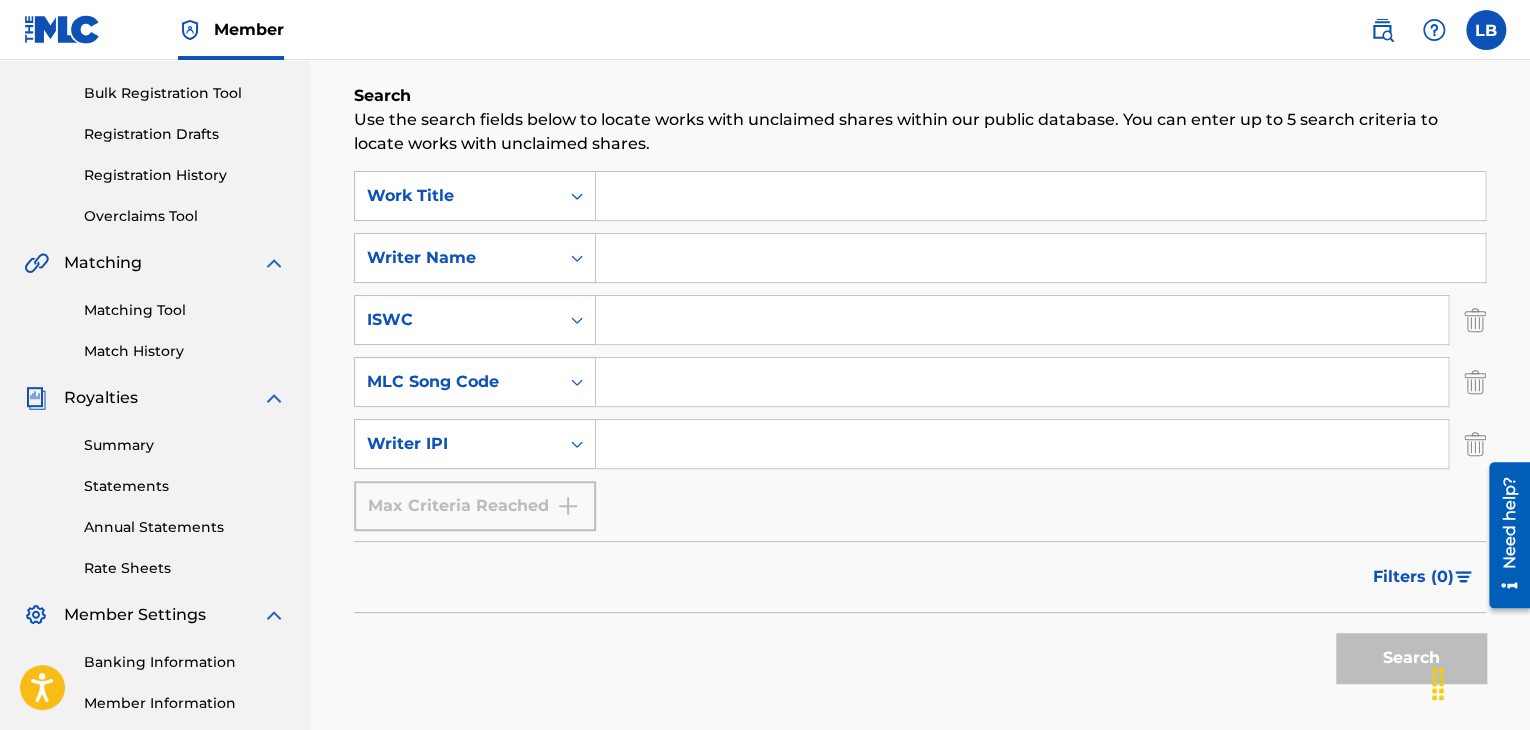 click 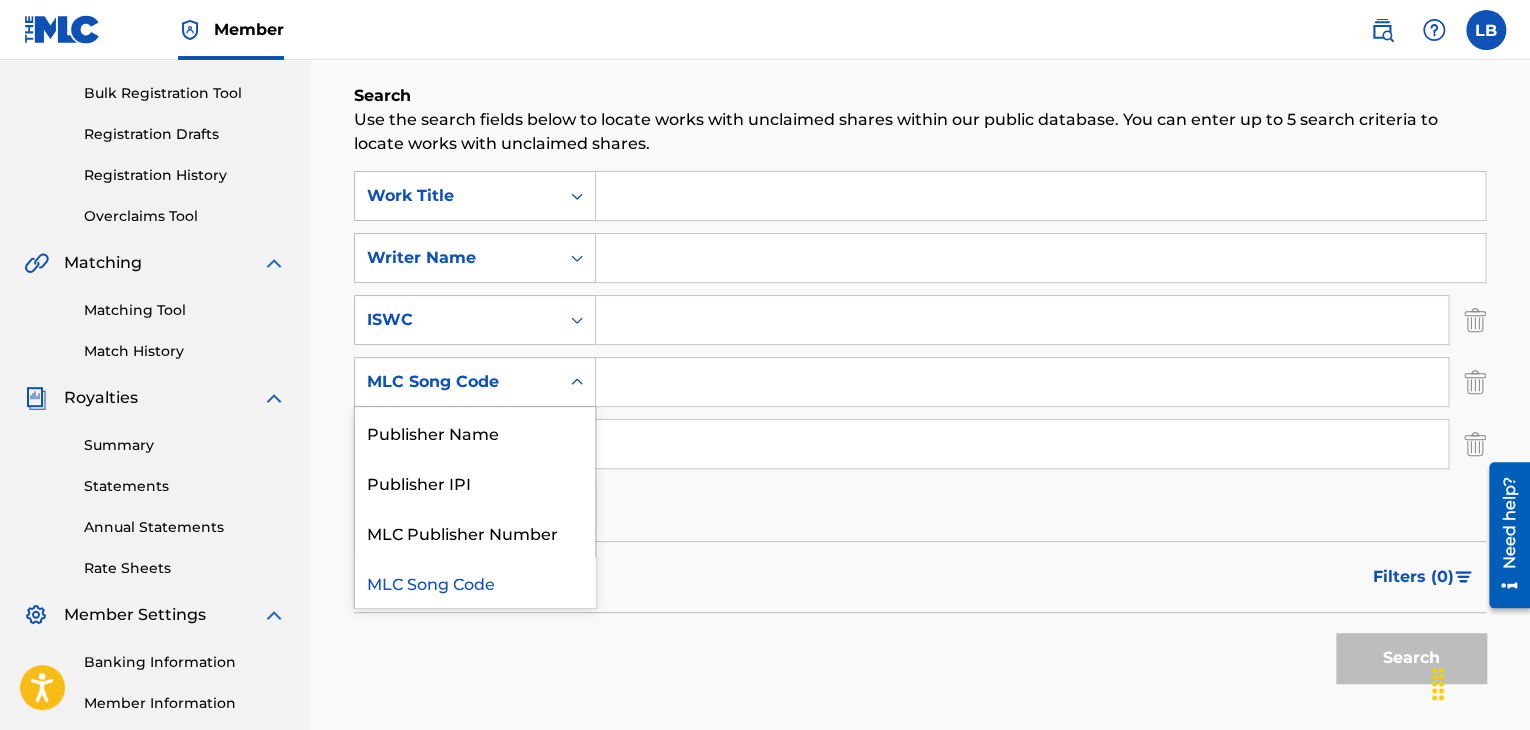 click 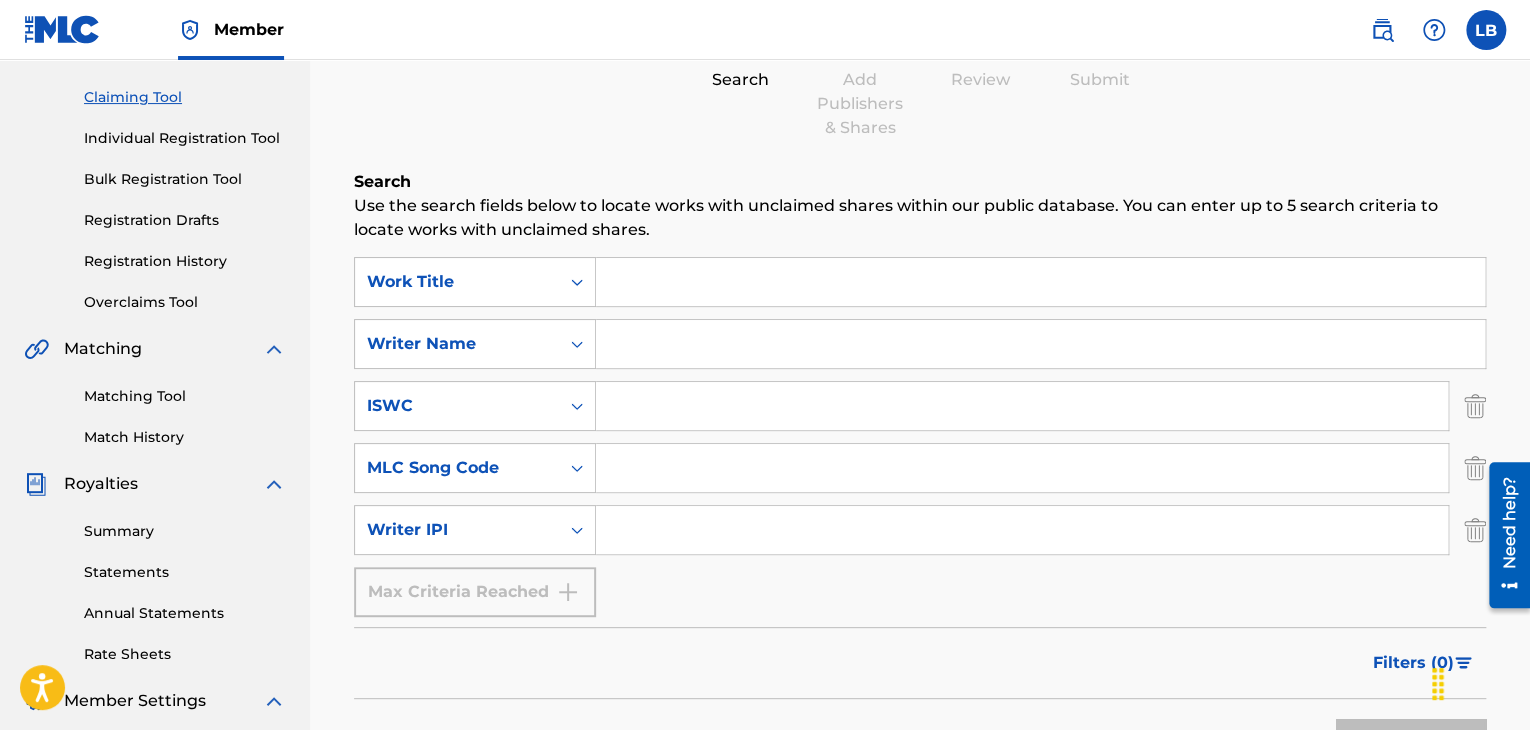 scroll, scrollTop: 180, scrollLeft: 0, axis: vertical 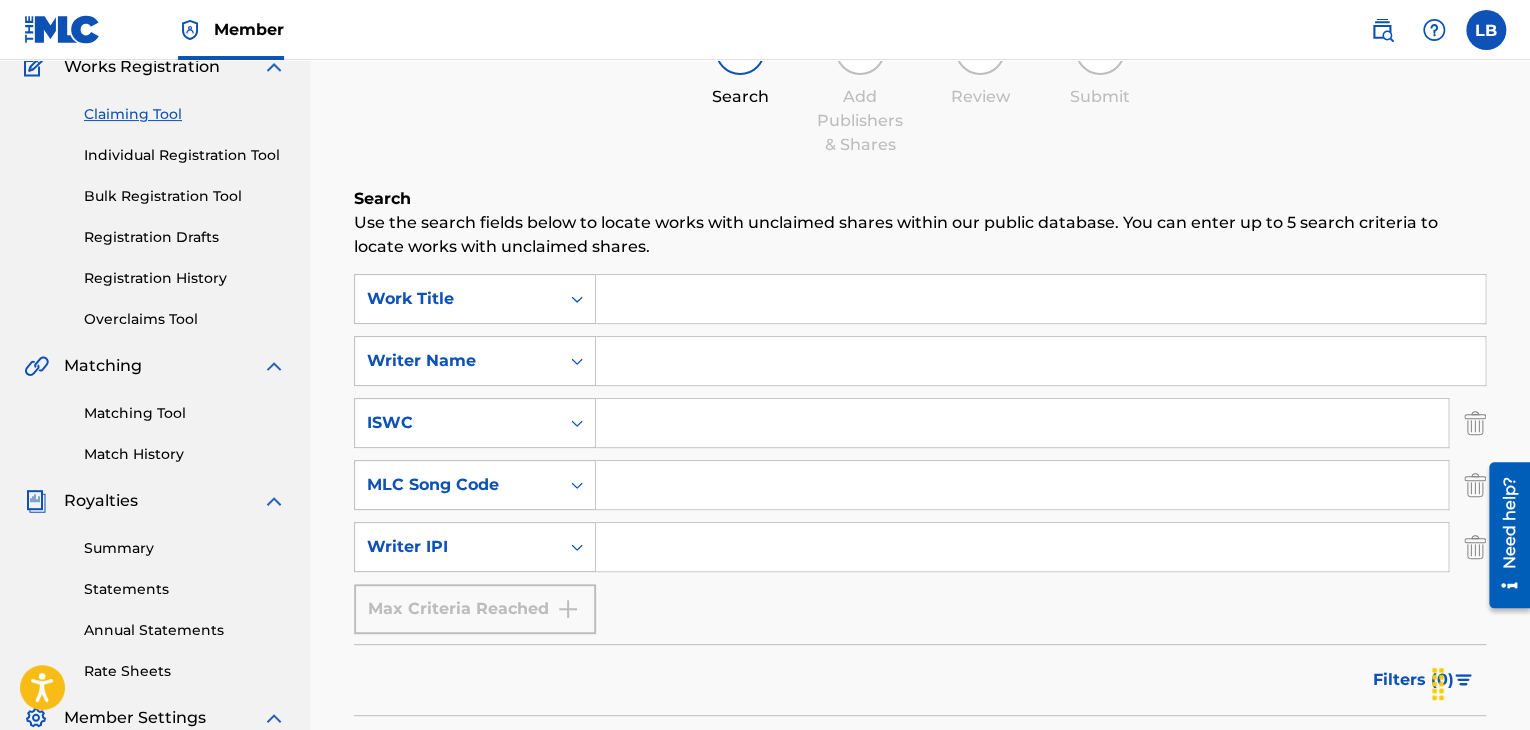 click on "Individual Registration Tool" at bounding box center [185, 155] 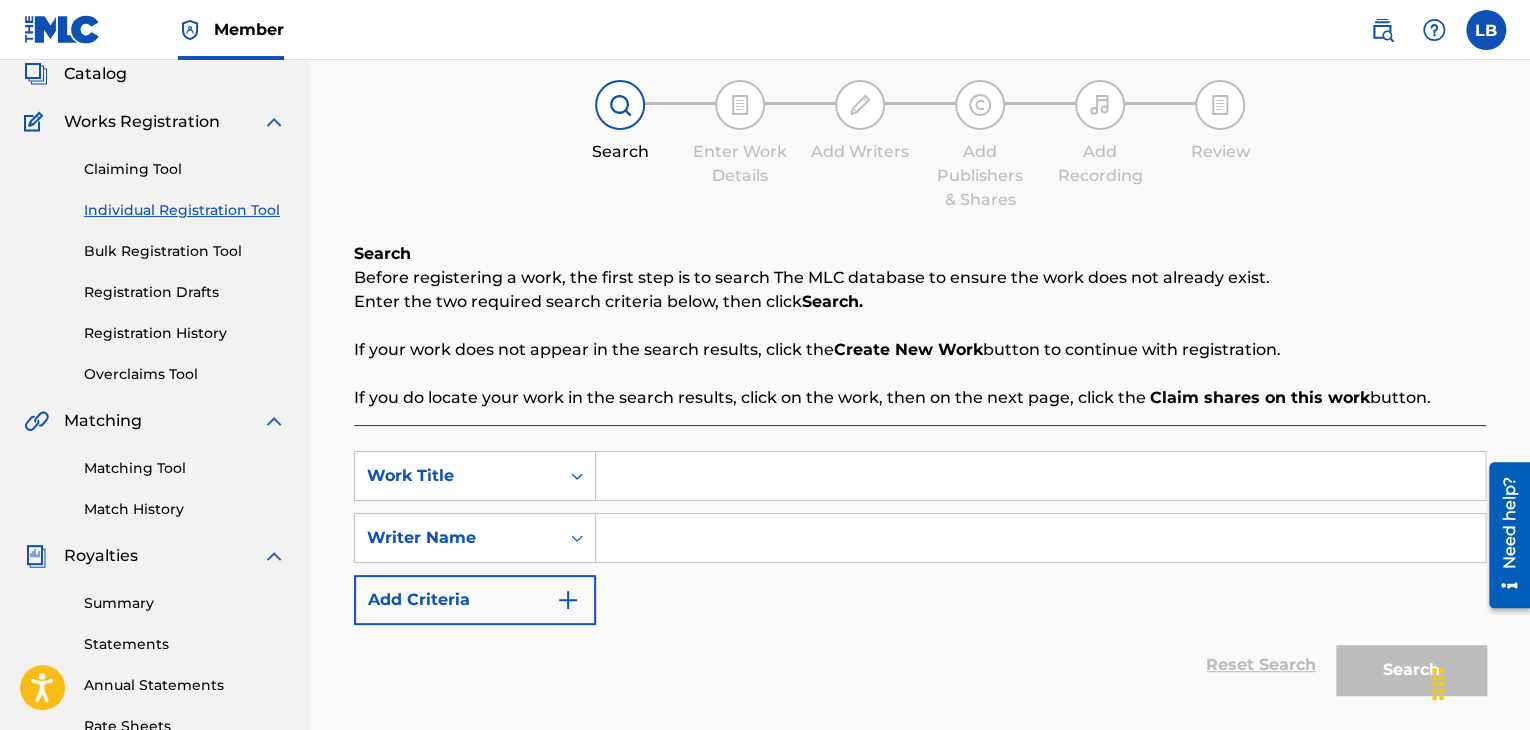 scroll, scrollTop: 158, scrollLeft: 0, axis: vertical 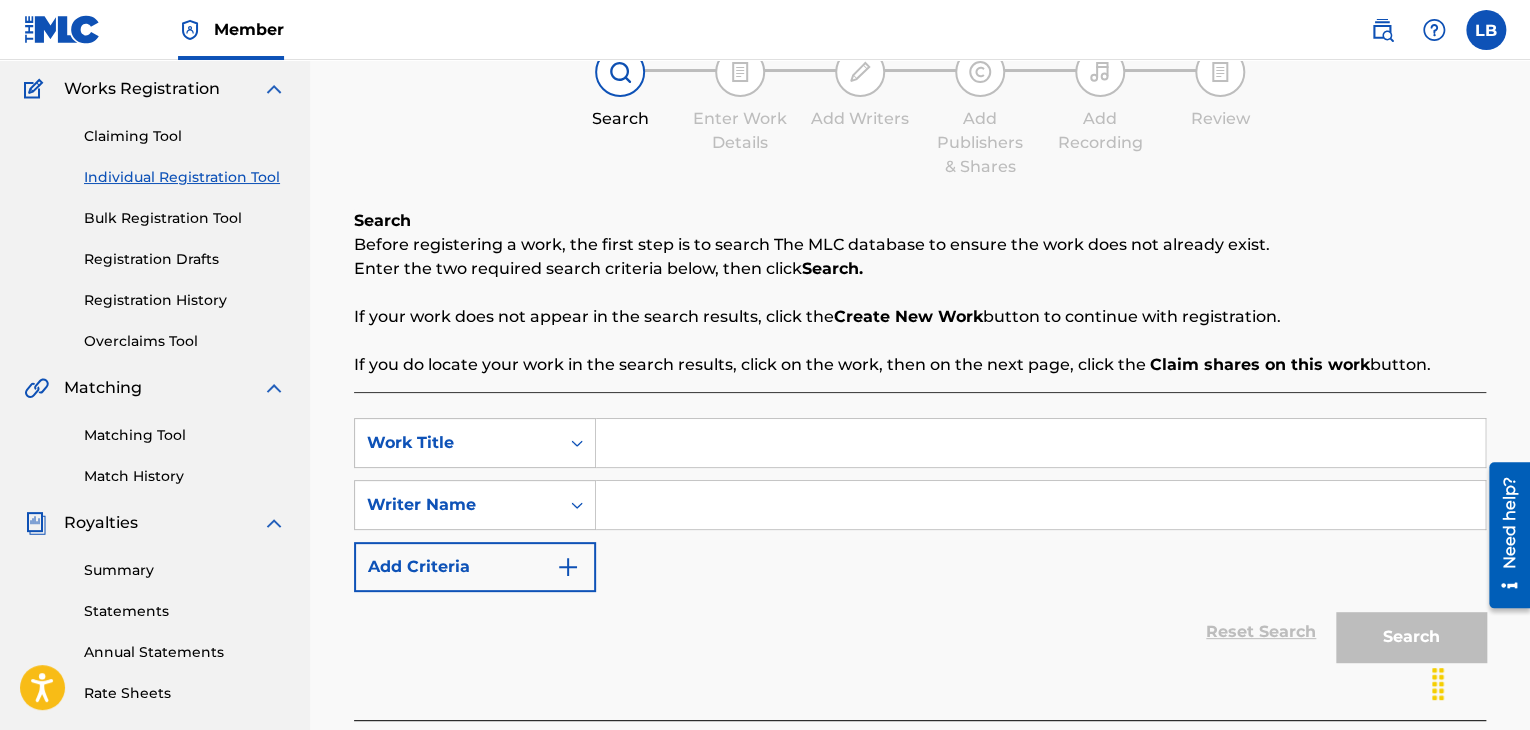 click at bounding box center [1040, 443] 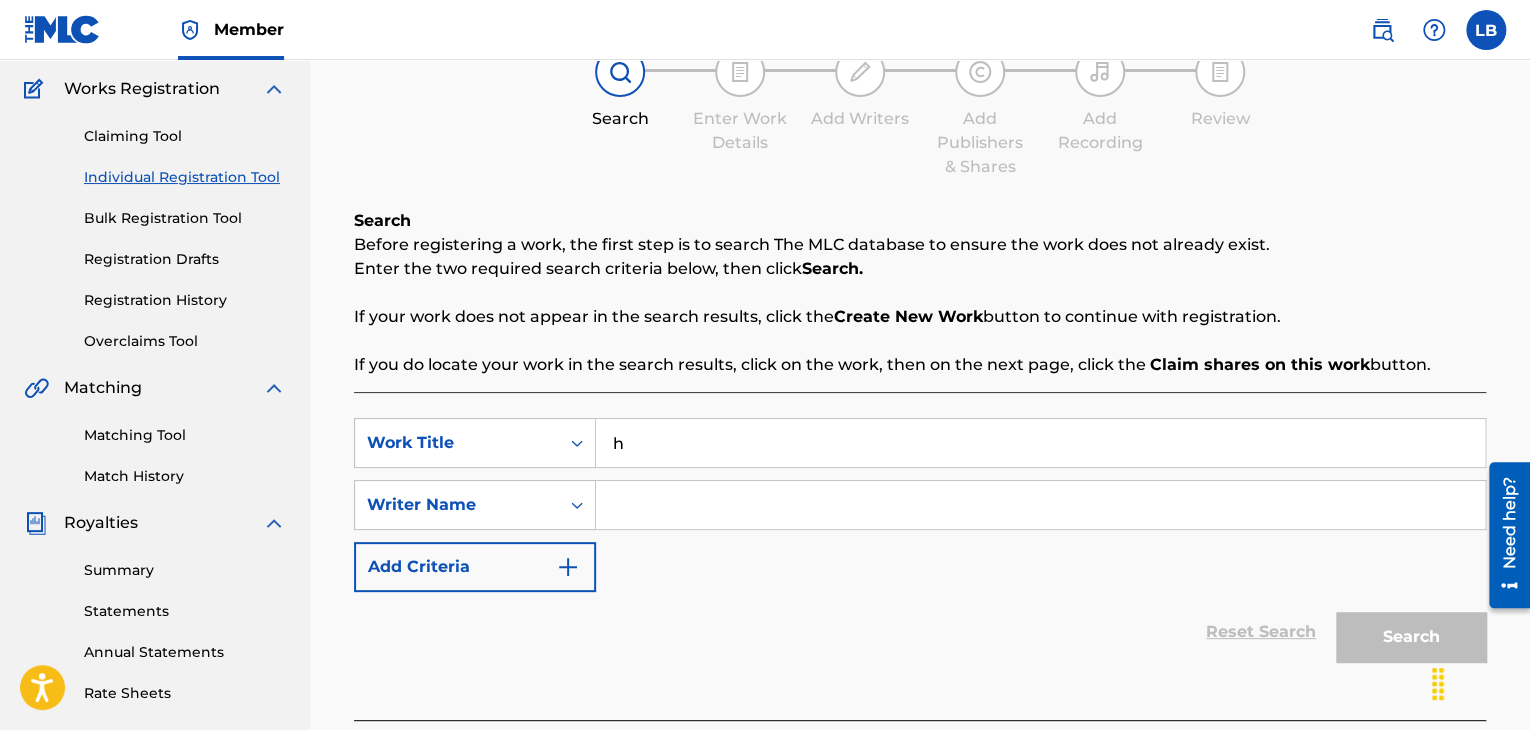 type on "h" 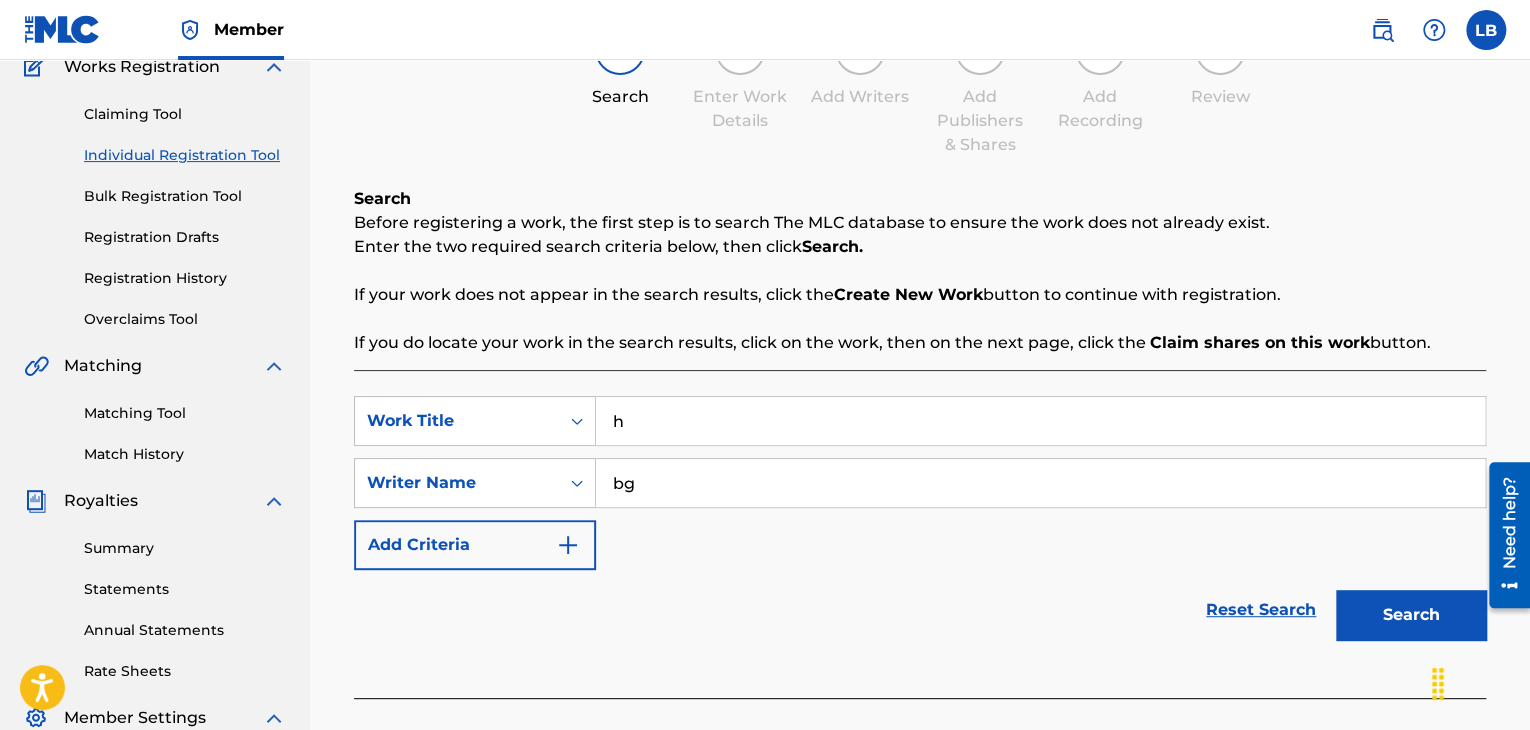 scroll, scrollTop: 239, scrollLeft: 0, axis: vertical 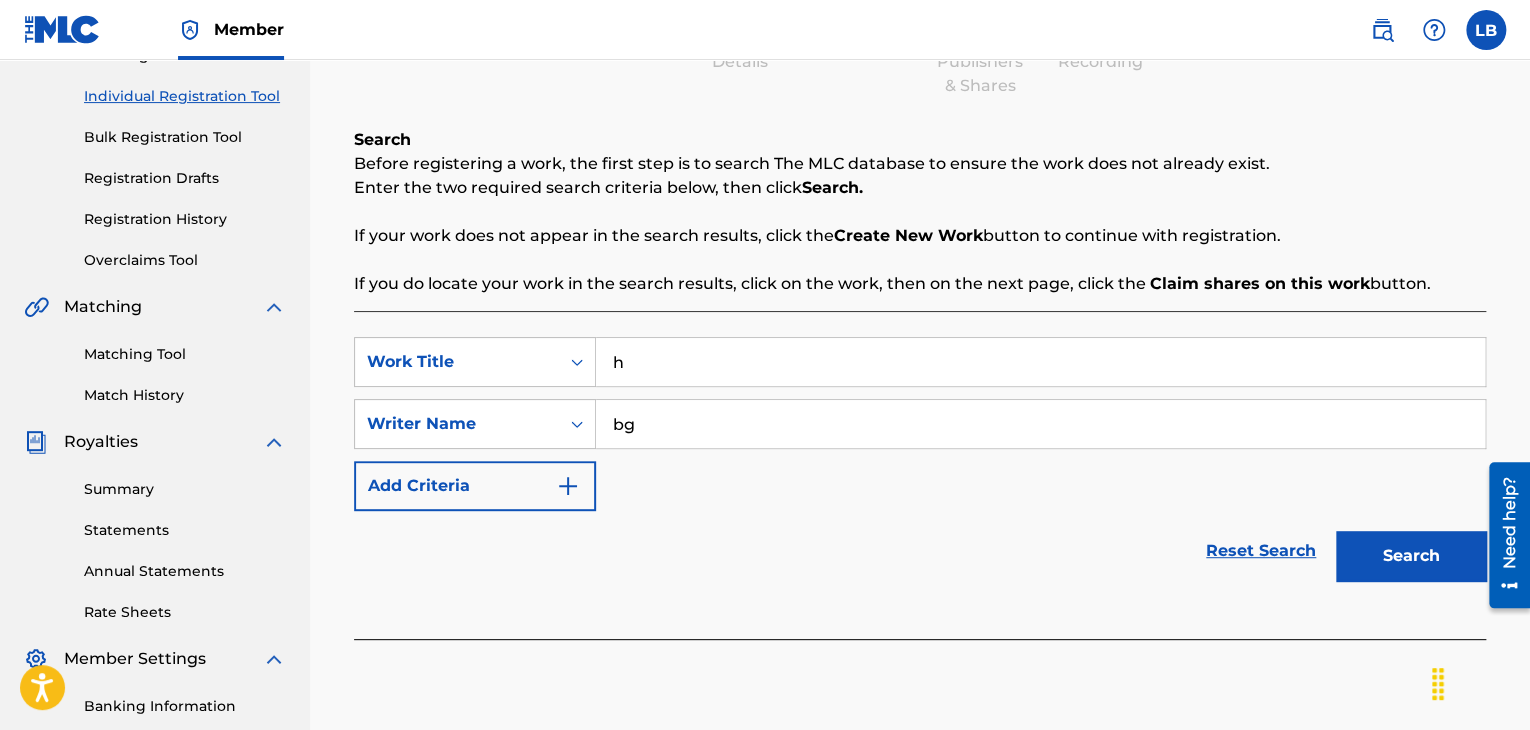 click on "Search" at bounding box center (1411, 556) 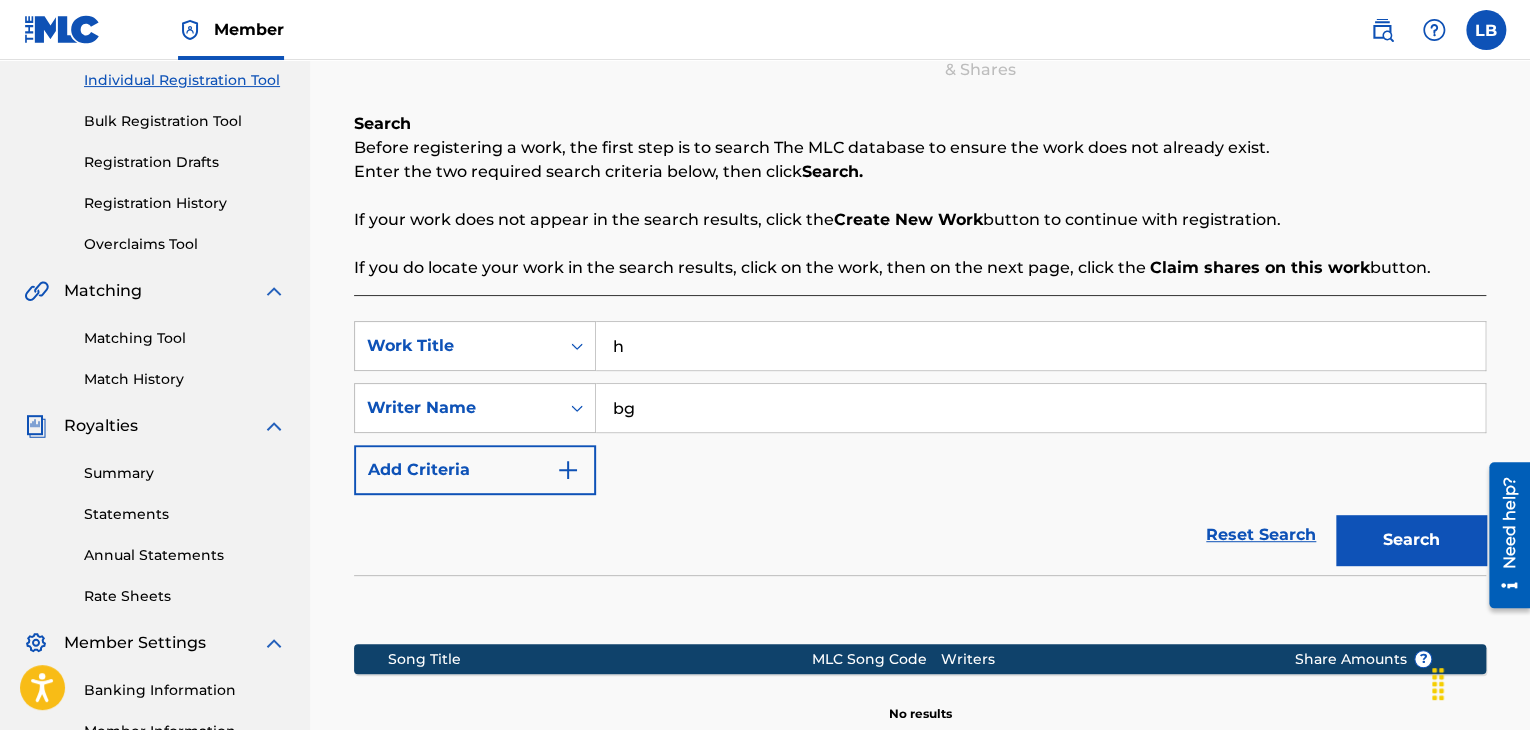 scroll, scrollTop: 256, scrollLeft: 0, axis: vertical 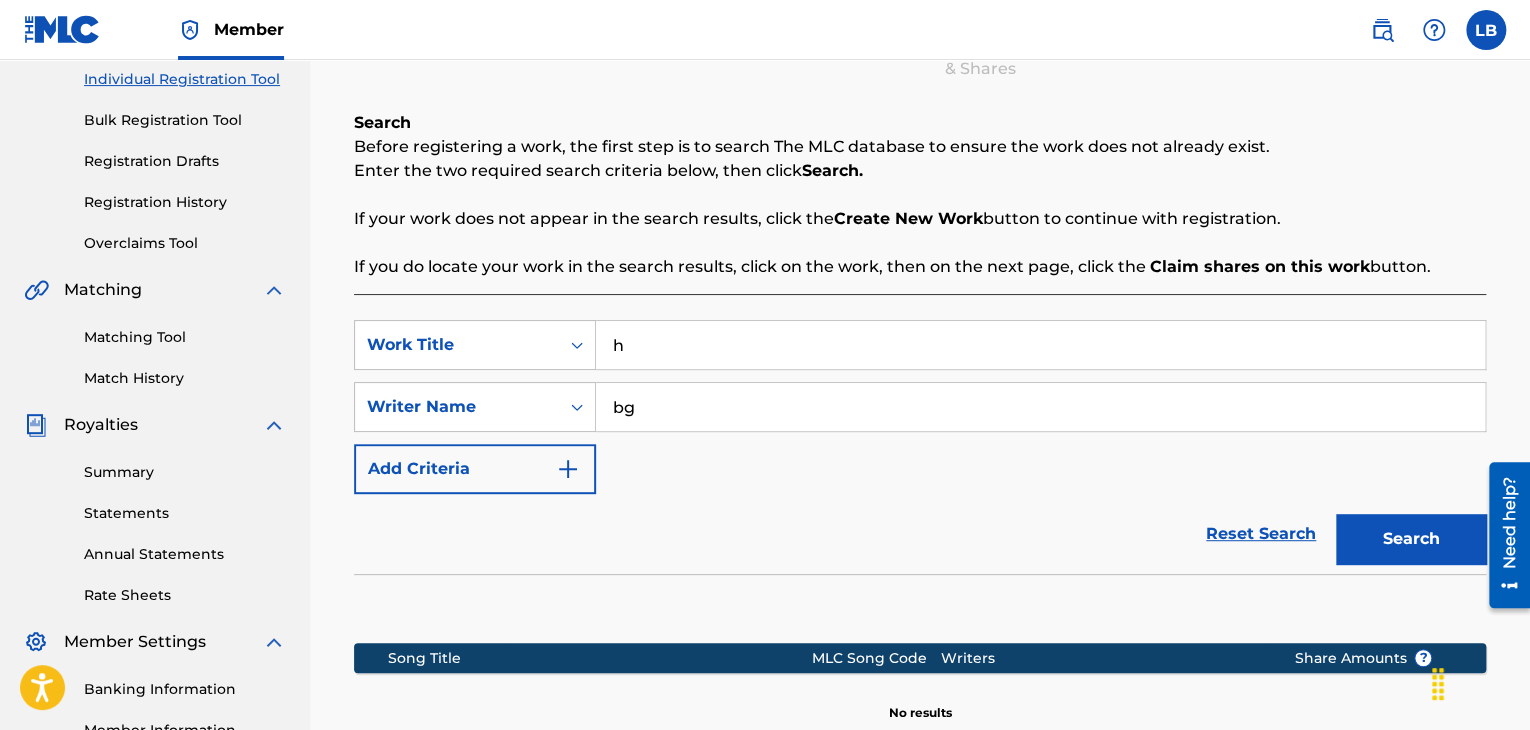 click on "bg" at bounding box center [1040, 407] 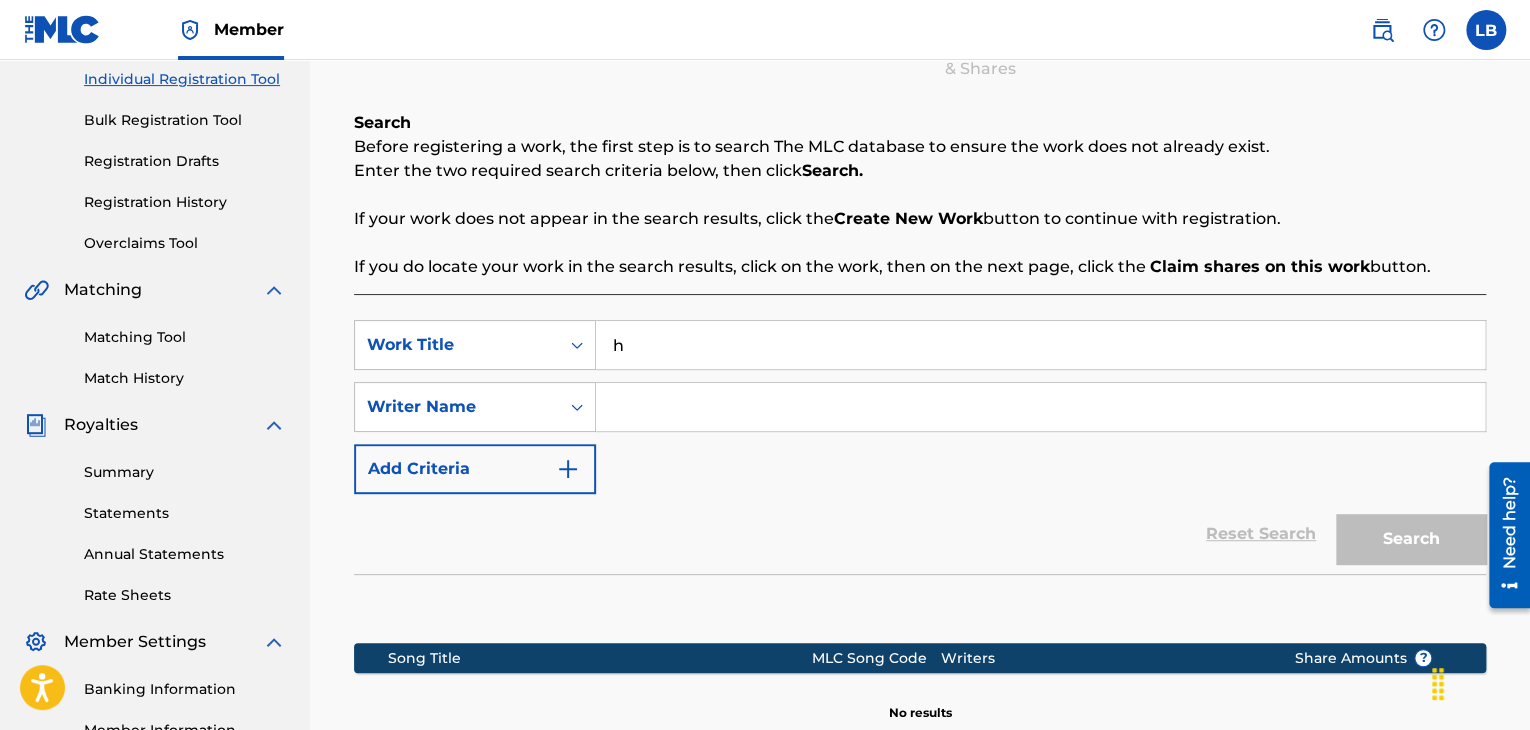 type 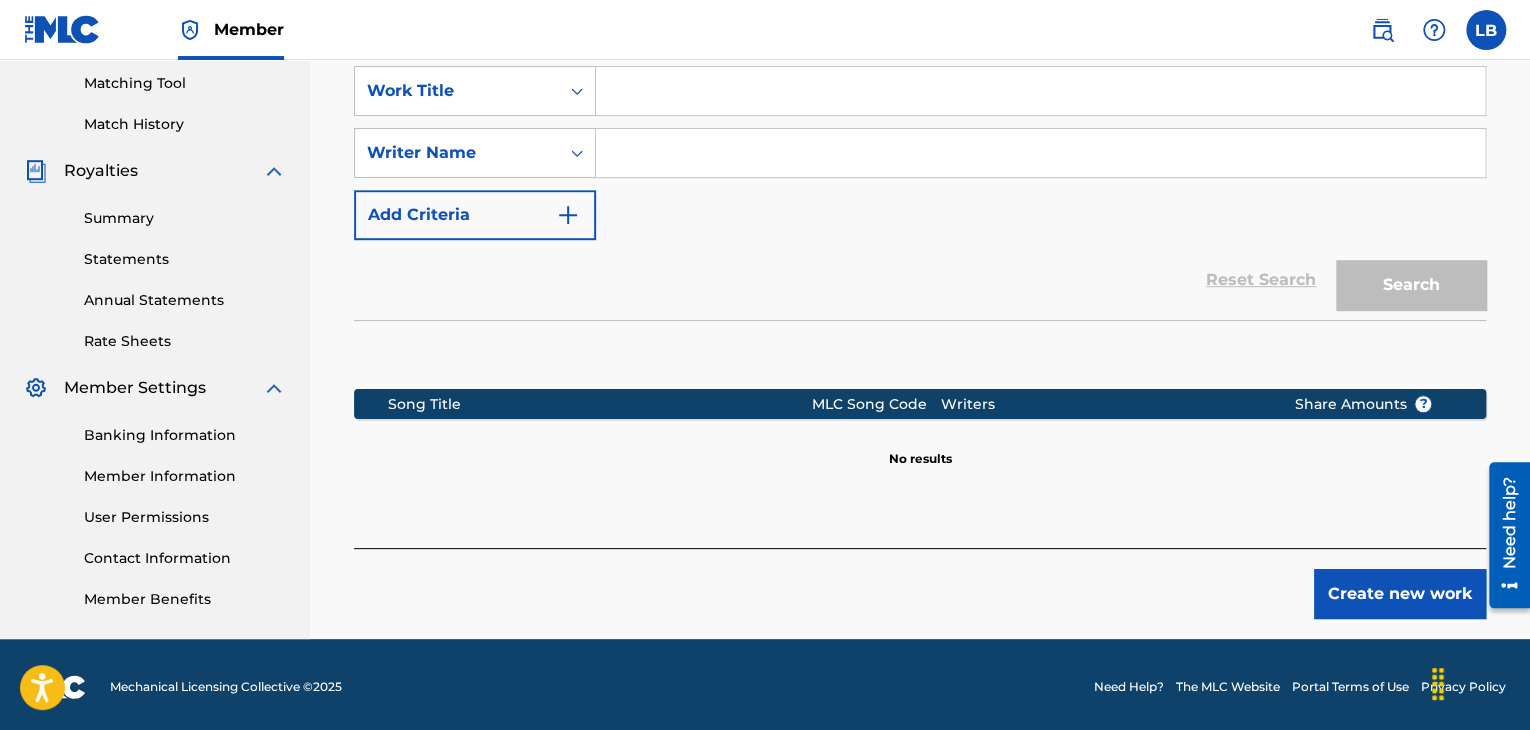 scroll, scrollTop: 515, scrollLeft: 0, axis: vertical 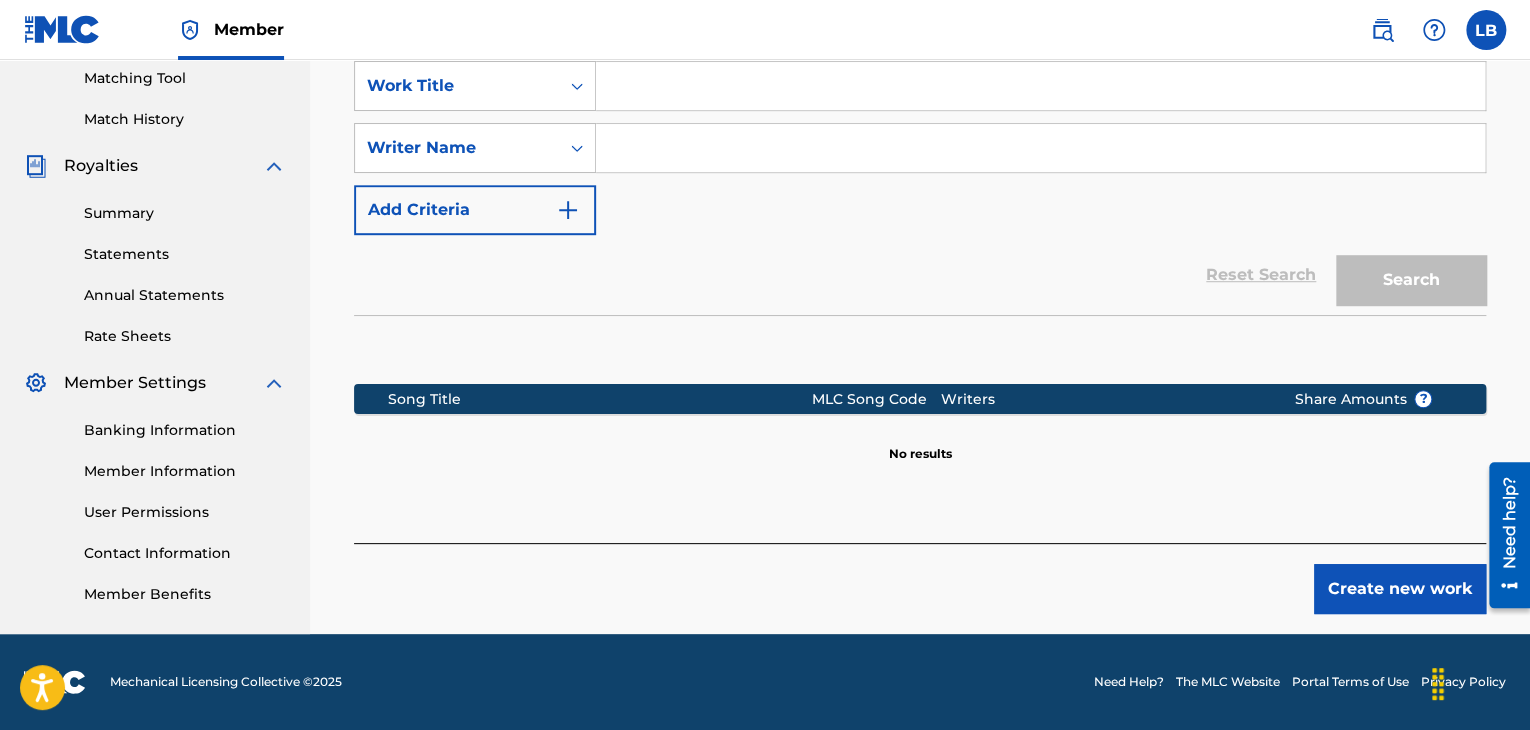 type 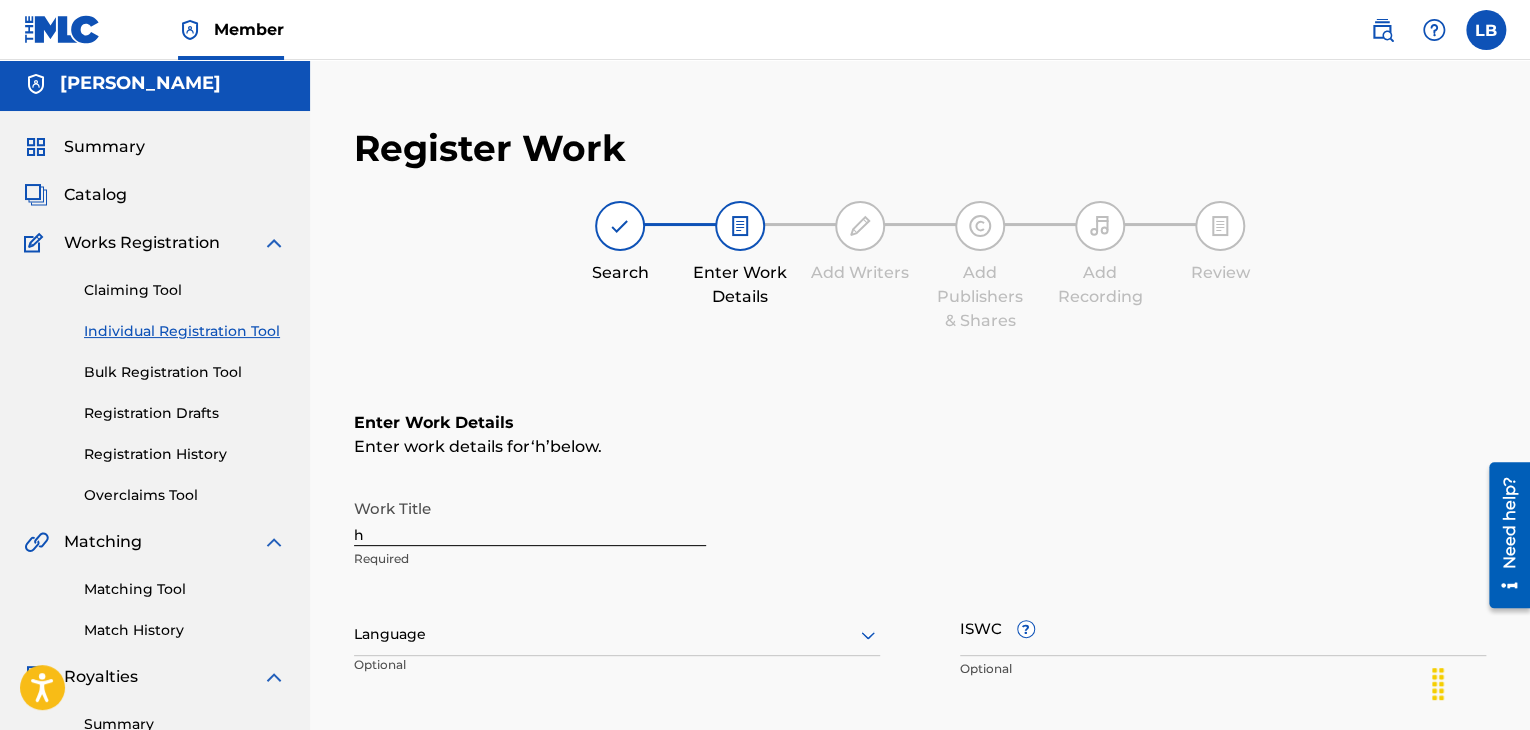 scroll, scrollTop: 0, scrollLeft: 0, axis: both 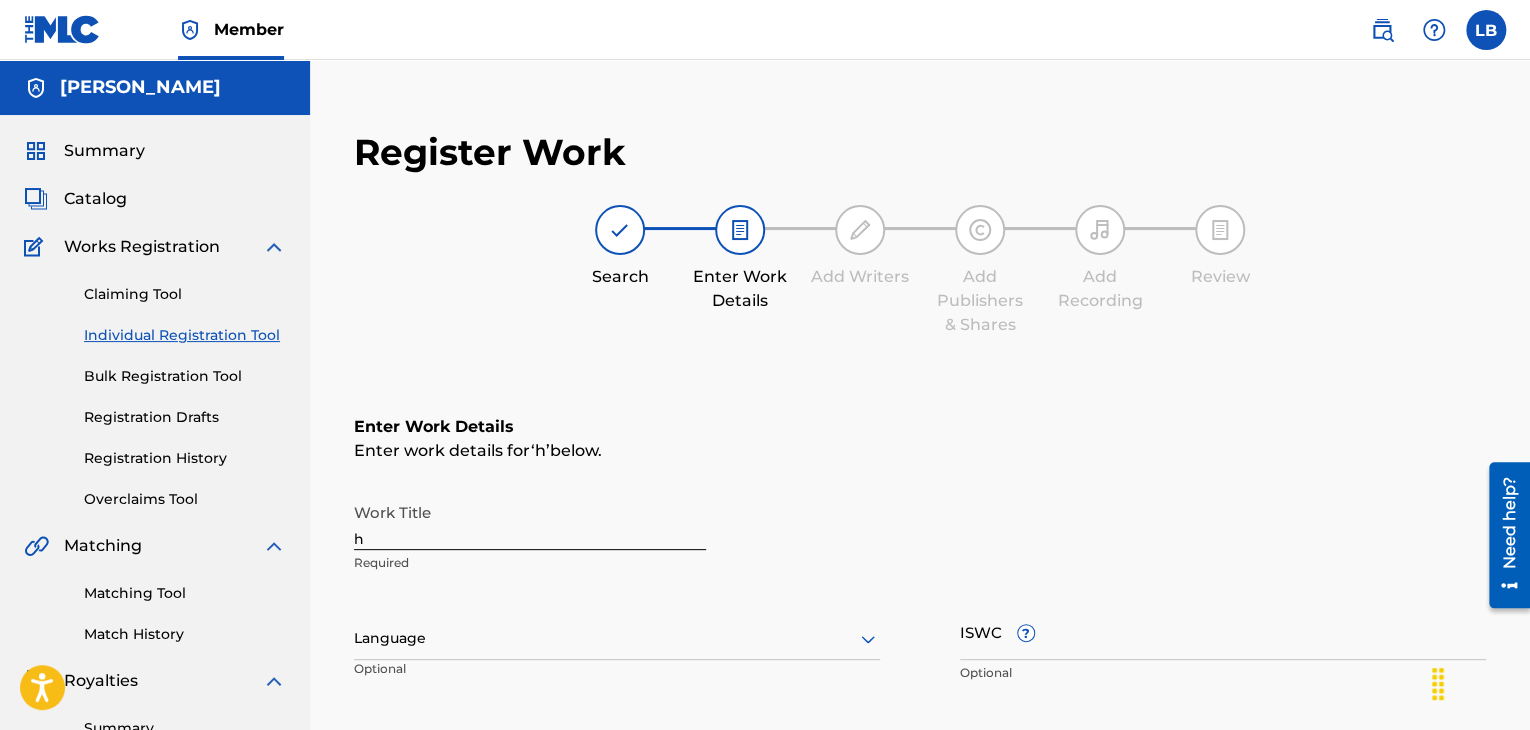 click on "h" at bounding box center (530, 521) 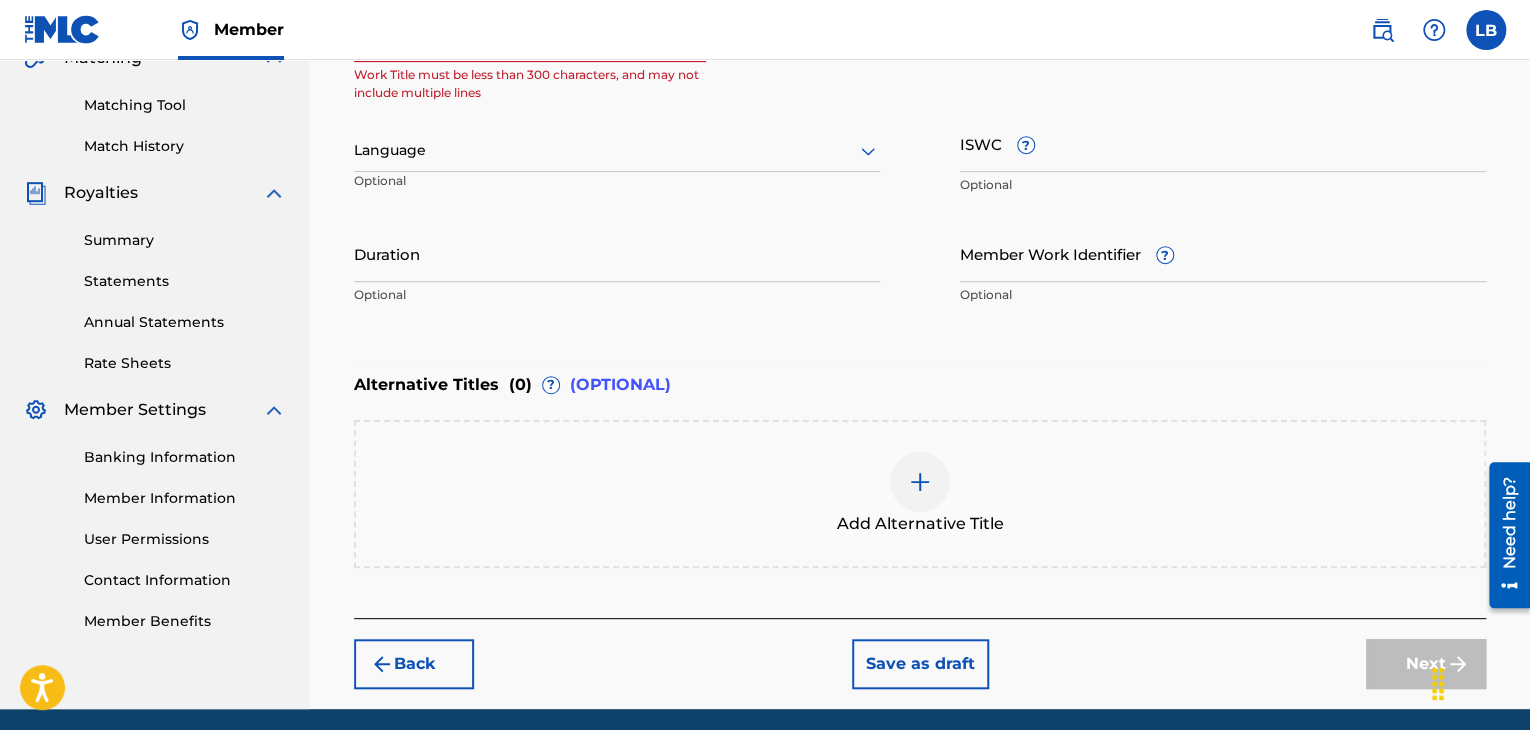 scroll, scrollTop: 488, scrollLeft: 0, axis: vertical 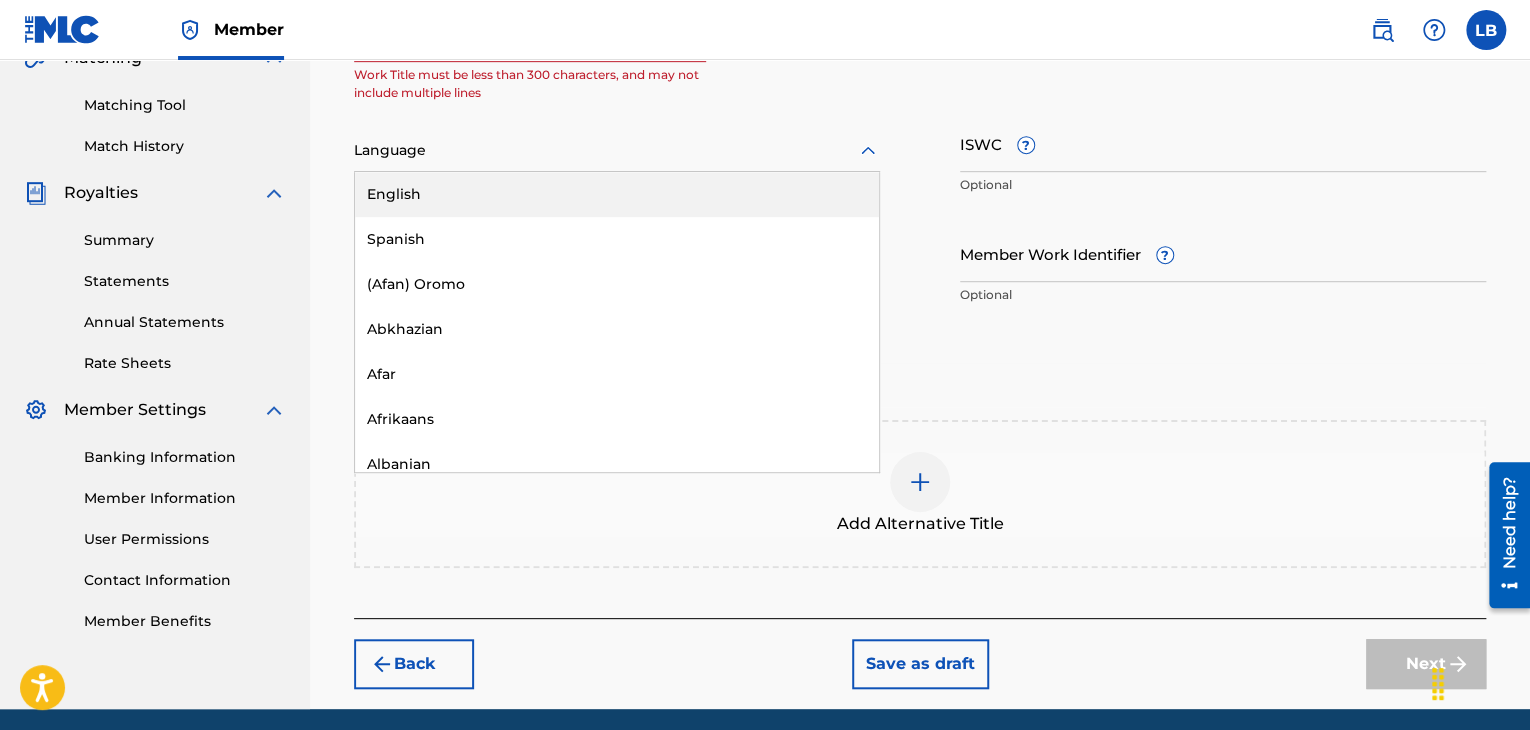 click on "Language" at bounding box center (617, 151) 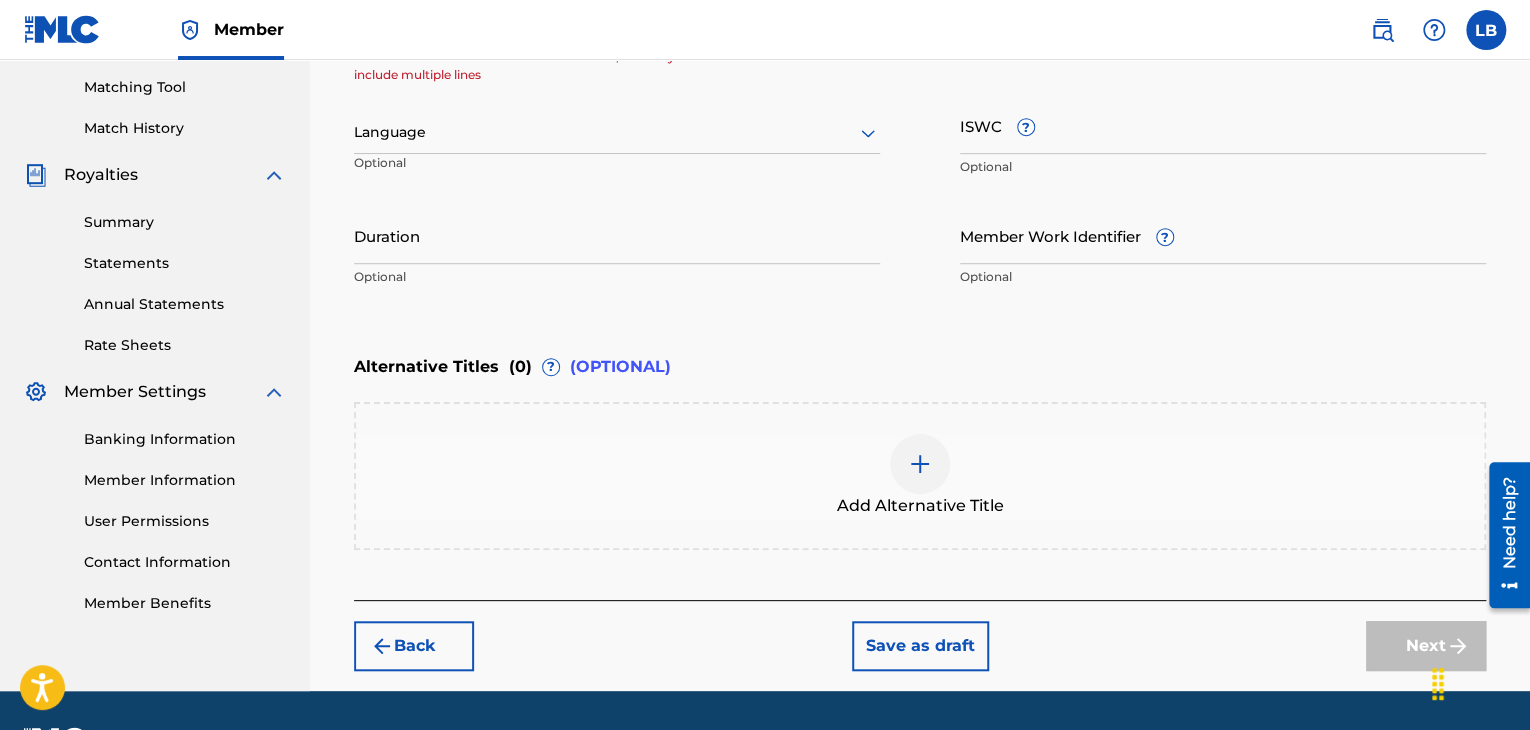 scroll, scrollTop: 297, scrollLeft: 0, axis: vertical 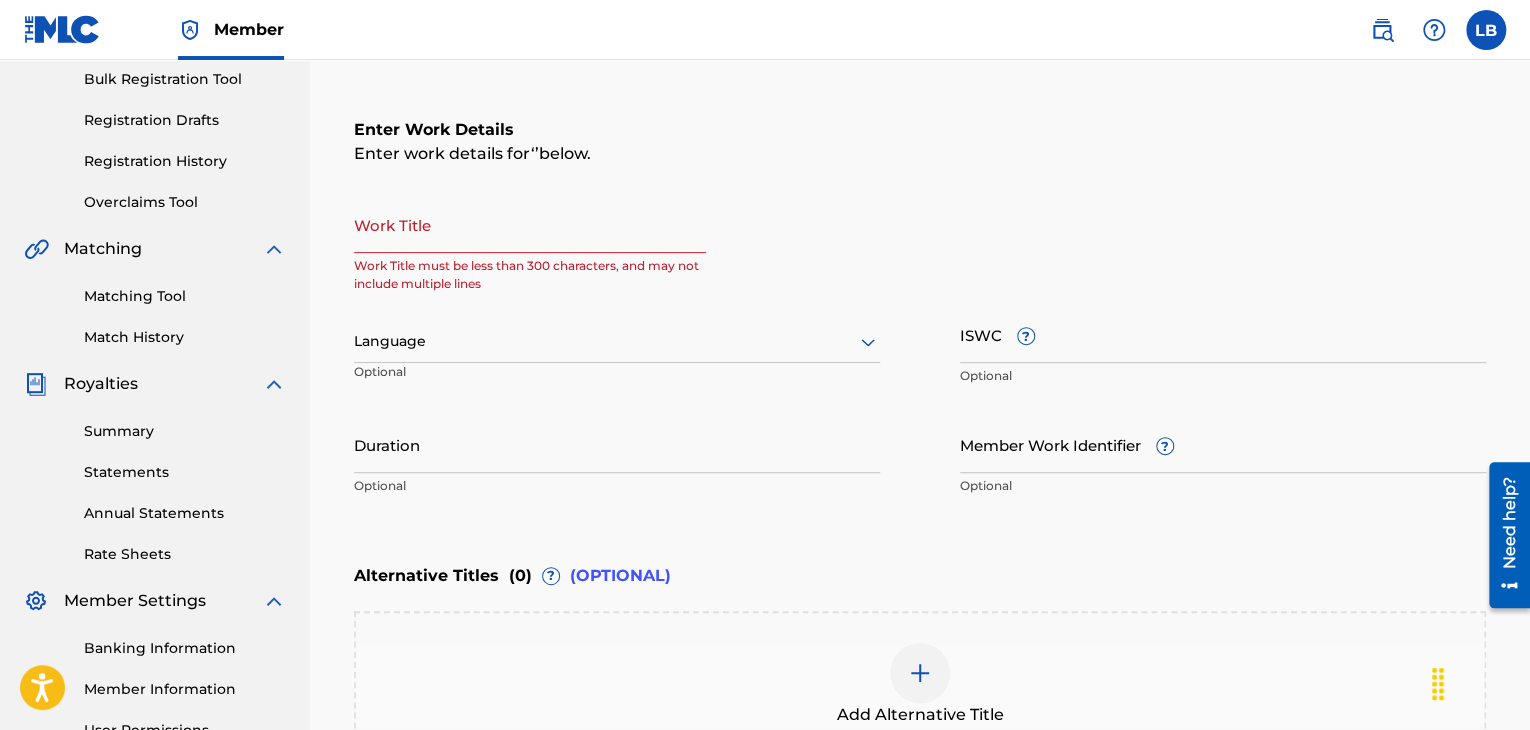 drag, startPoint x: 519, startPoint y: 250, endPoint x: 527, endPoint y: 257, distance: 10.630146 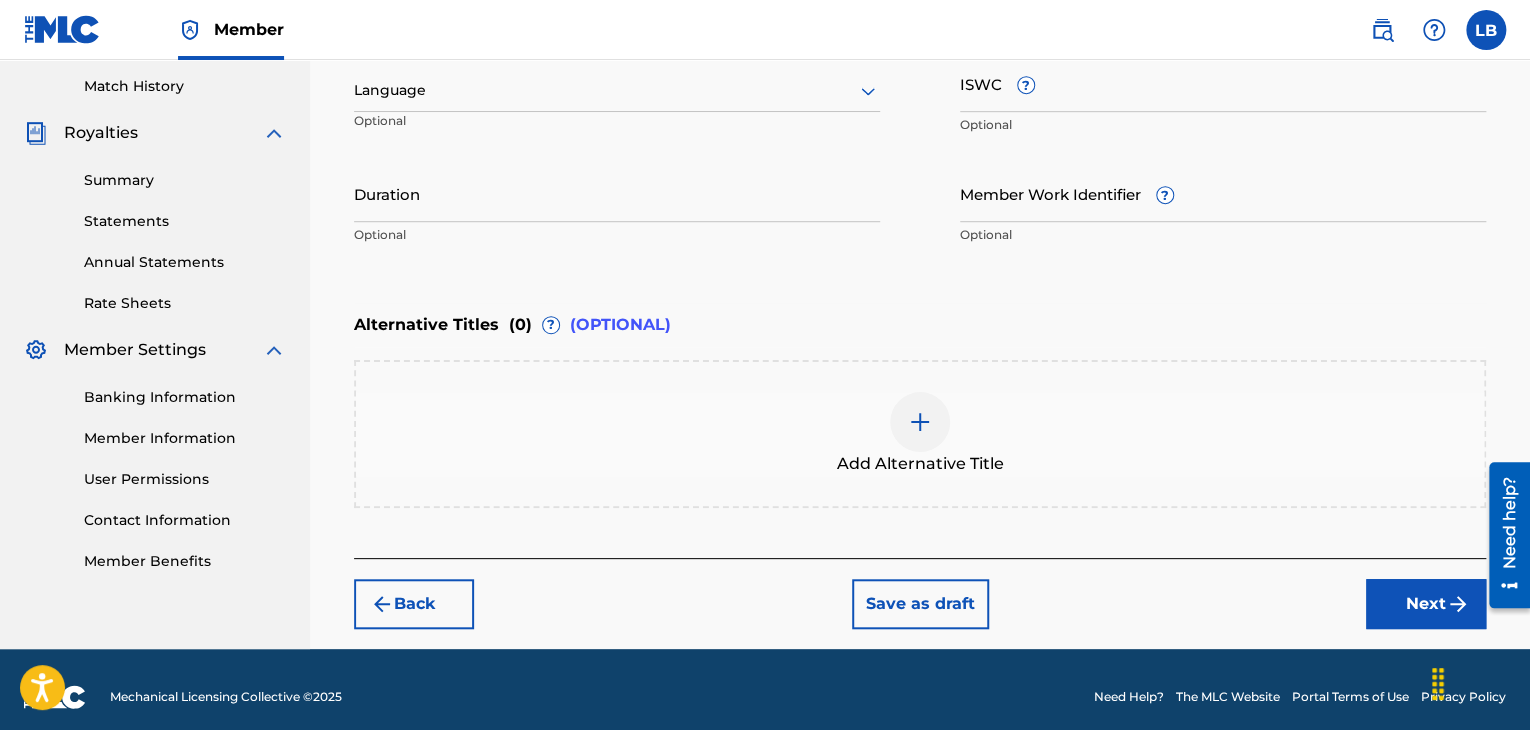 type on "jhbub" 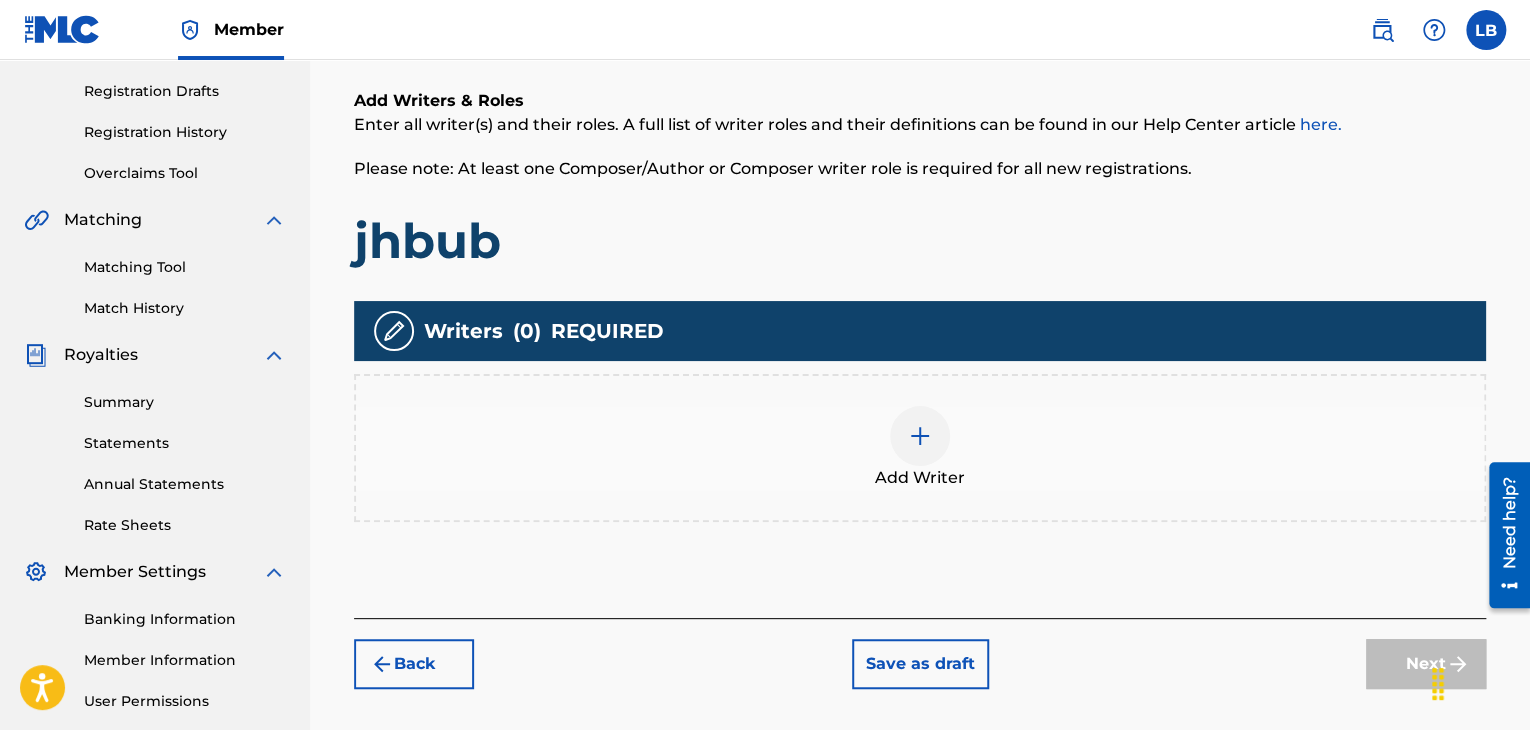 scroll, scrollTop: 345, scrollLeft: 0, axis: vertical 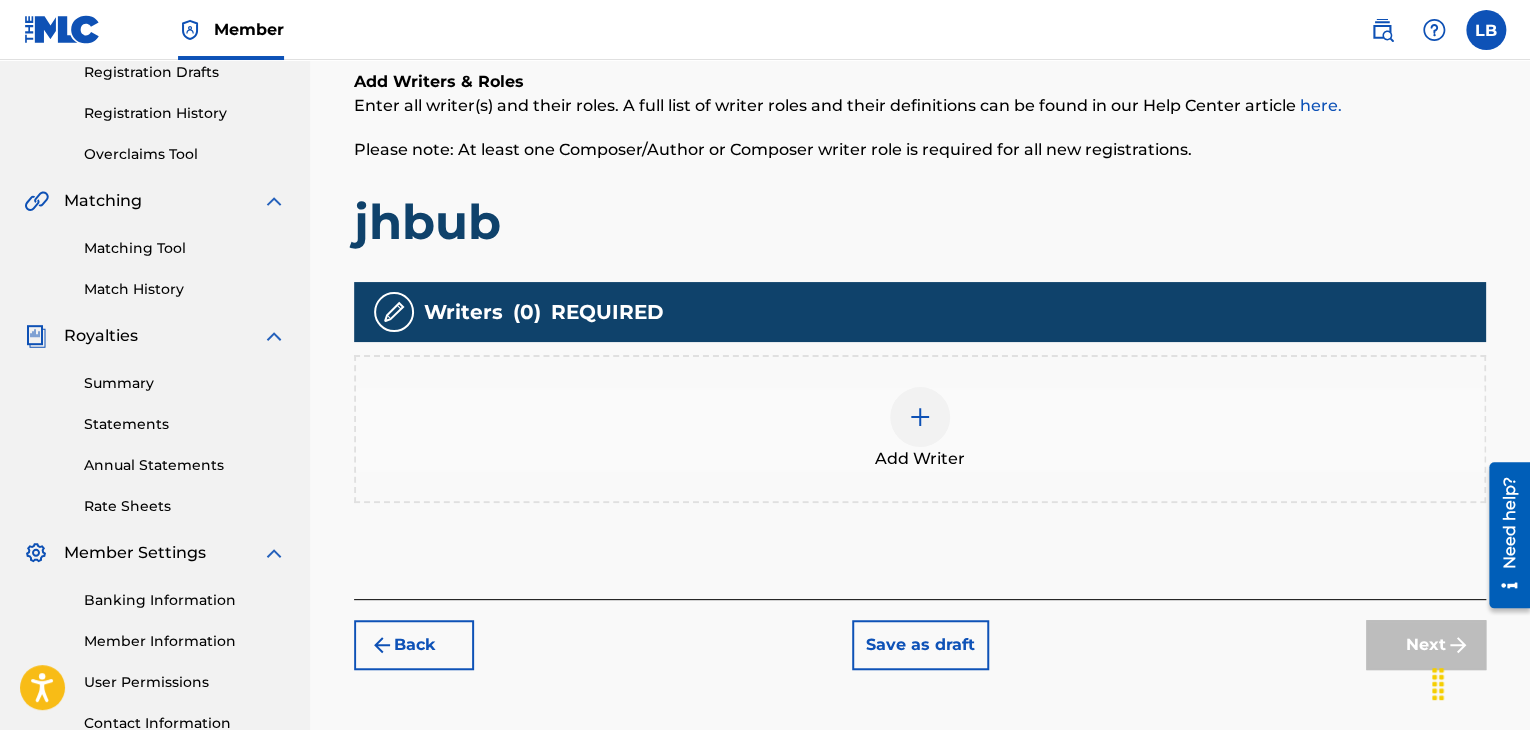 click at bounding box center (920, 417) 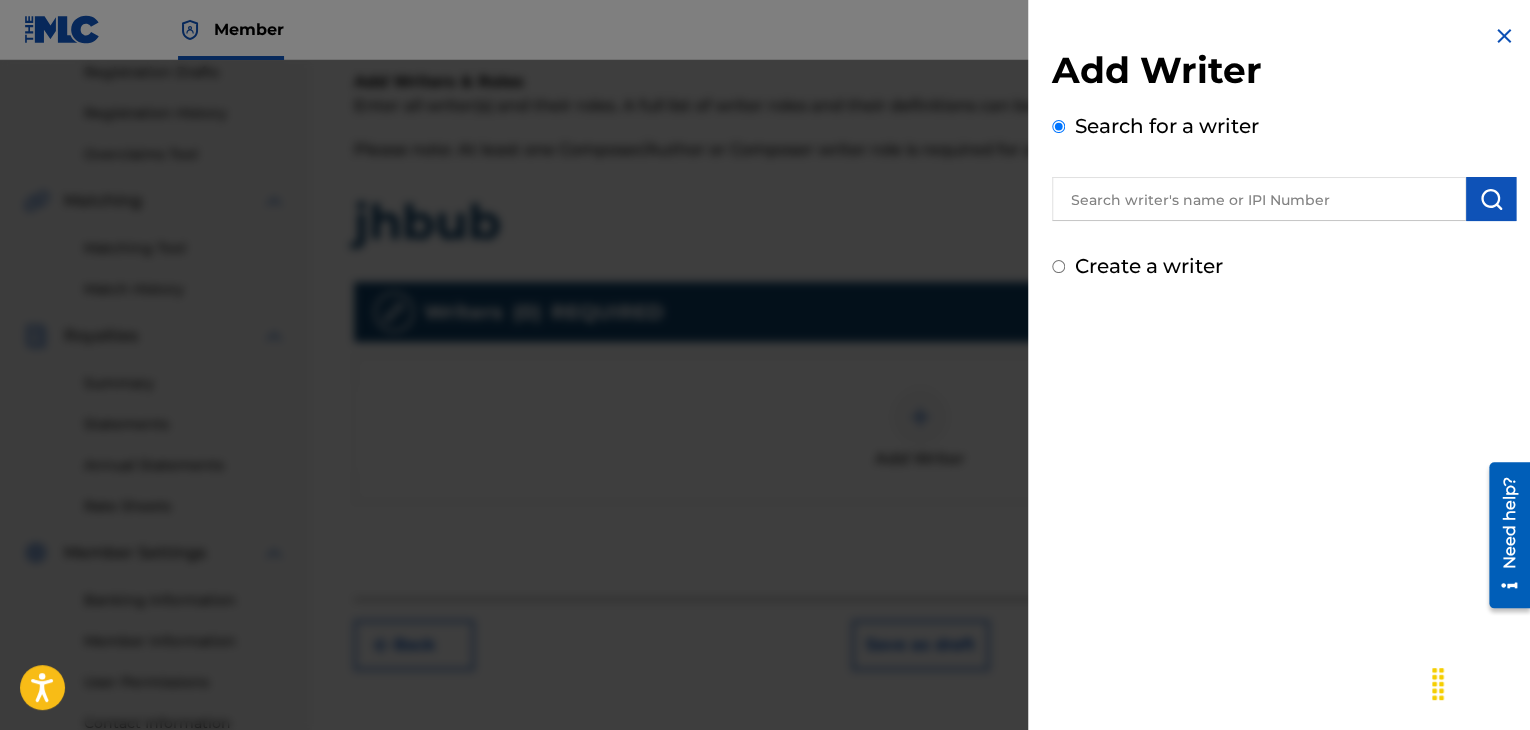 click on "Create a writer" at bounding box center (1058, 266) 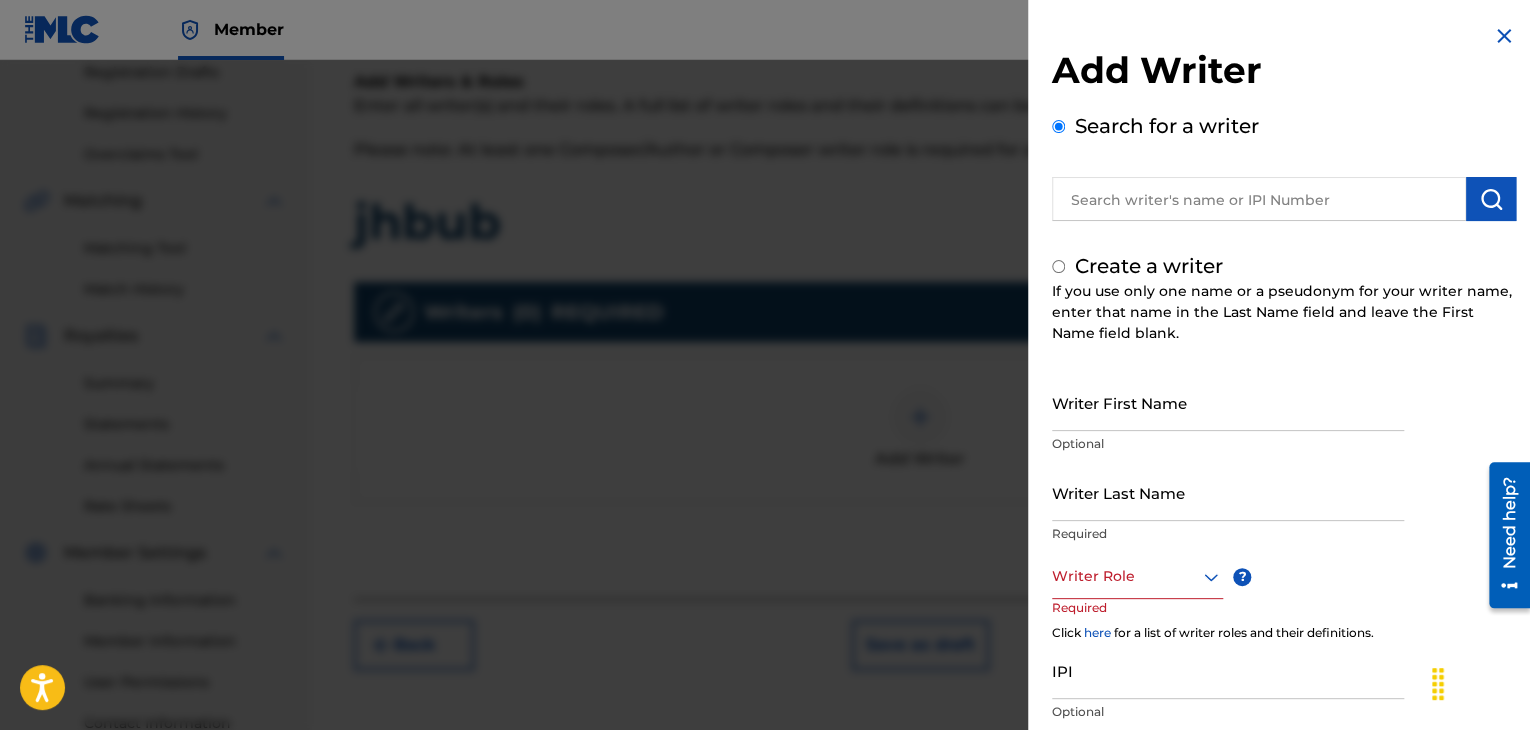 radio on "false" 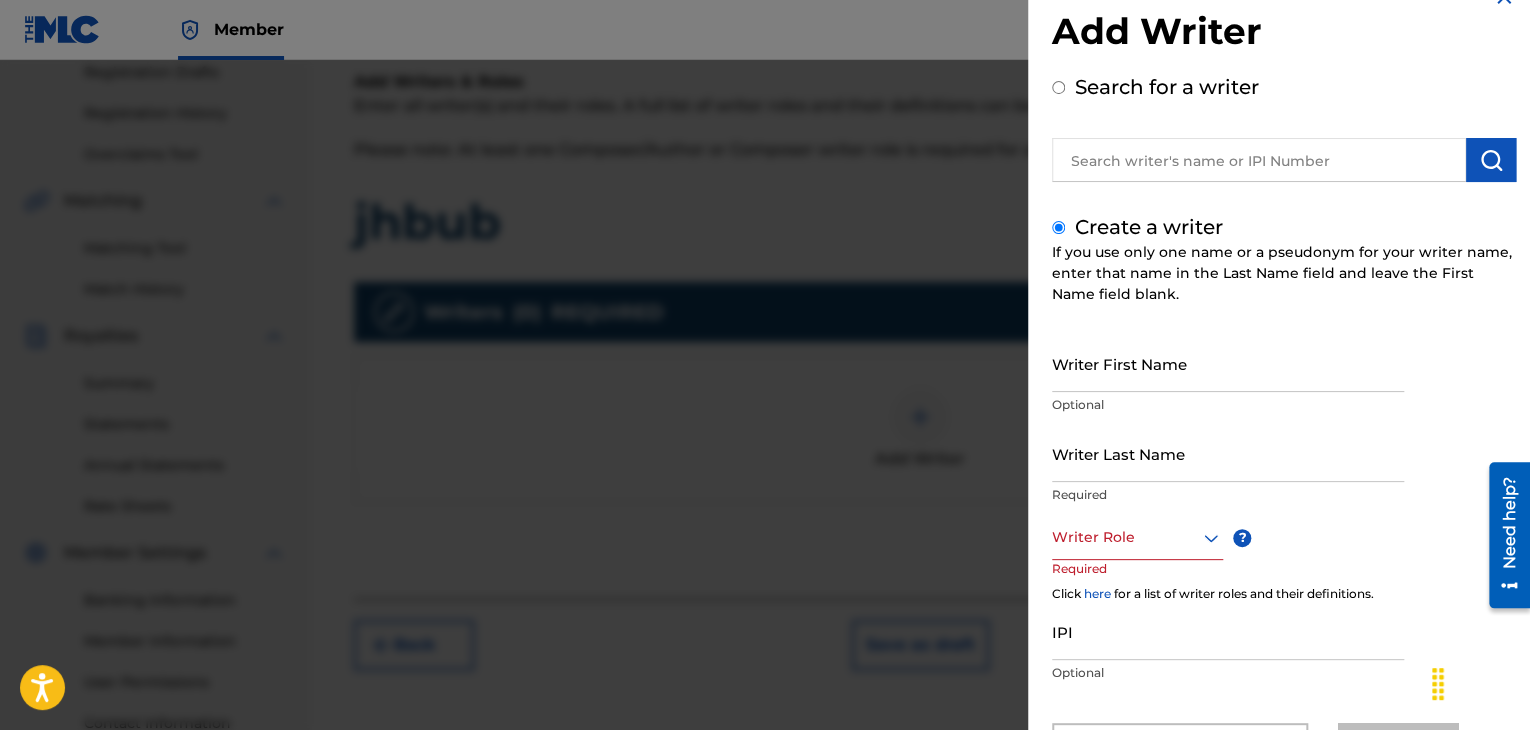 scroll, scrollTop: 68, scrollLeft: 0, axis: vertical 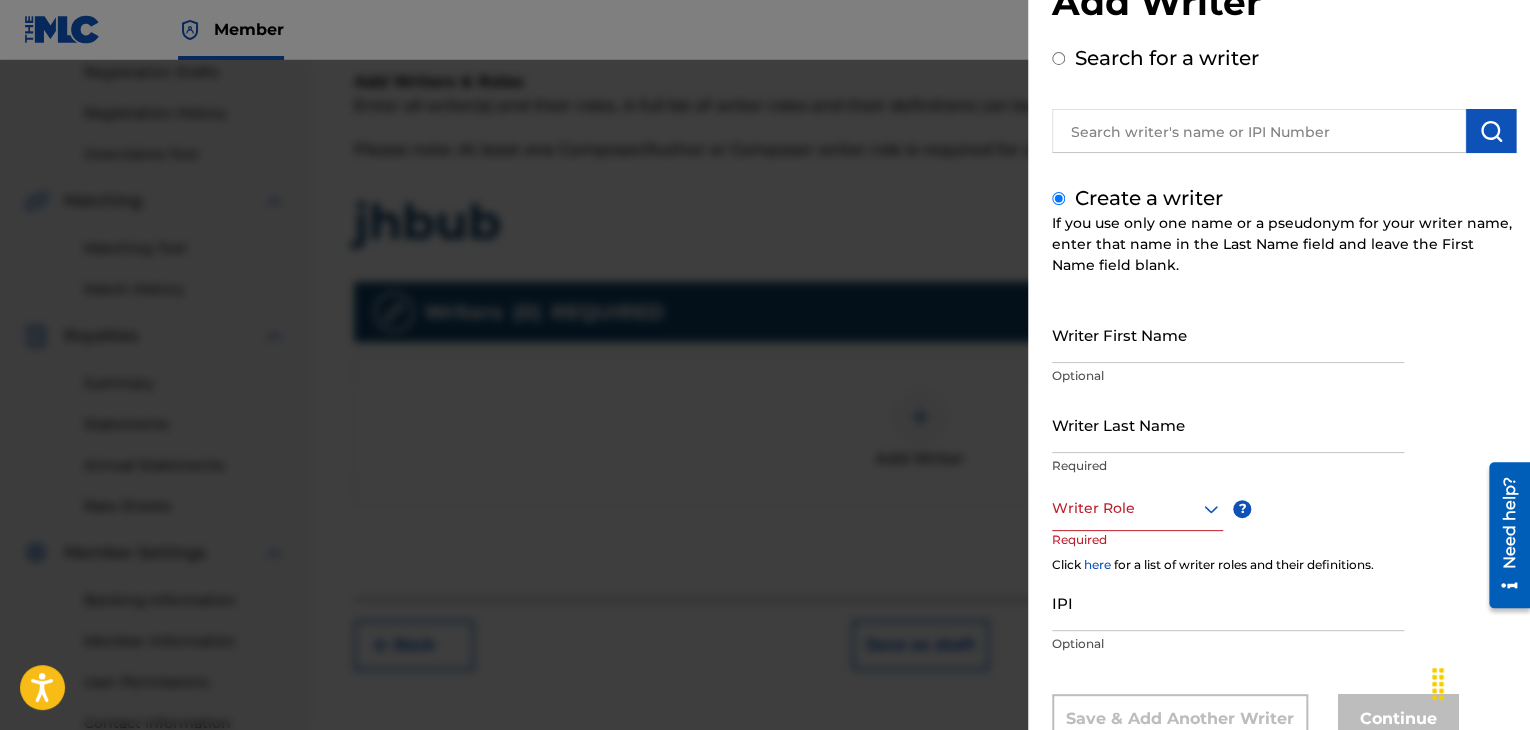 click at bounding box center (765, 425) 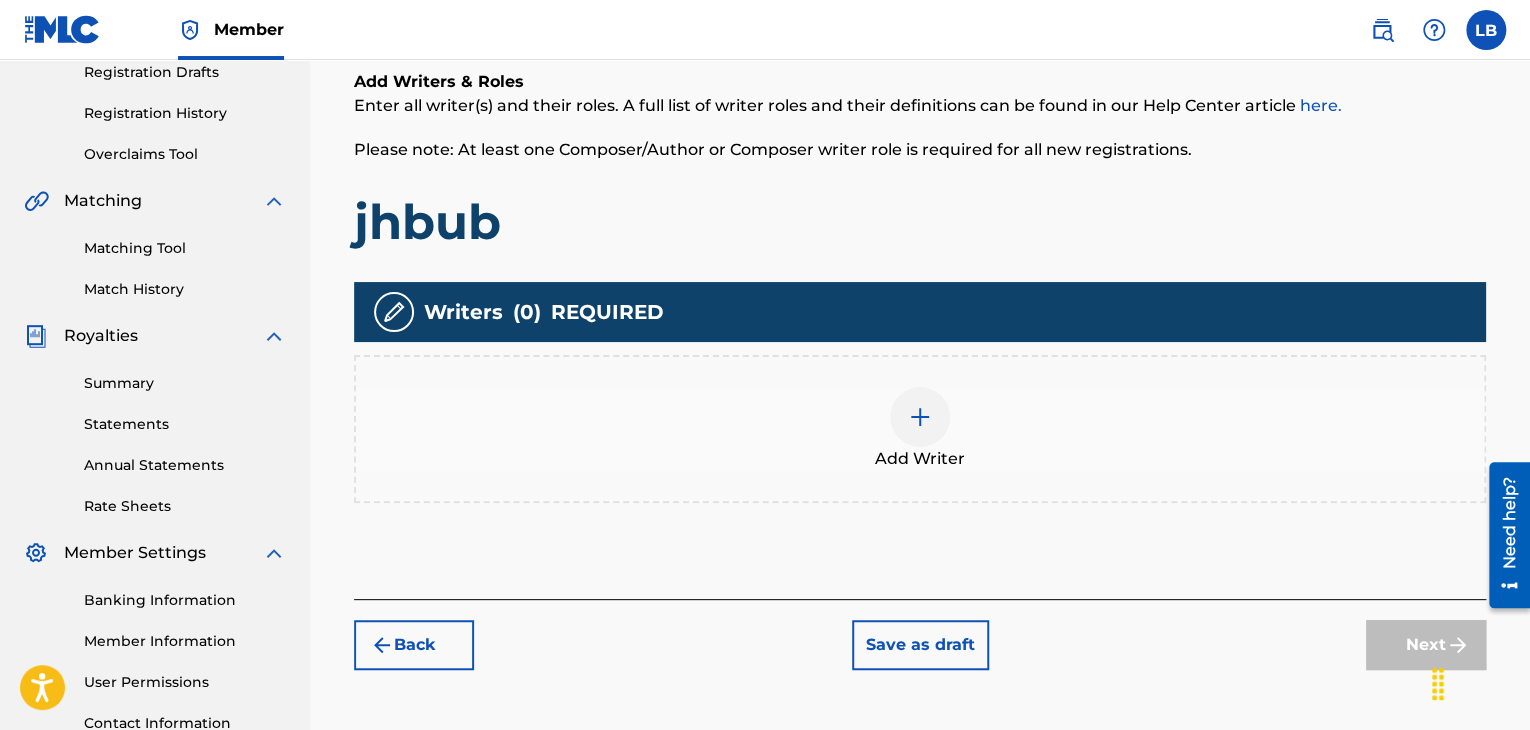 click at bounding box center (920, 417) 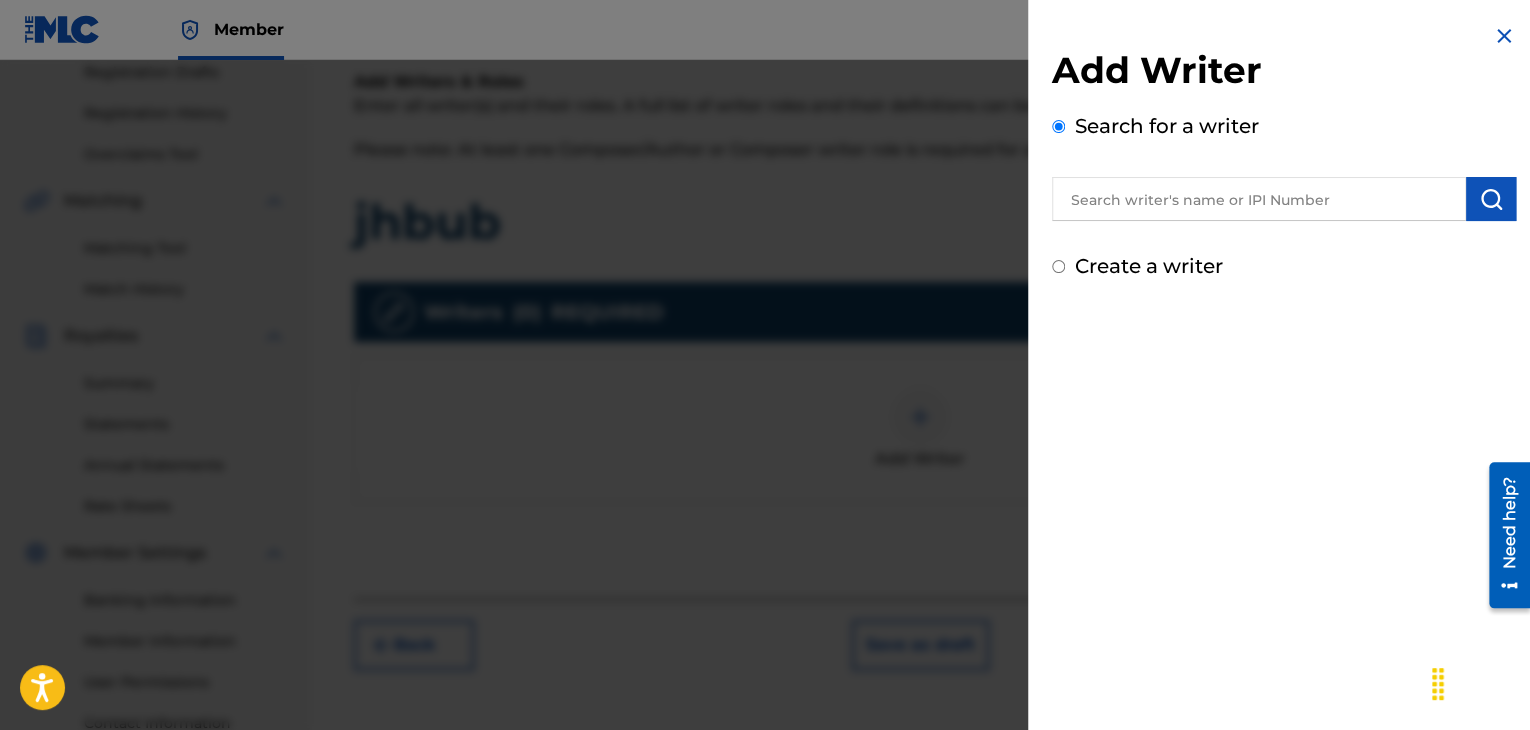 click on "Create a writer" at bounding box center (1058, 266) 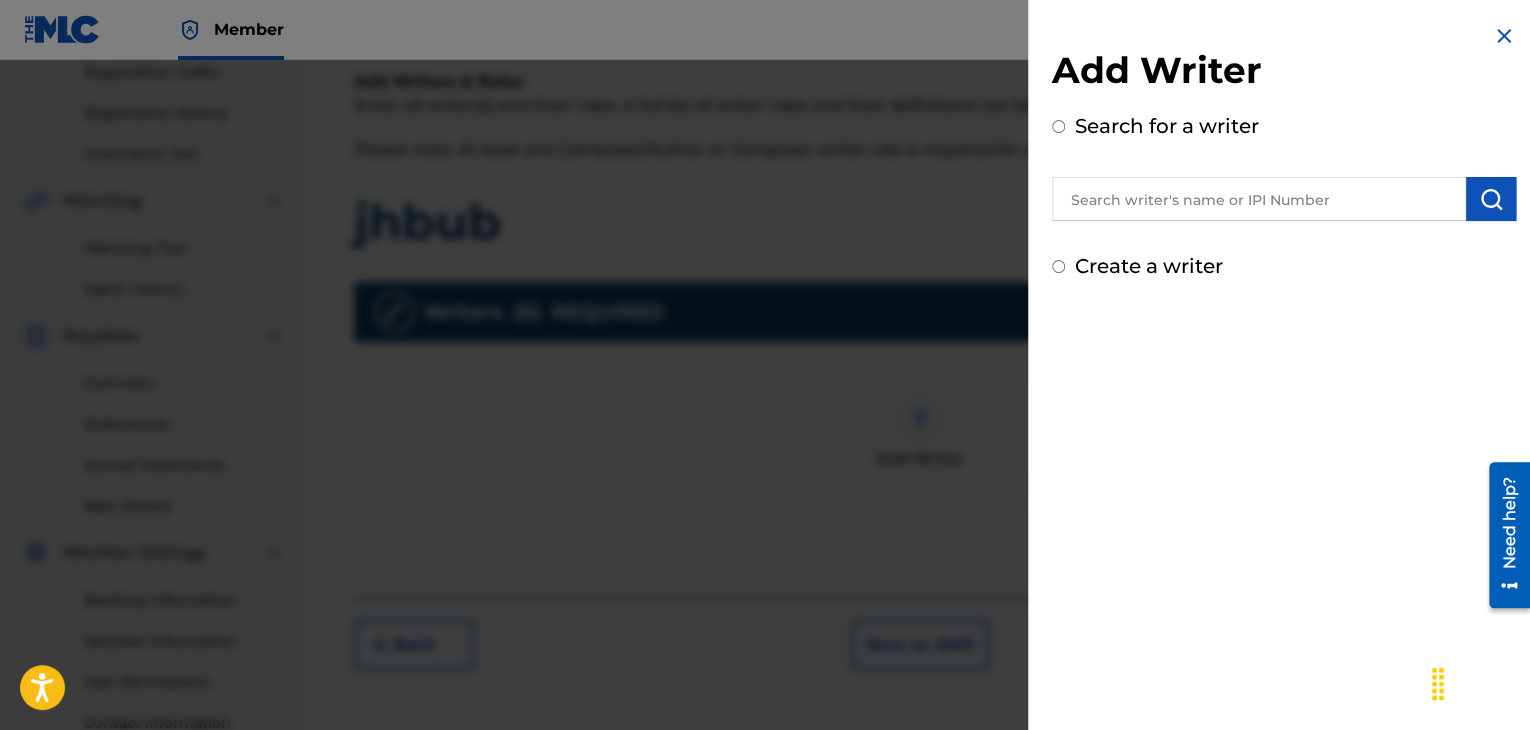 radio on "true" 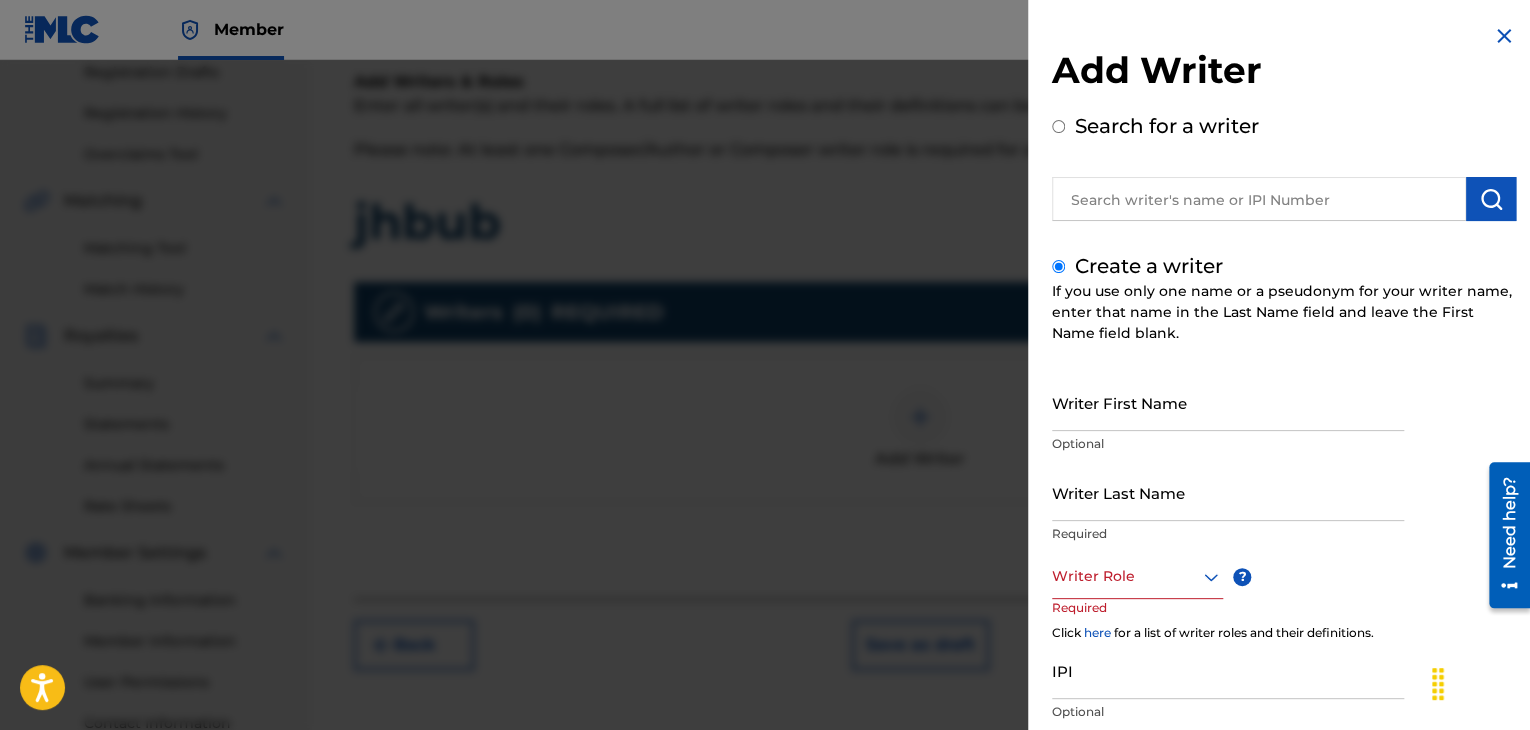 click on "Search for a writer" at bounding box center [1058, 126] 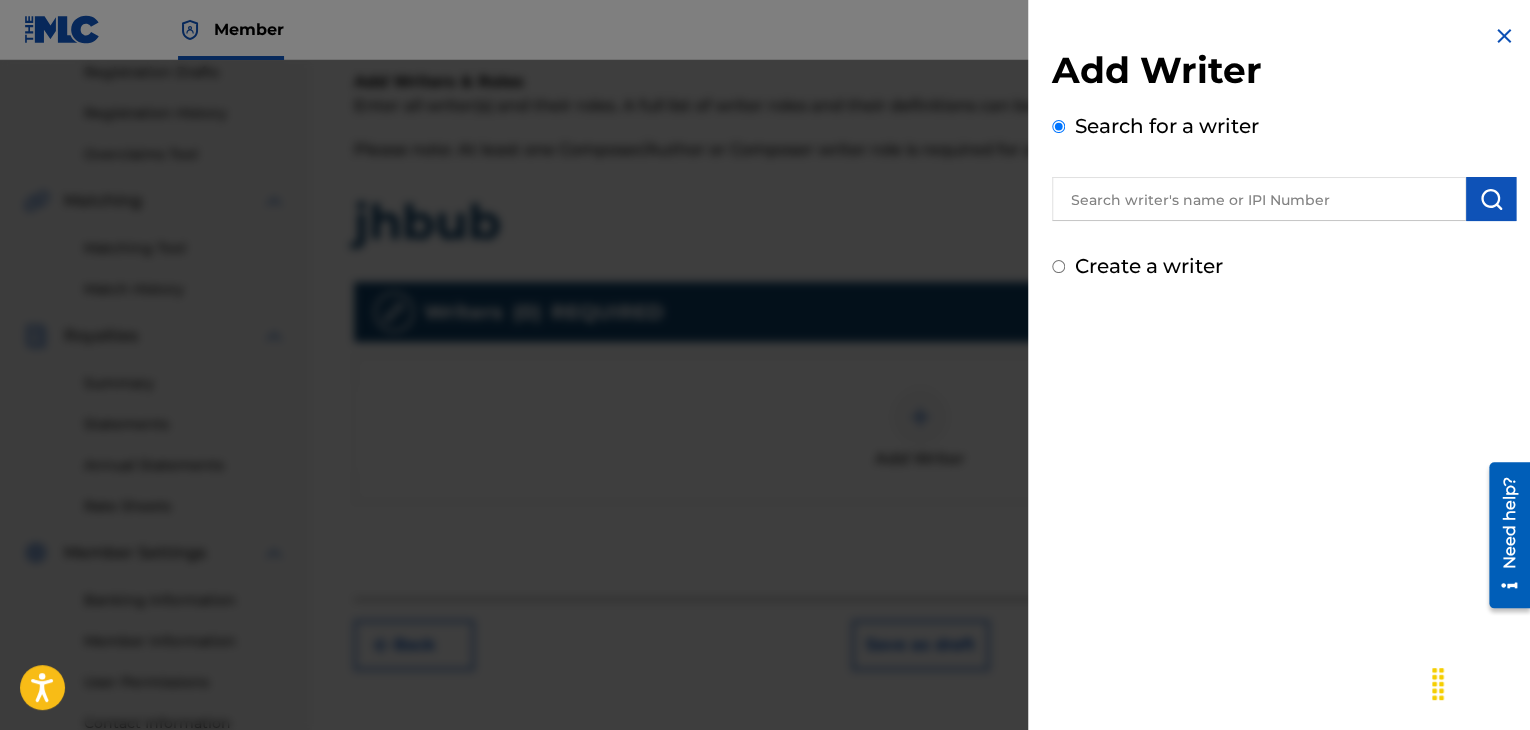 click on "Create a writer" at bounding box center (1058, 266) 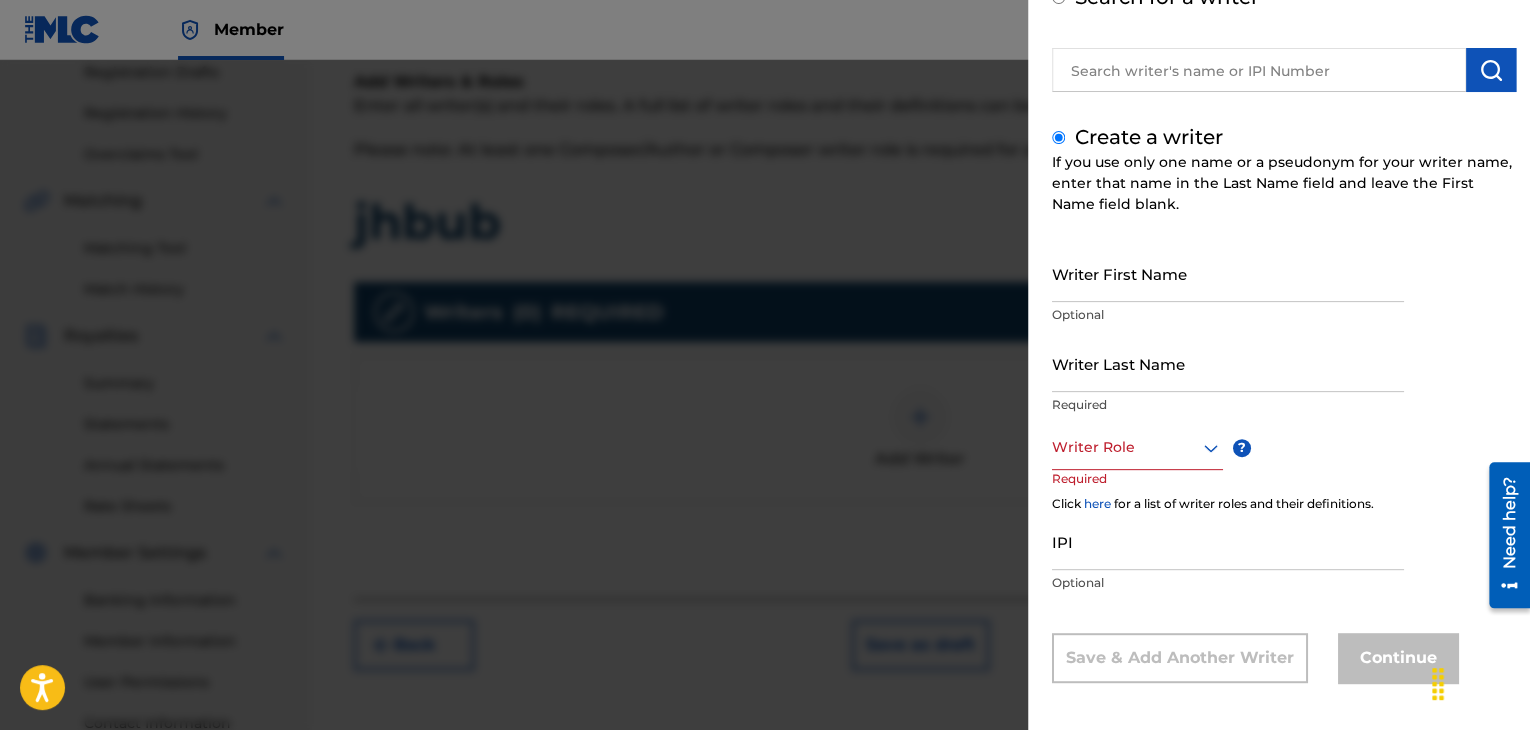 scroll, scrollTop: 132, scrollLeft: 0, axis: vertical 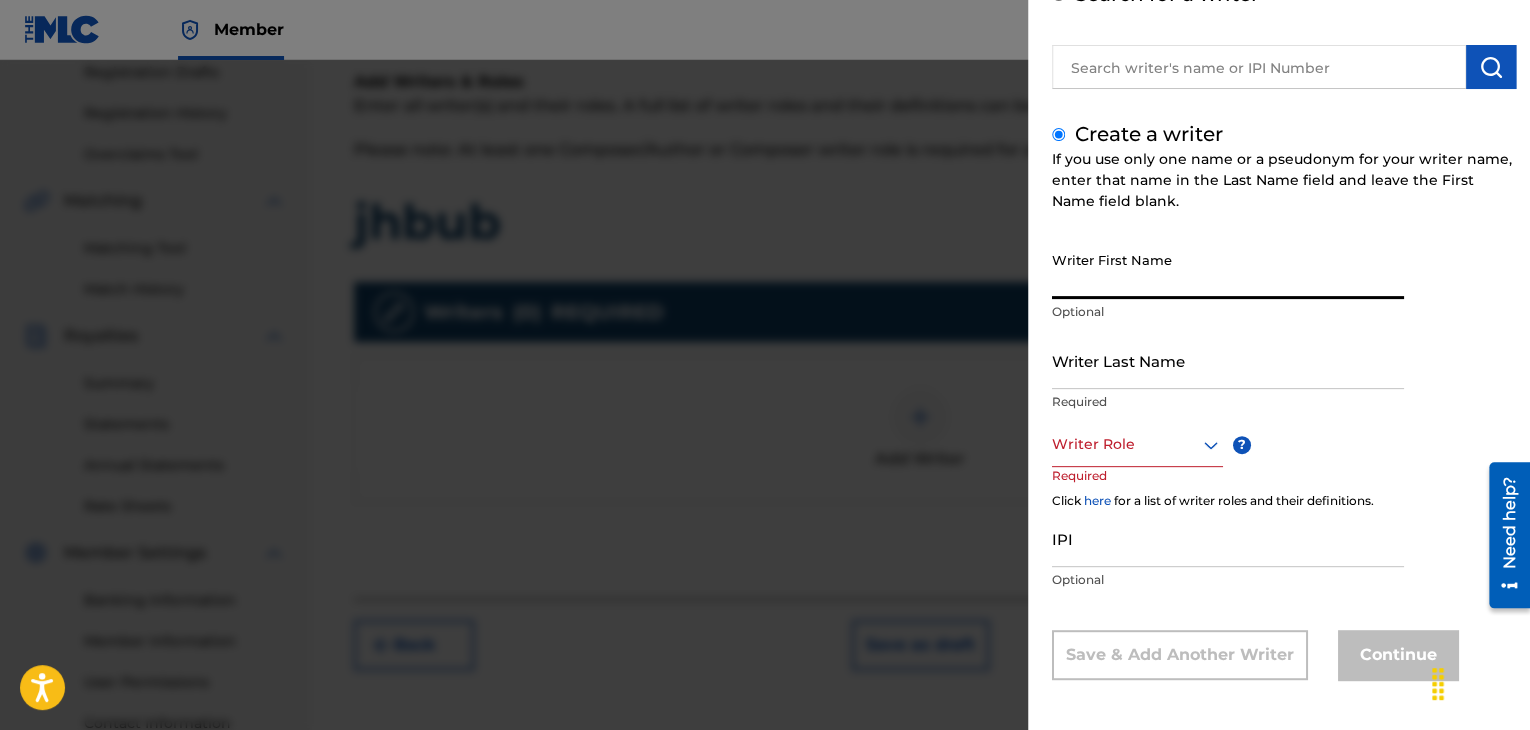 click on "Writer First Name" at bounding box center [1228, 270] 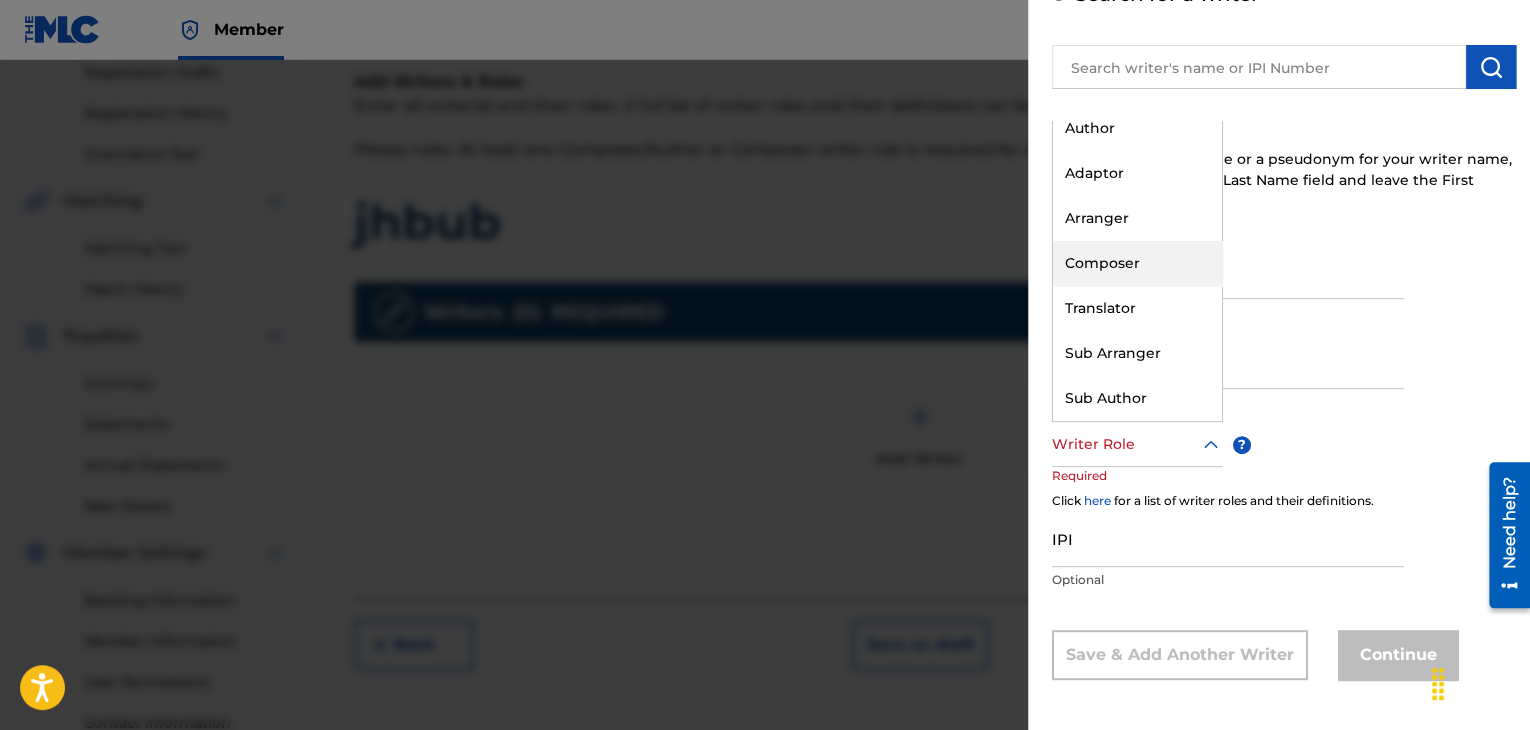 scroll, scrollTop: 0, scrollLeft: 0, axis: both 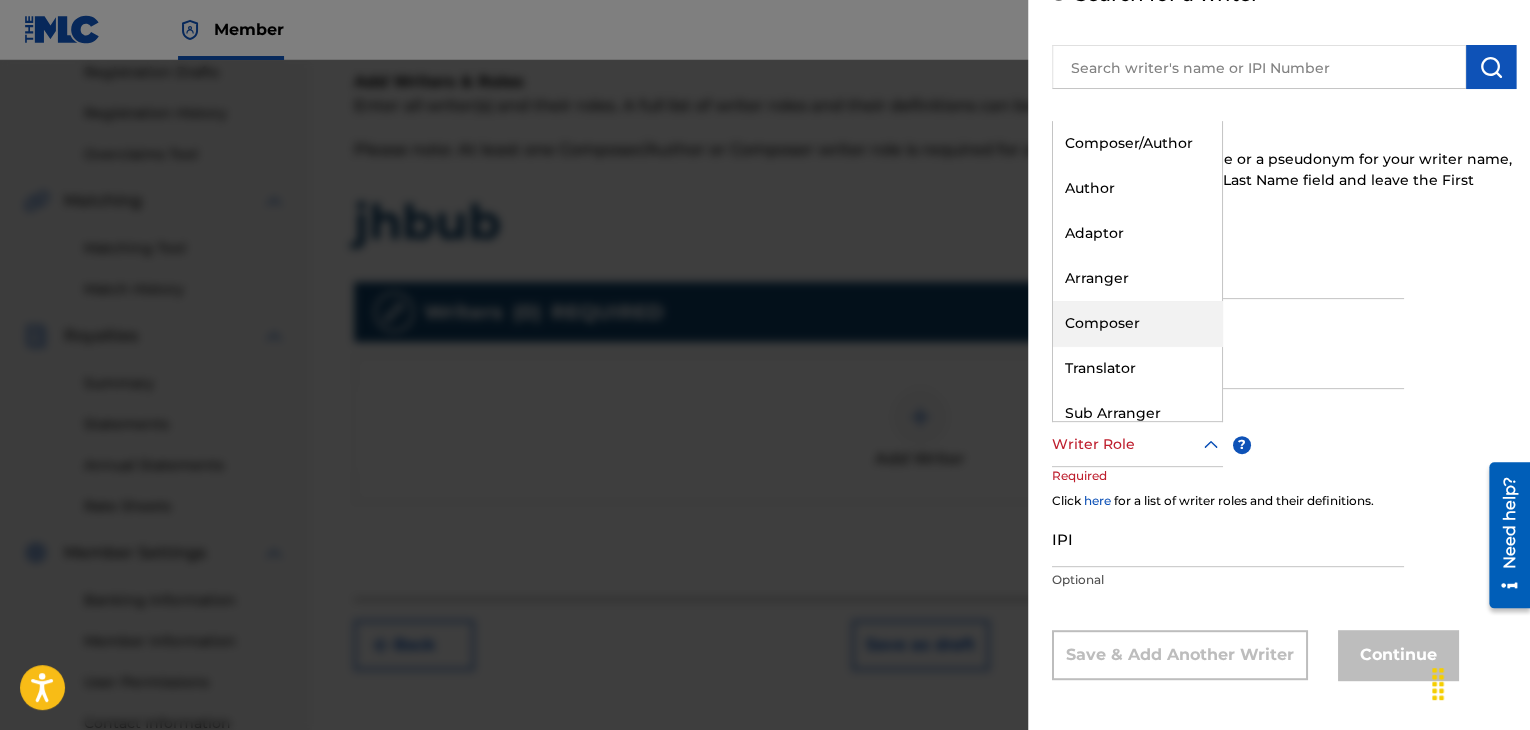 click on "Create a writer If you use only one name or a pseudonym for your writer name, enter that name in the Last Name field and leave the First Name field blank. Writer First Name   Optional Writer Last Name   Required 8 results available. Use Up and Down to choose options, press Enter to select the currently focused option, press Escape to exit the menu, press Tab to select the option and exit the menu. Writer Role Composer/Author Author Adaptor Arranger Composer Translator Sub Arranger Sub Author ? Required Click   here   for a list of writer roles and their definitions. IPI   Optional Save & Add Another Writer Continue" at bounding box center (1284, 399) 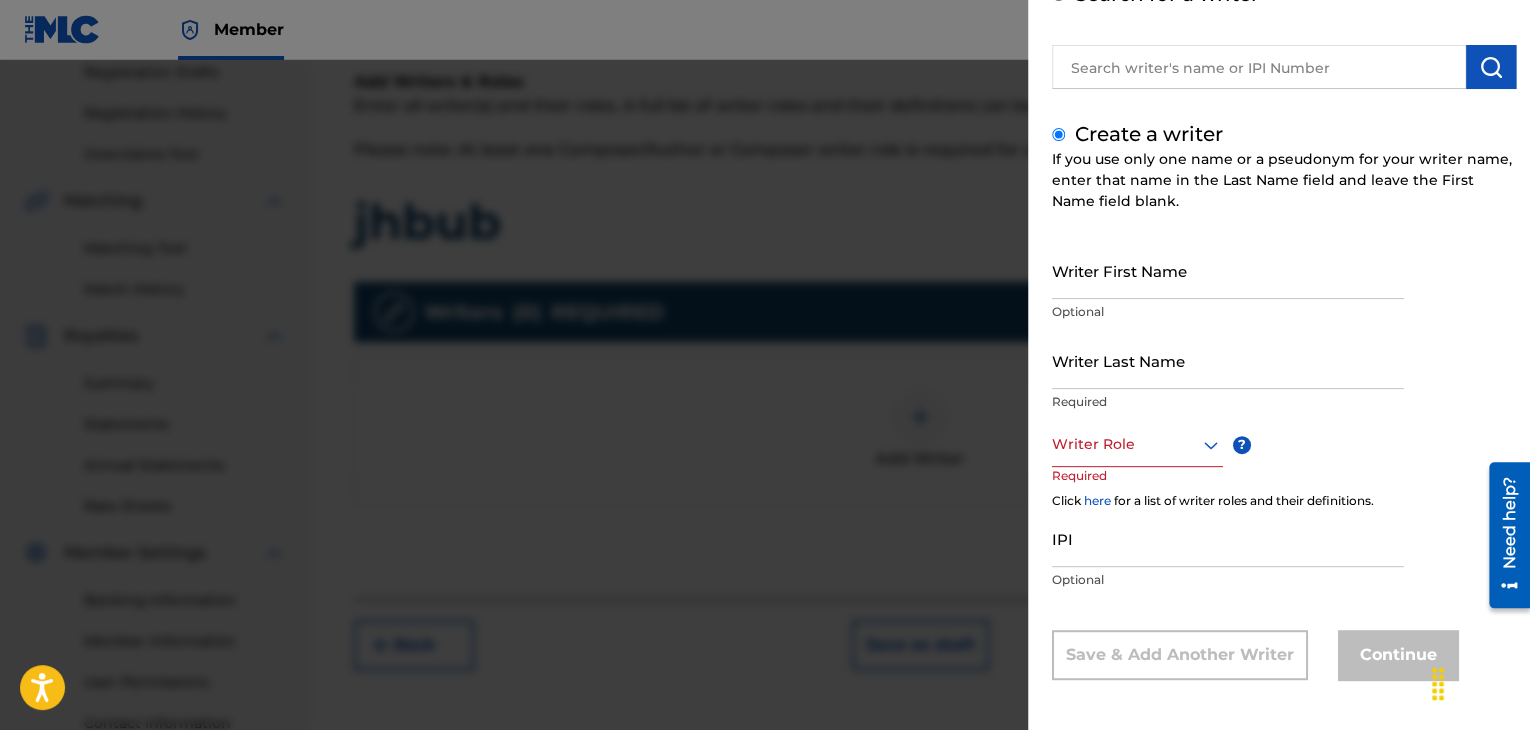 click on "Search for a writer" at bounding box center (1284, 34) 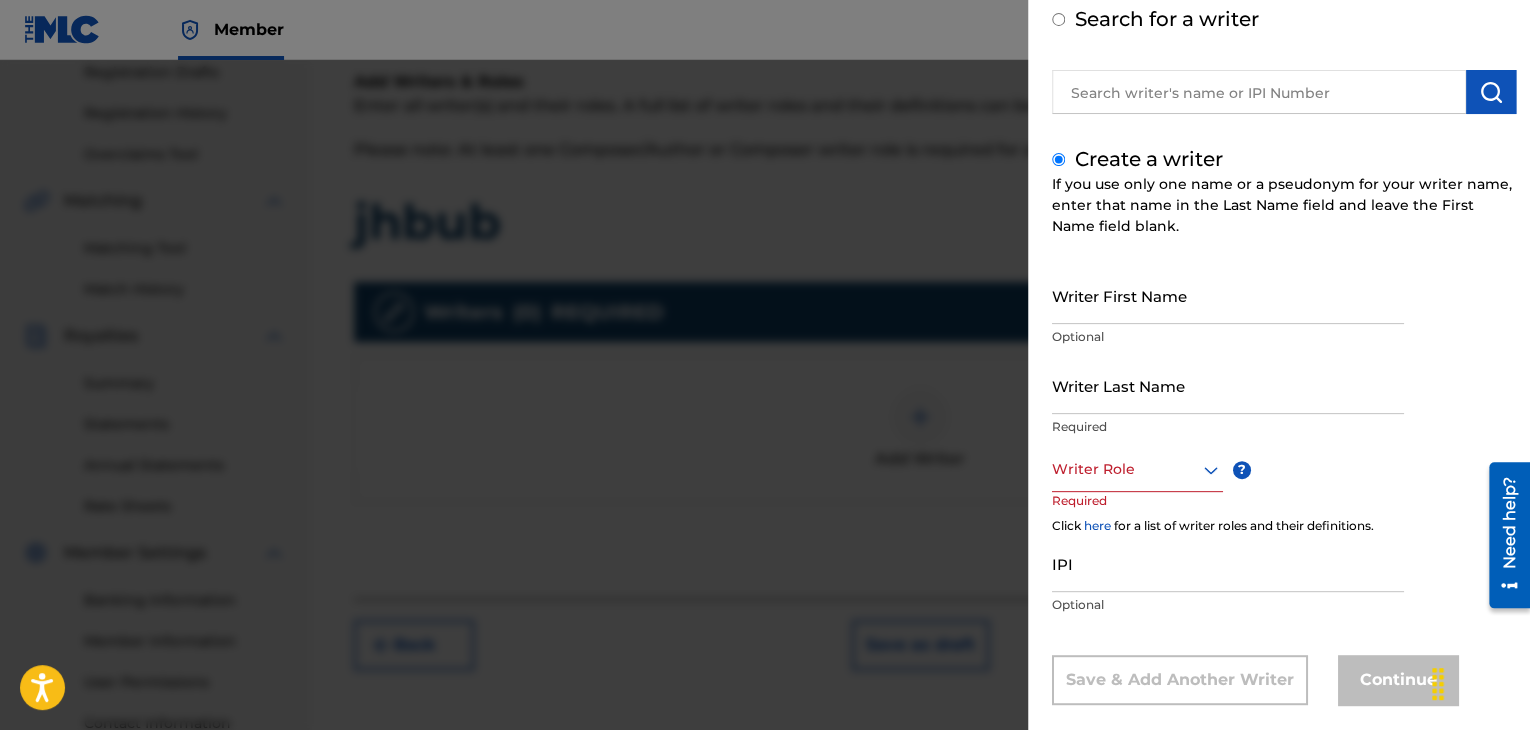 scroll, scrollTop: 102, scrollLeft: 0, axis: vertical 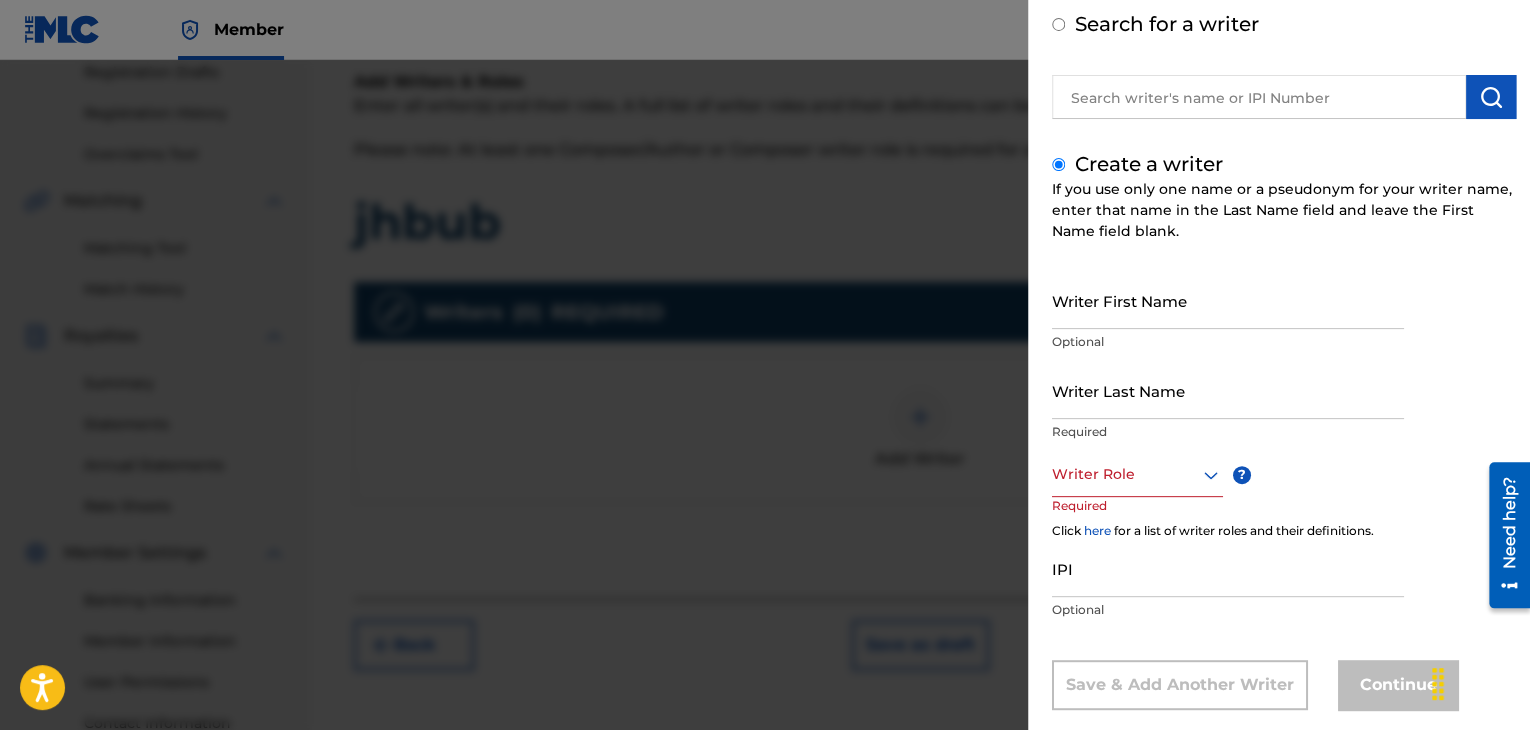 click on "Member LB [PERSON_NAME] [EMAIL_ADDRESS][DOMAIN_NAME] Profile Log out" at bounding box center [765, 30] 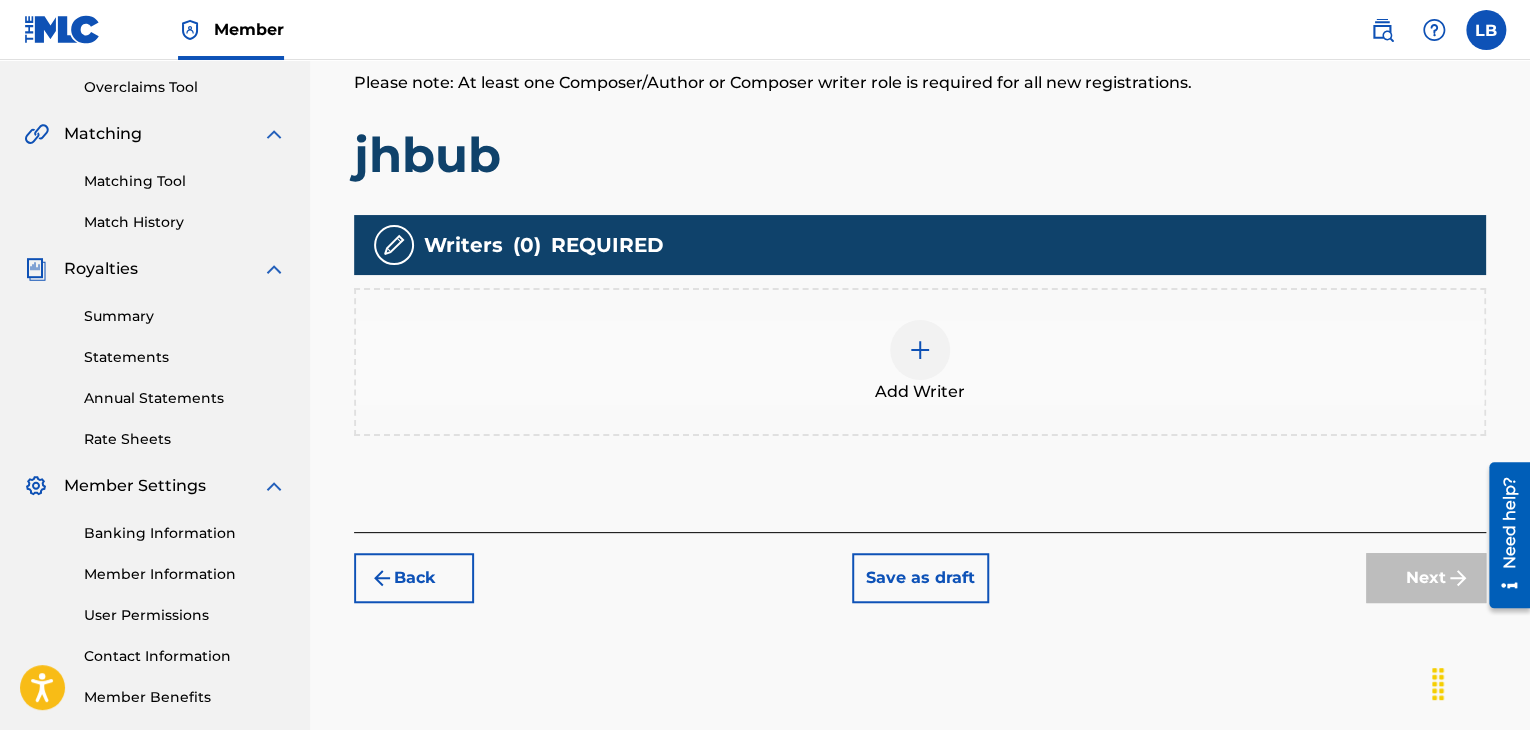scroll, scrollTop: 194, scrollLeft: 0, axis: vertical 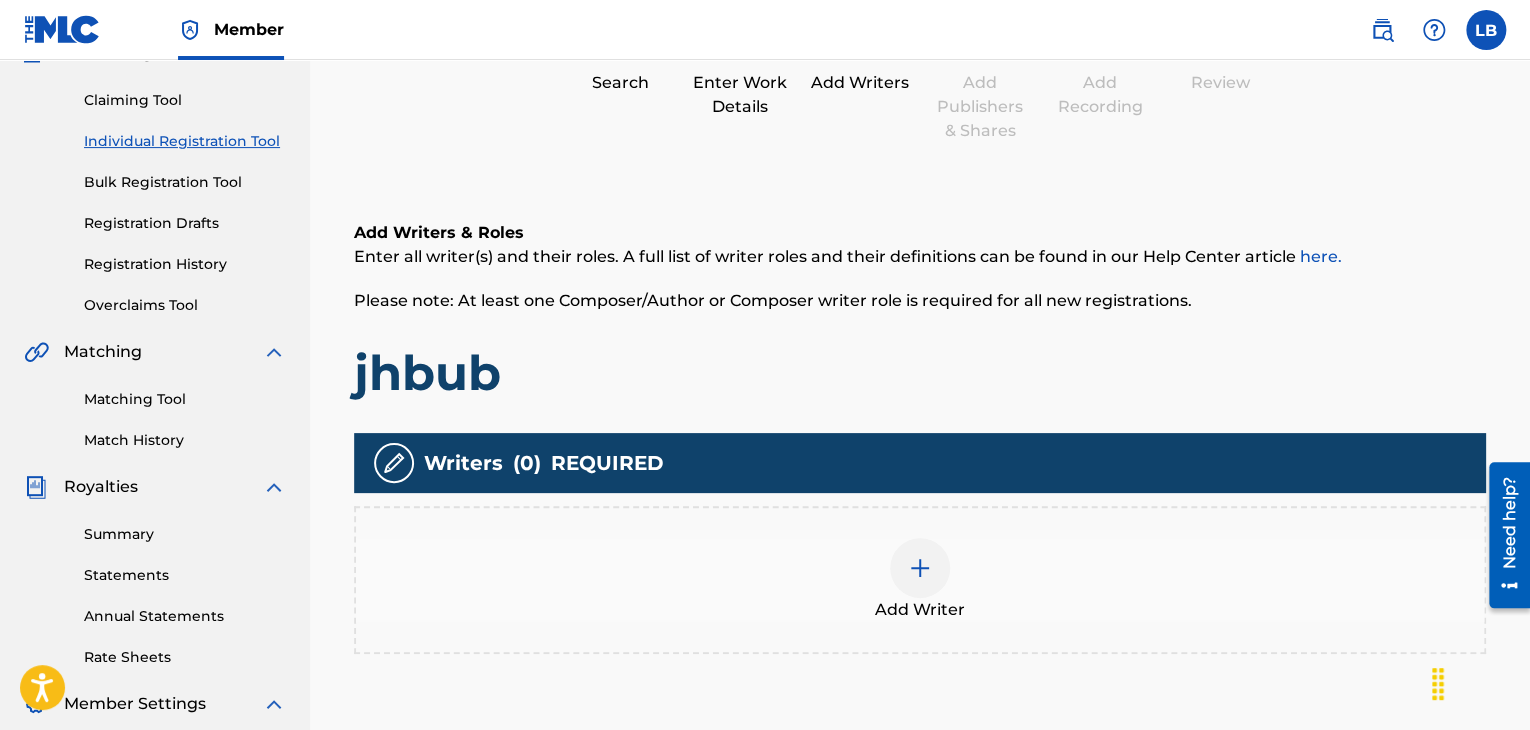 click at bounding box center (920, 568) 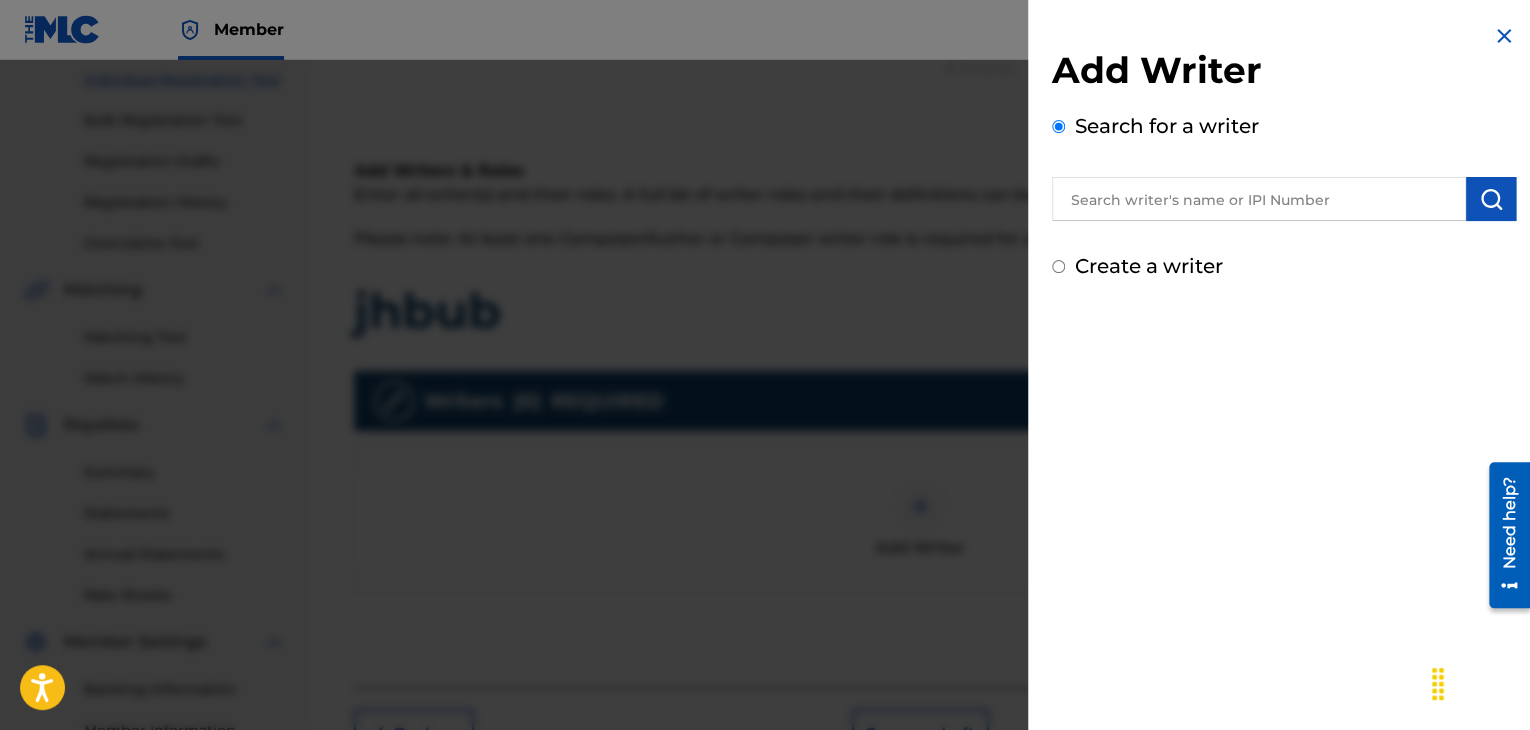 scroll, scrollTop: 266, scrollLeft: 0, axis: vertical 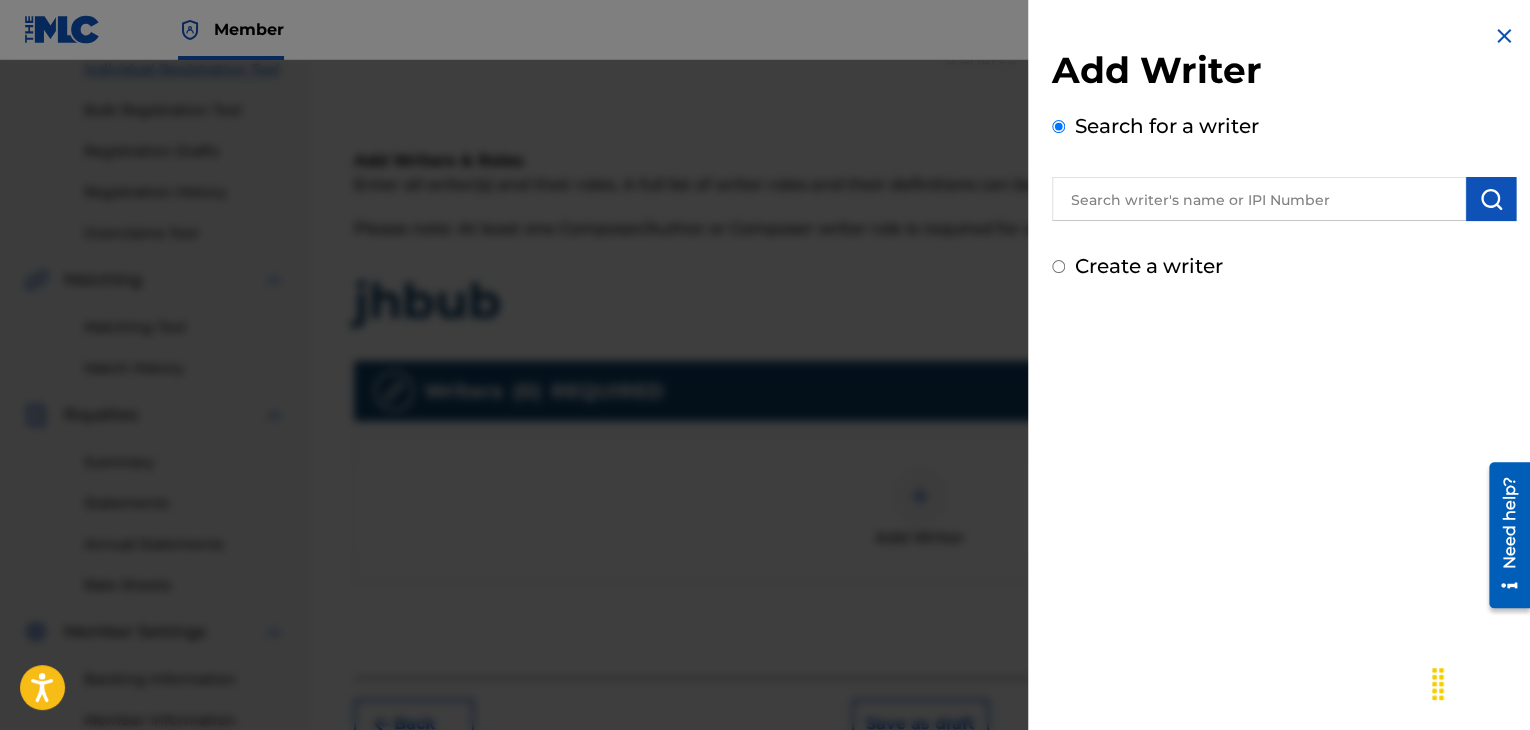 click on "Create a writer" at bounding box center (1058, 266) 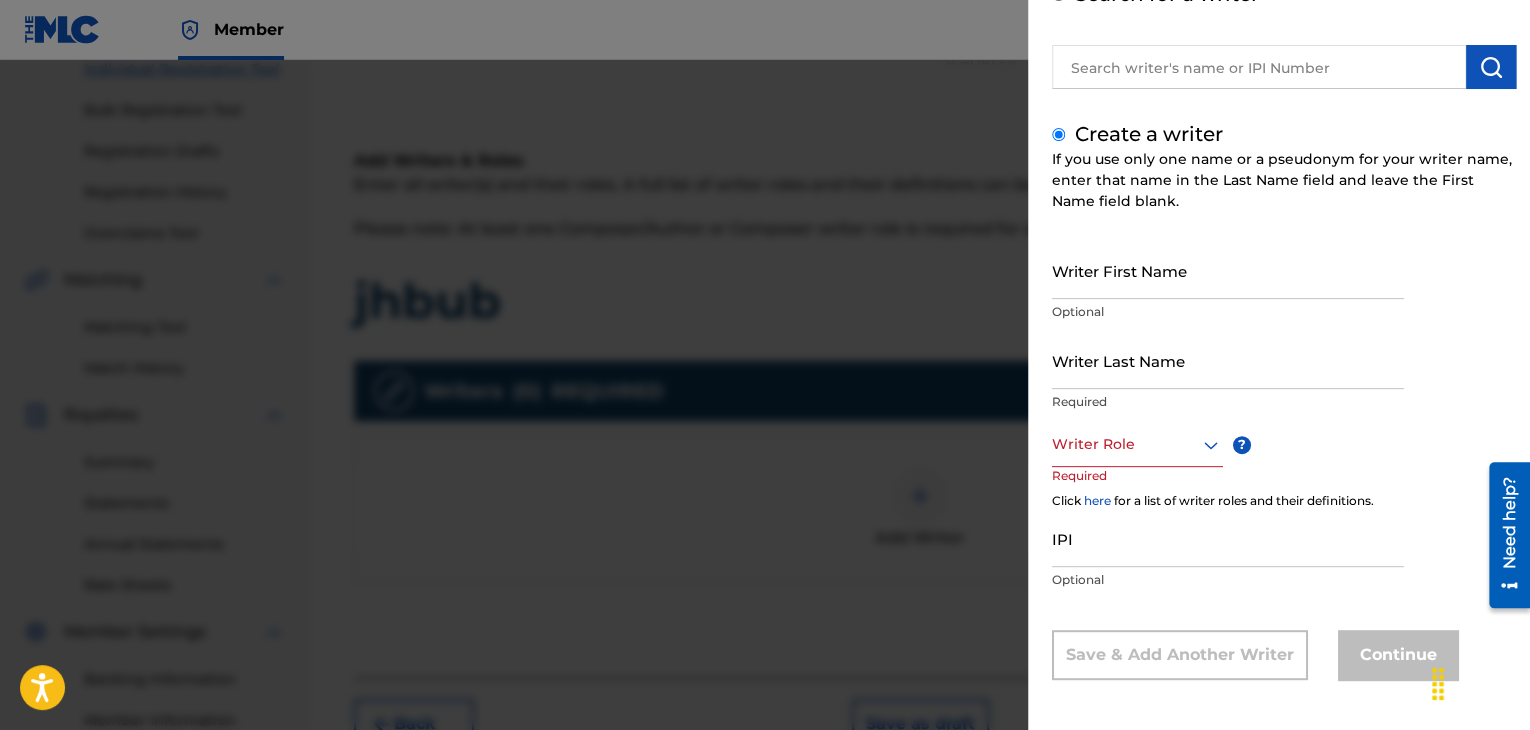 scroll, scrollTop: 136, scrollLeft: 0, axis: vertical 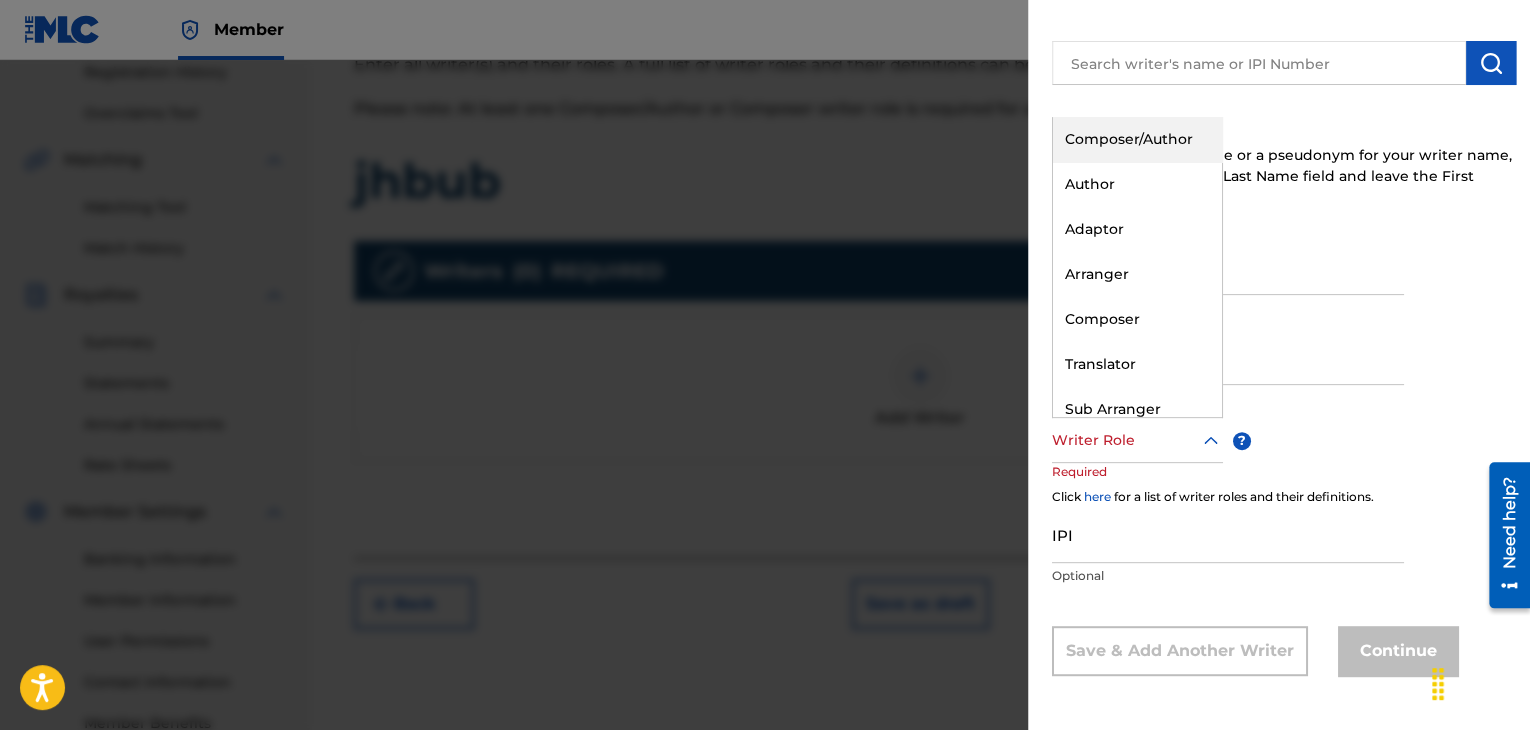 click 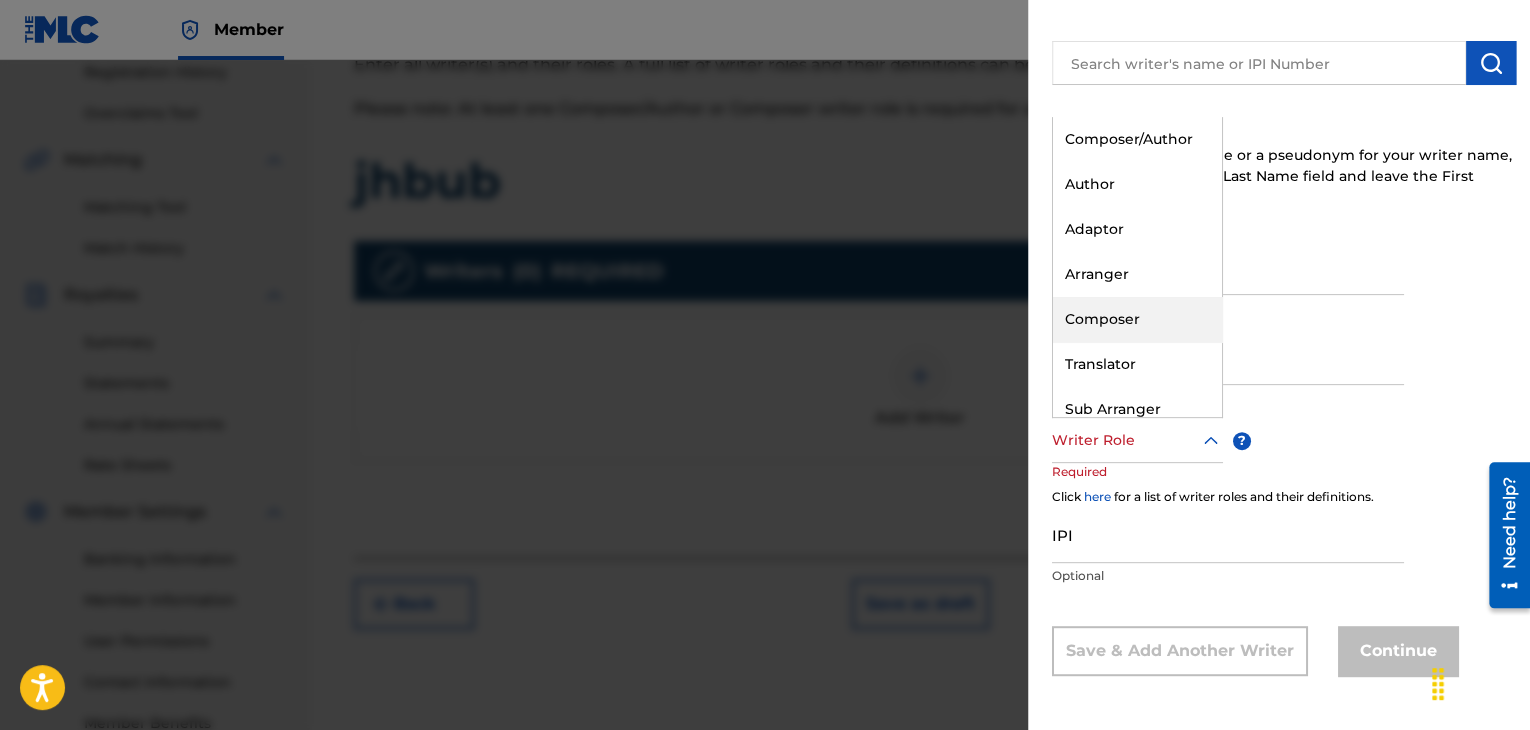 click on "Writer First Name   Optional Writer Last Name   Required 8 results available. Use Up and Down to choose options, press Enter to select the currently focused option, press Escape to exit the menu, press Tab to select the option and exit the menu. Writer Role Composer/Author Author Adaptor Arranger Composer Translator Sub Arranger Sub Author ? Required Click   here   for a list of writer roles and their definitions. IPI   Optional Save & Add Another Writer Continue" at bounding box center [1284, 457] 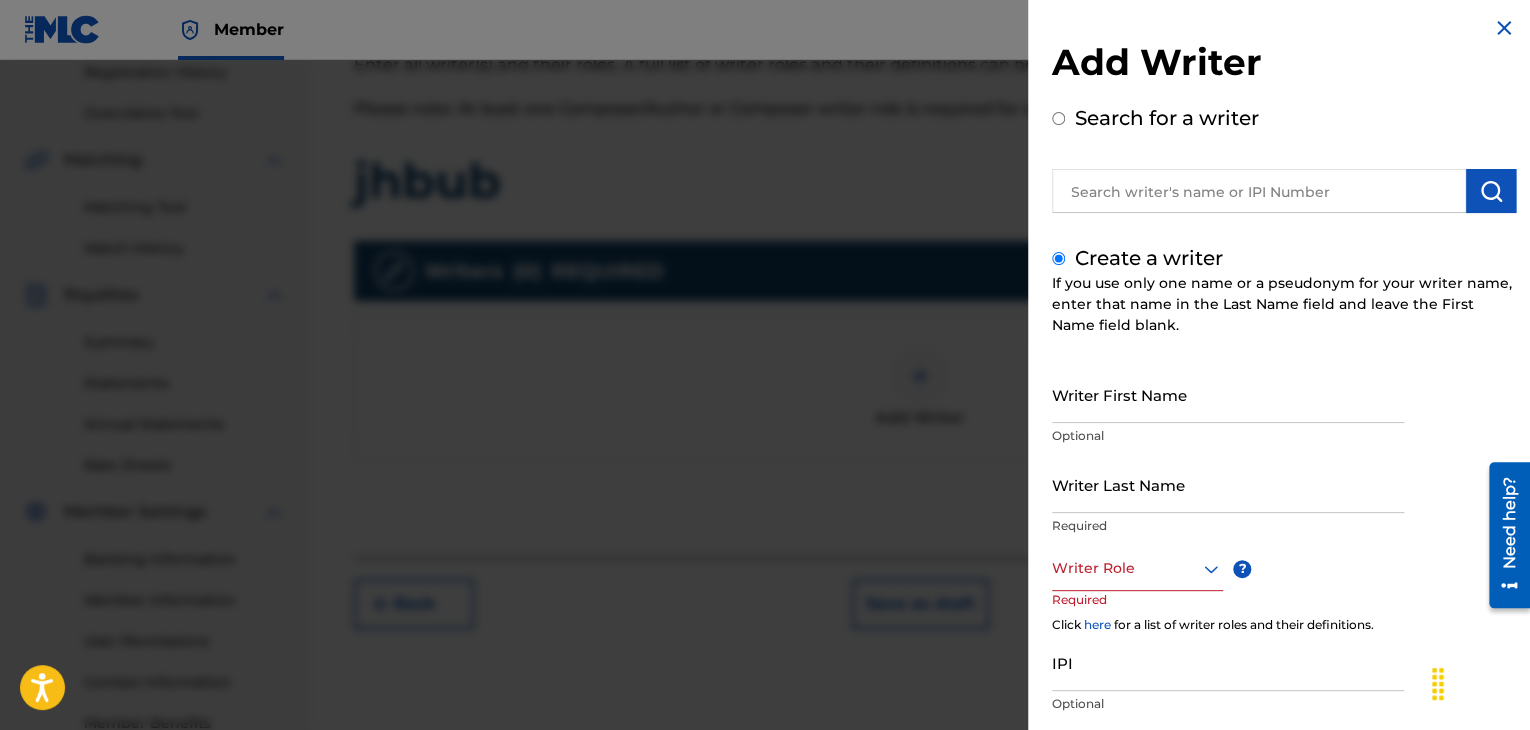 scroll, scrollTop: 0, scrollLeft: 0, axis: both 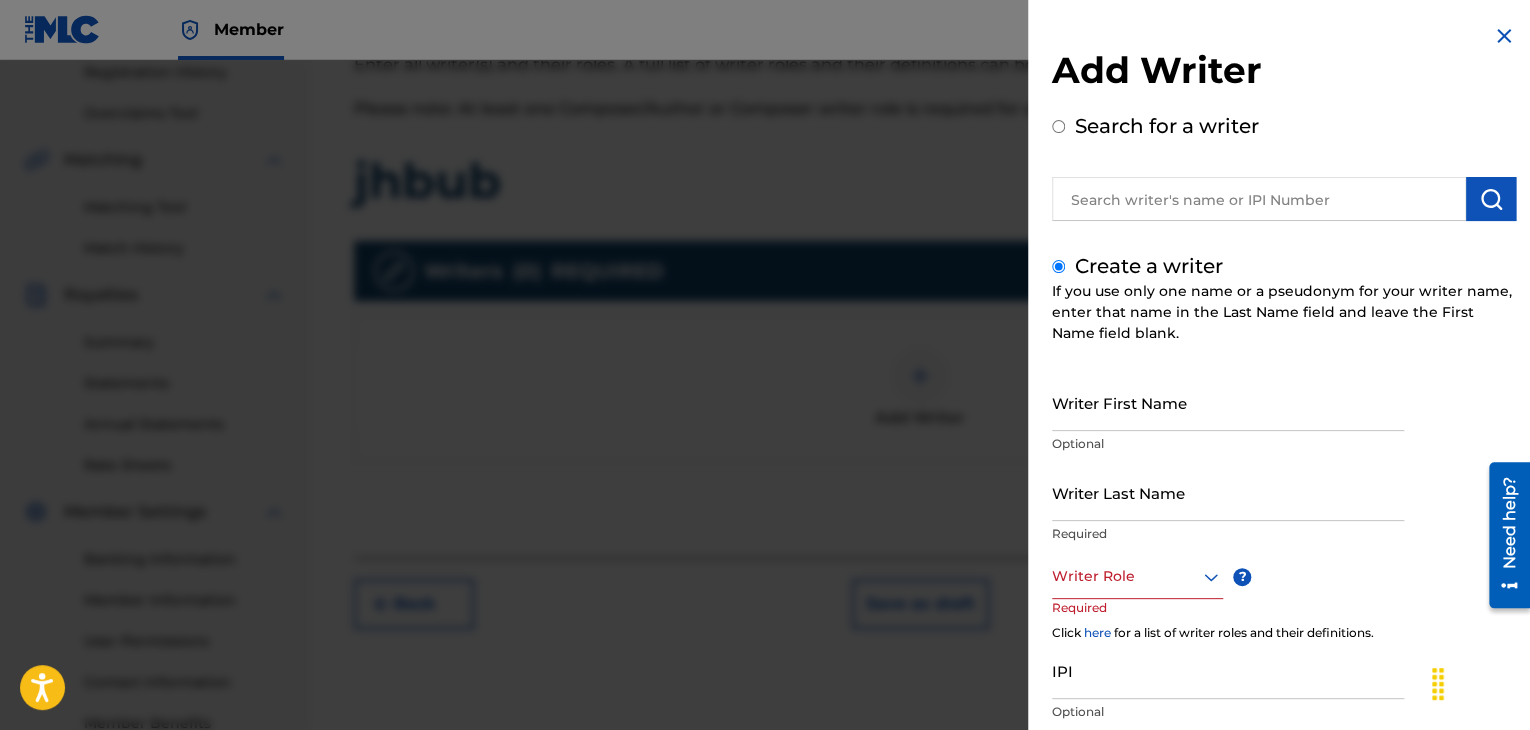 click at bounding box center (1504, 36) 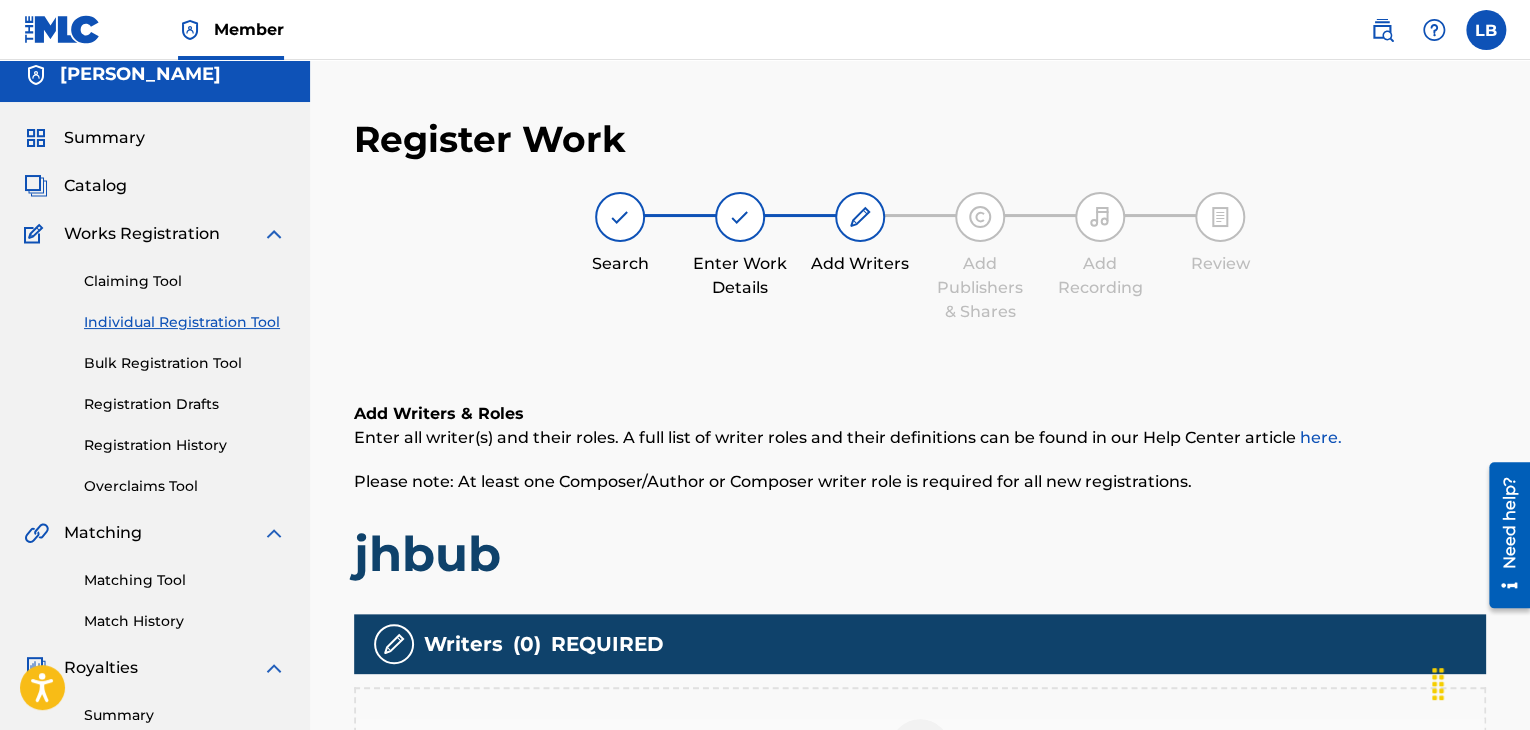 scroll, scrollTop: 0, scrollLeft: 0, axis: both 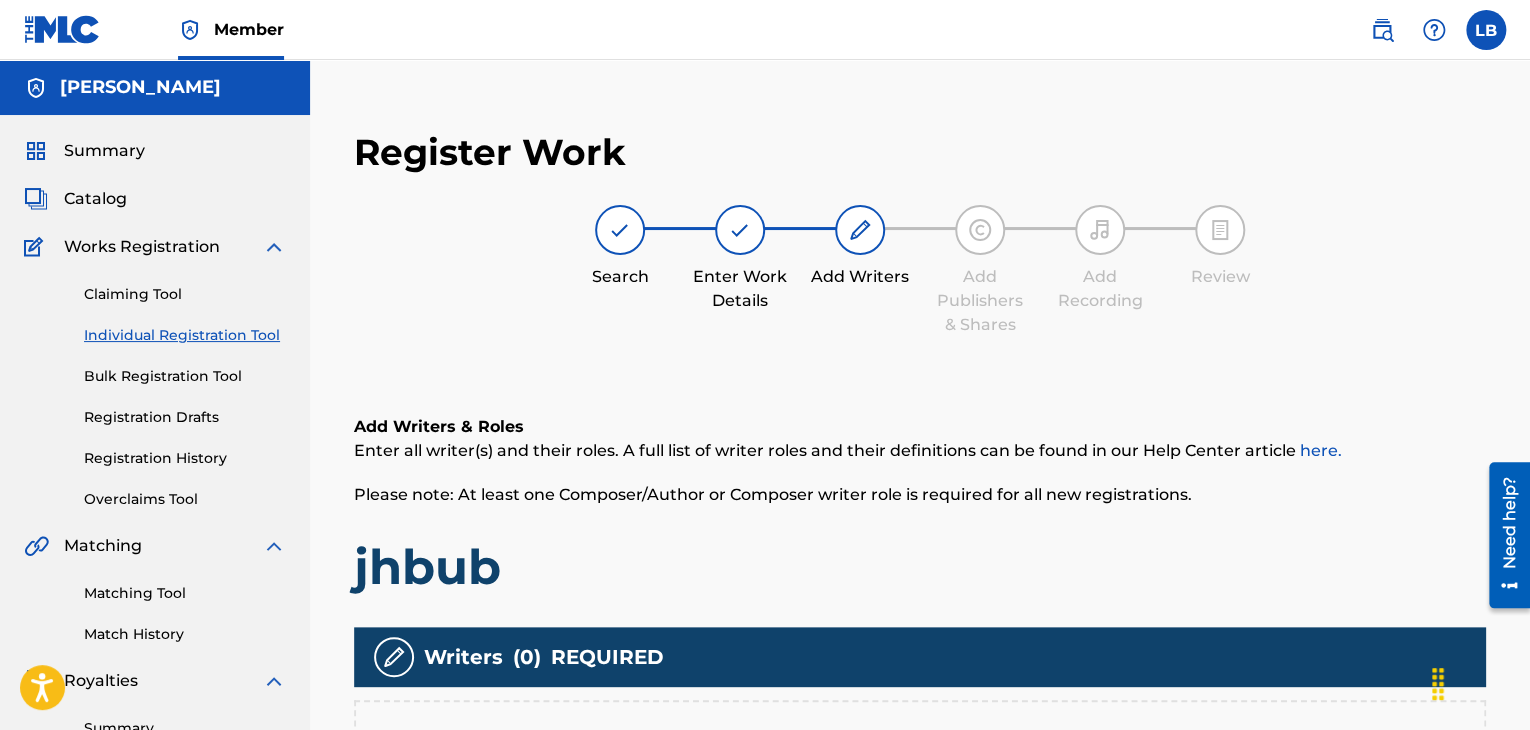 click on "Register Work Search Enter Work Details Add Writers Add Publishers & Shares Add Recording Review Add Writers & Roles Enter all writer(s) and their roles. A full list of writer roles and their definitions can be found in our Help Center article   here. Please note: At least one Composer/Author or Composer writer role is required for all new registrations. jhbub Writers ( 0 ) REQUIRED Add Writer Back Save as draft Next" at bounding box center [920, 572] 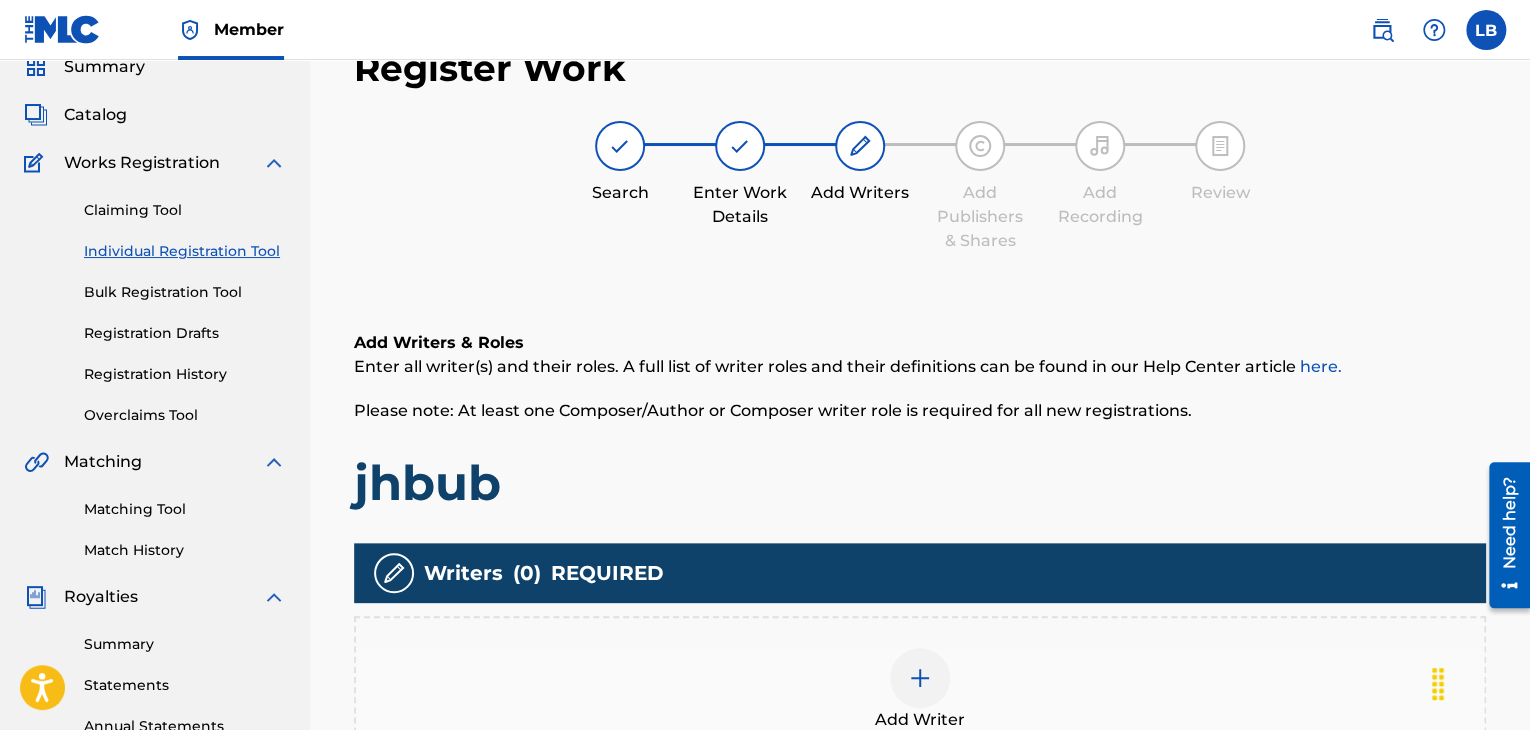scroll, scrollTop: 344, scrollLeft: 0, axis: vertical 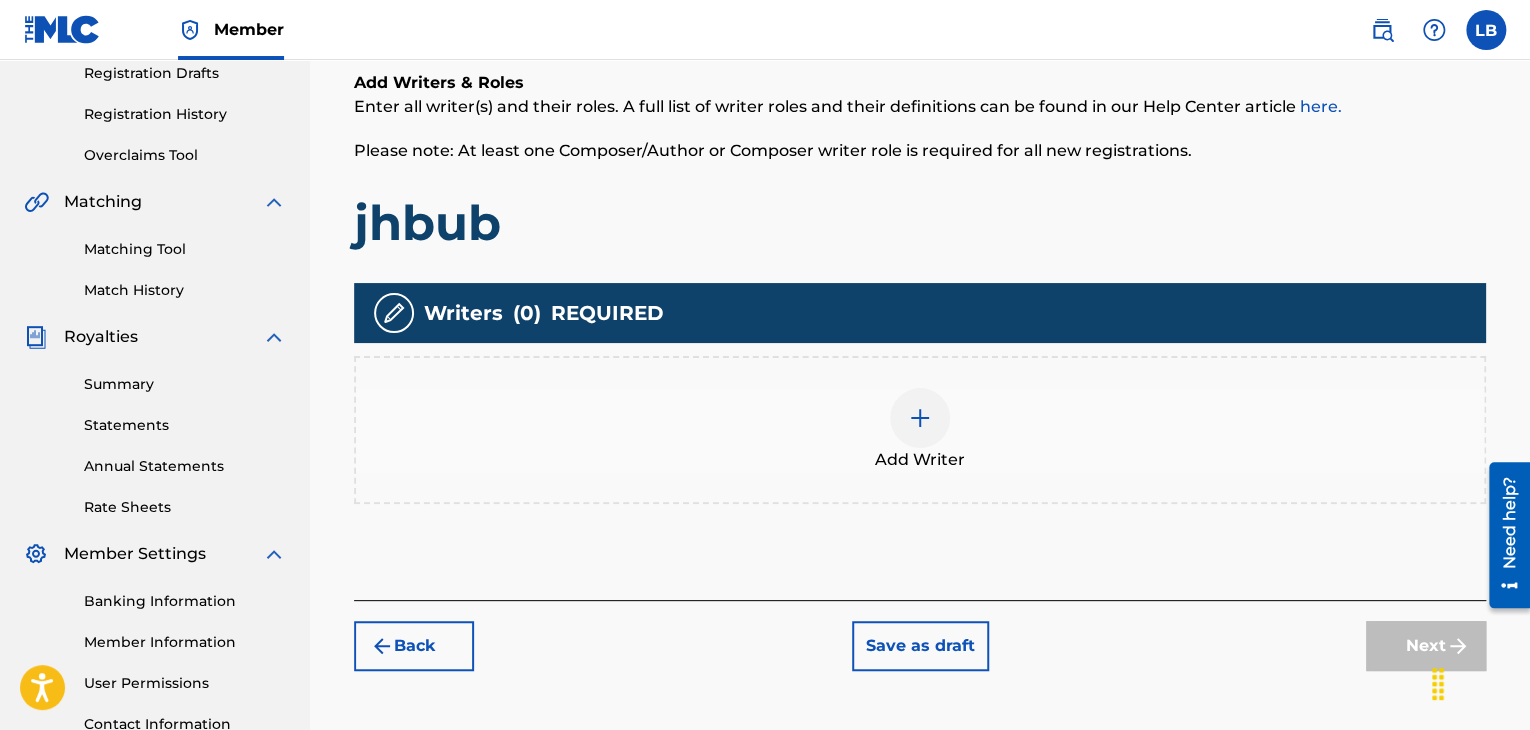 click at bounding box center [920, 418] 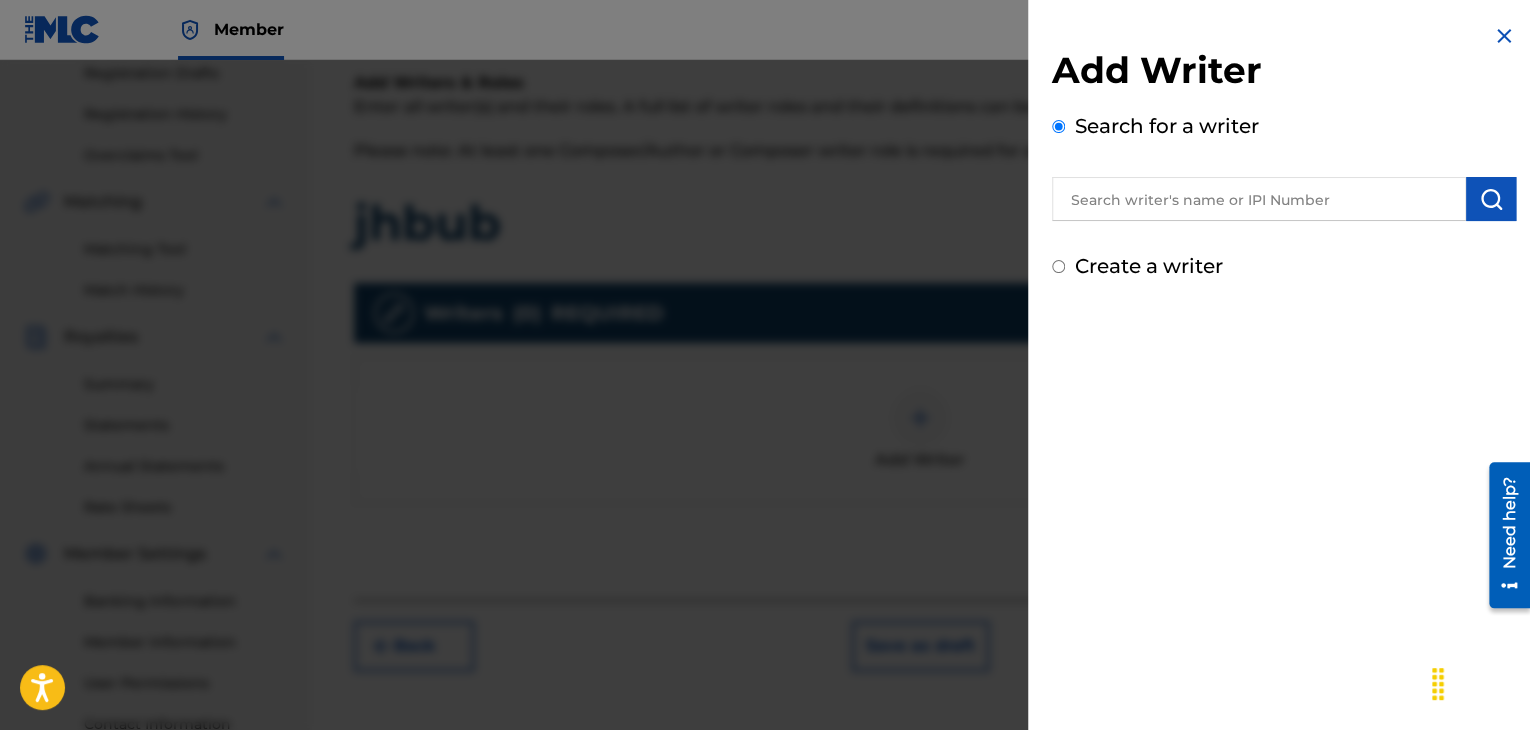click on "Create a writer" at bounding box center (1058, 266) 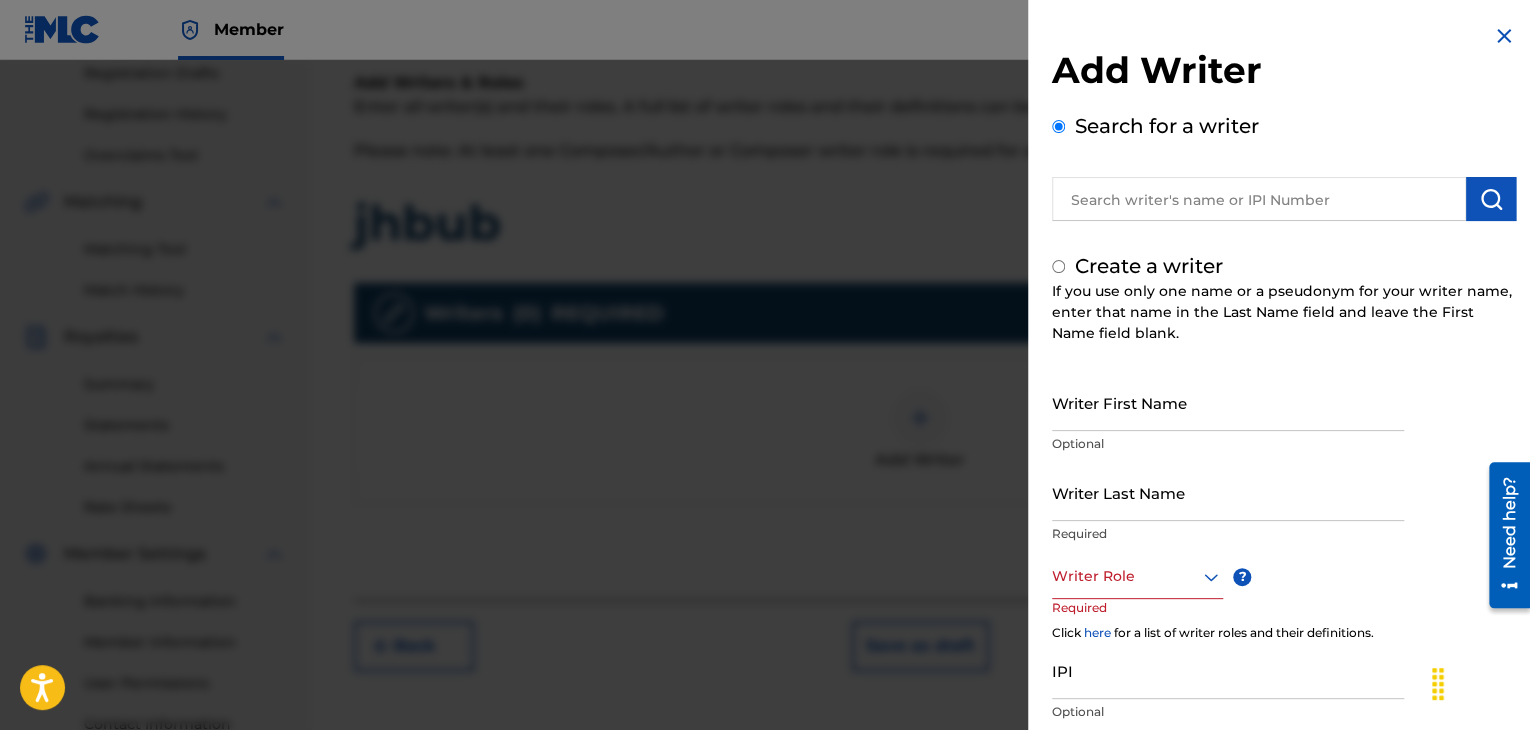 radio on "false" 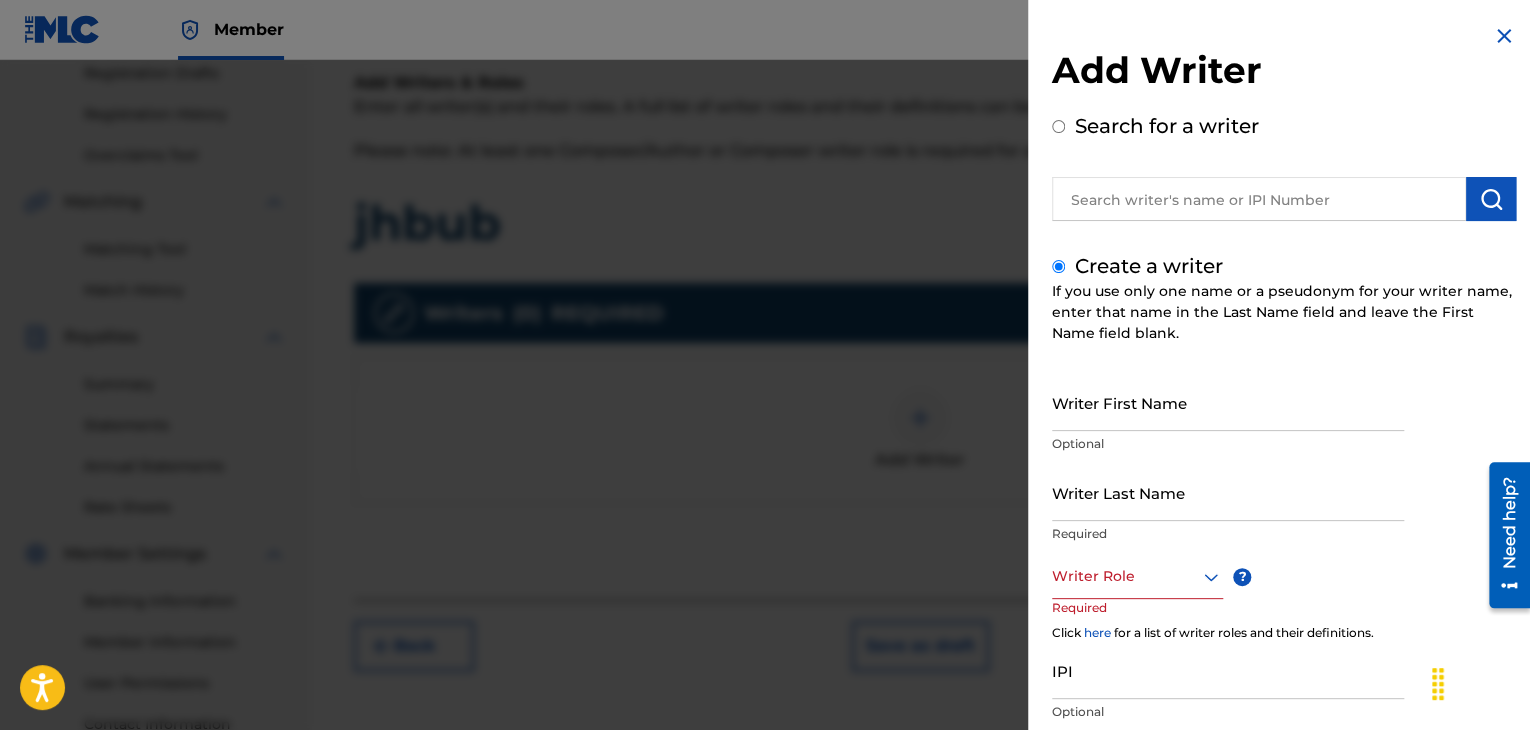 click on "Search for a writer" at bounding box center [1058, 126] 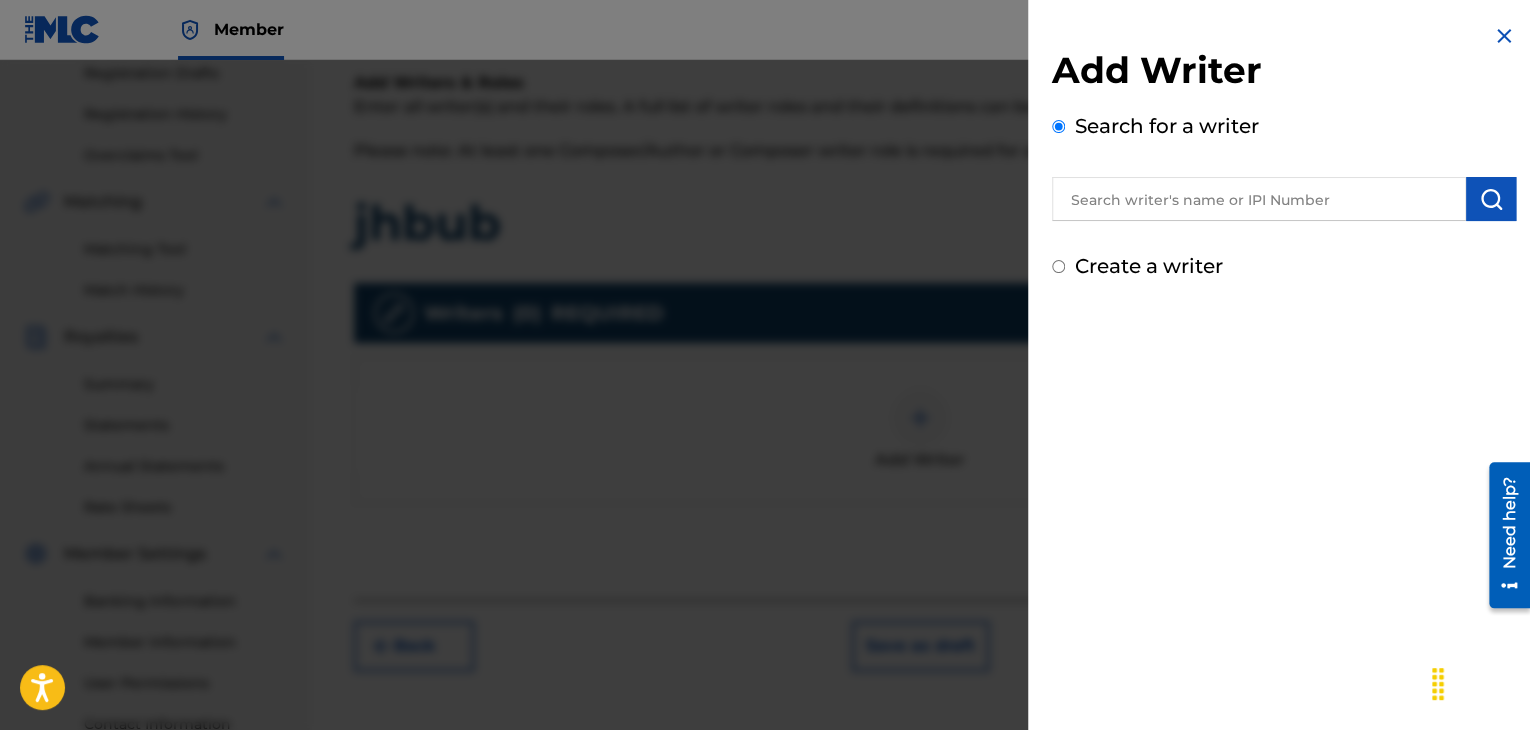 click on "Create a writer" at bounding box center [1058, 266] 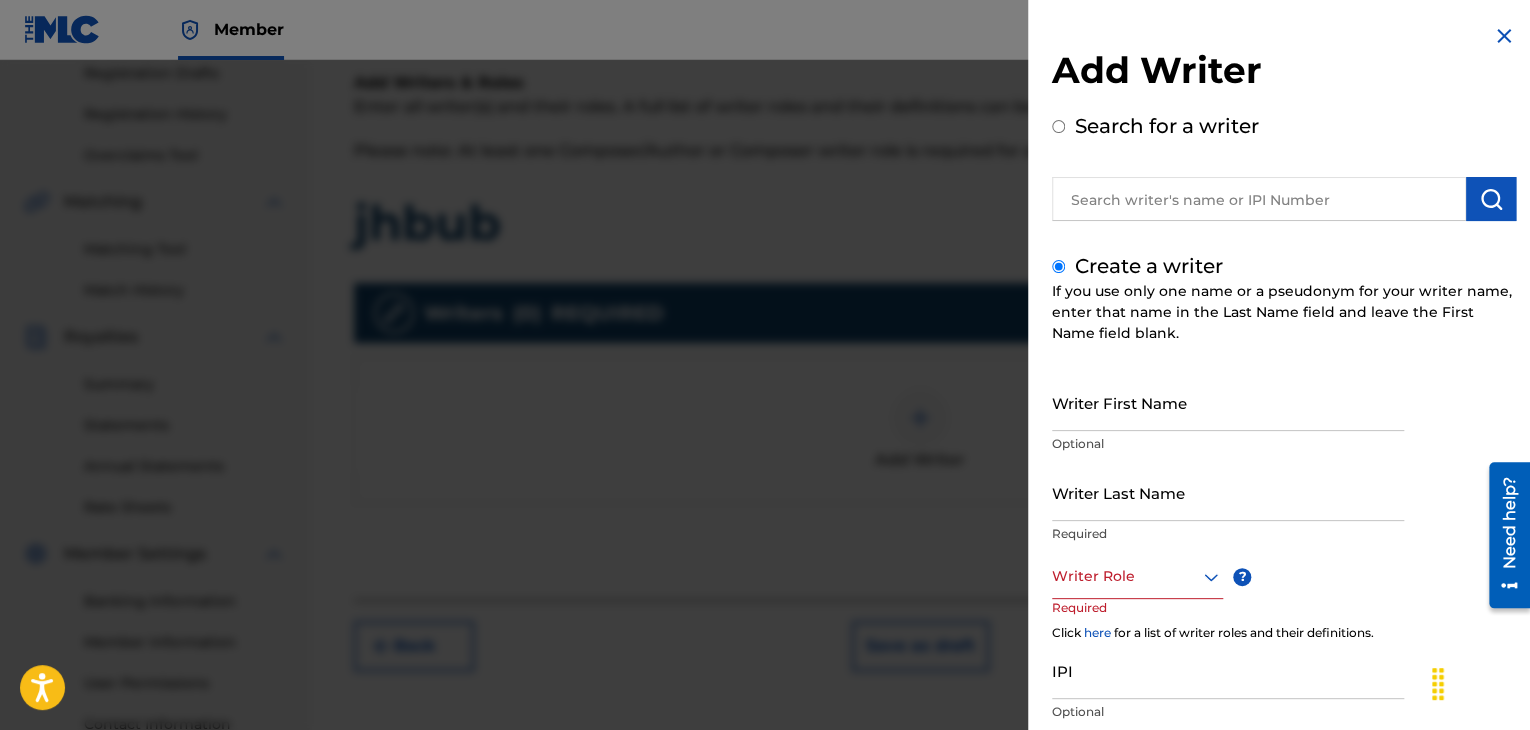 scroll, scrollTop: 136, scrollLeft: 0, axis: vertical 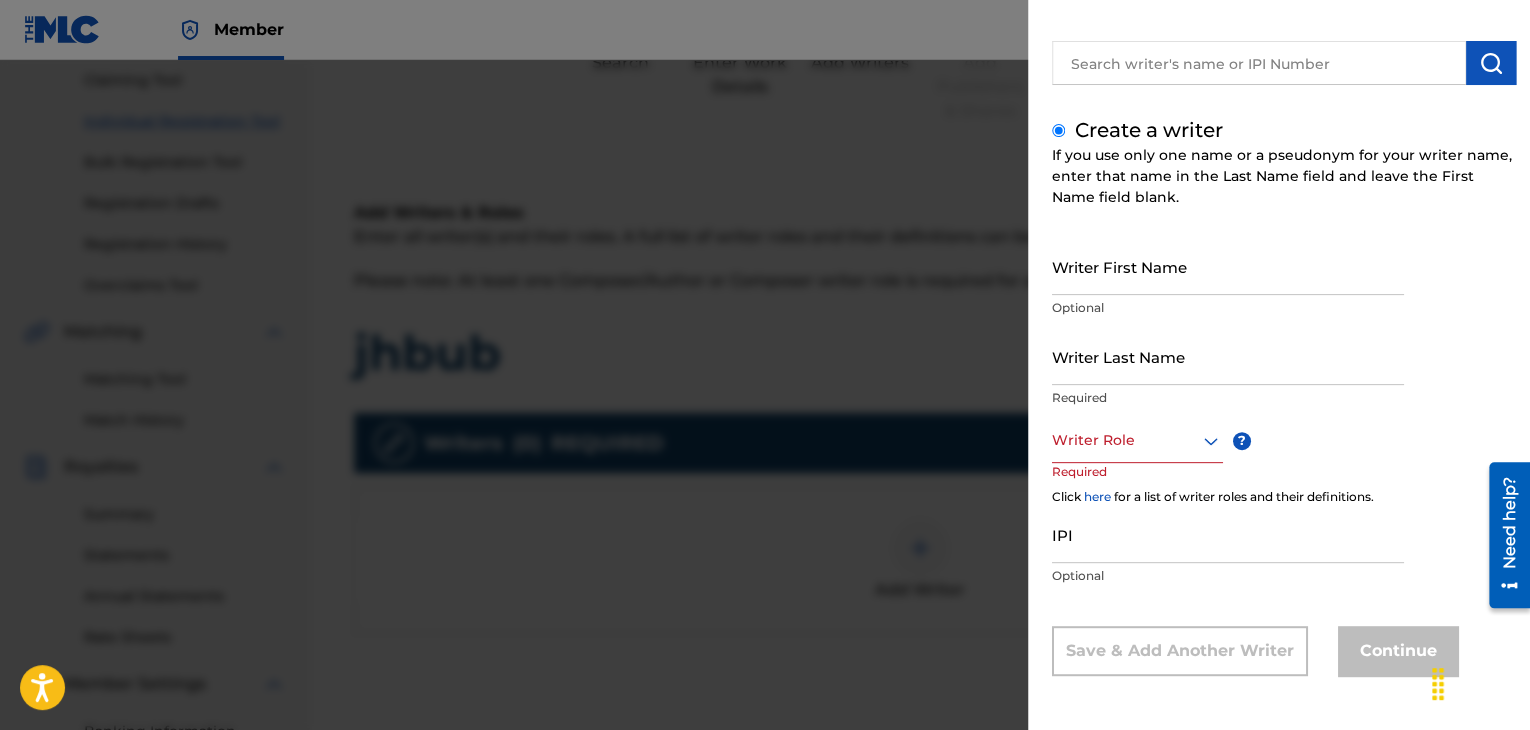 click at bounding box center (765, 425) 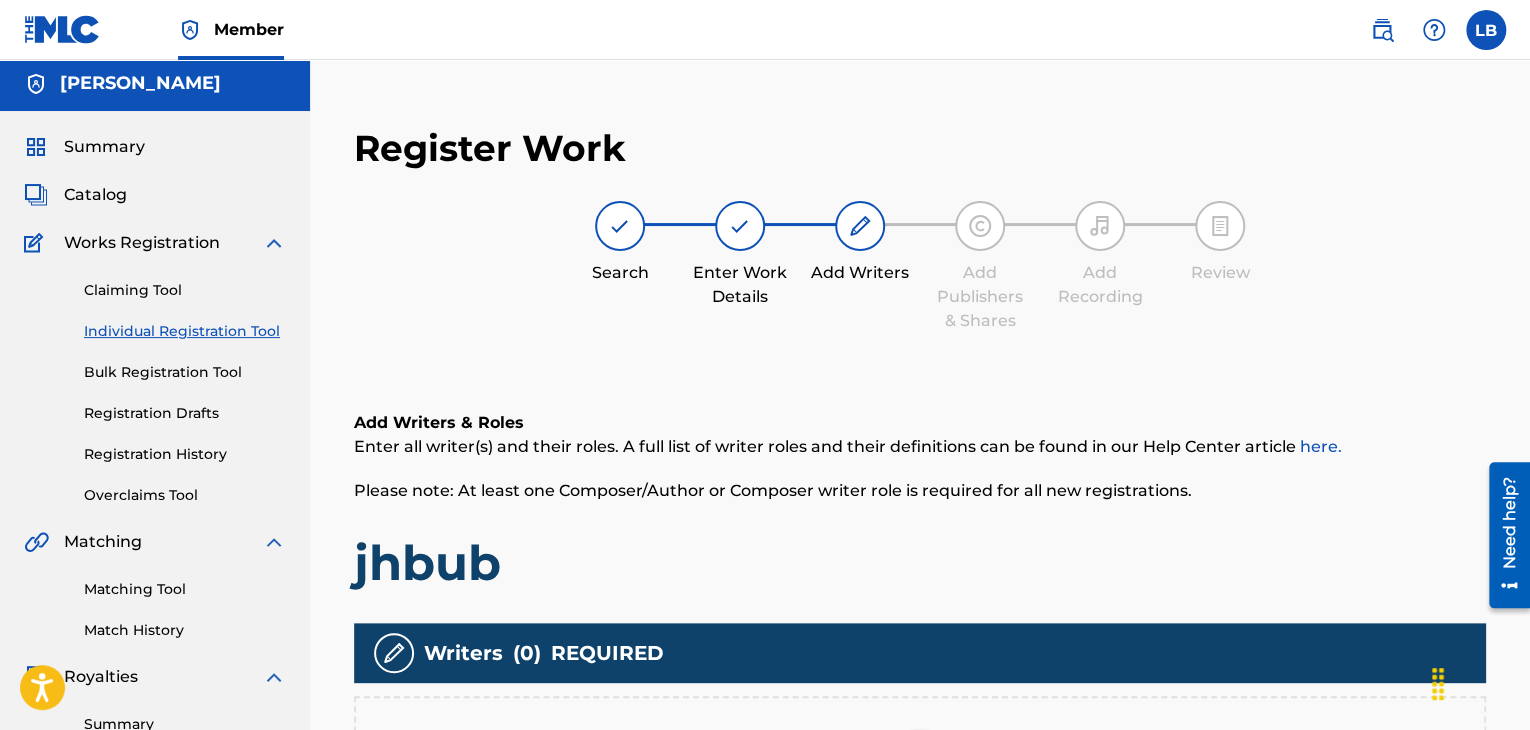 scroll, scrollTop: 0, scrollLeft: 0, axis: both 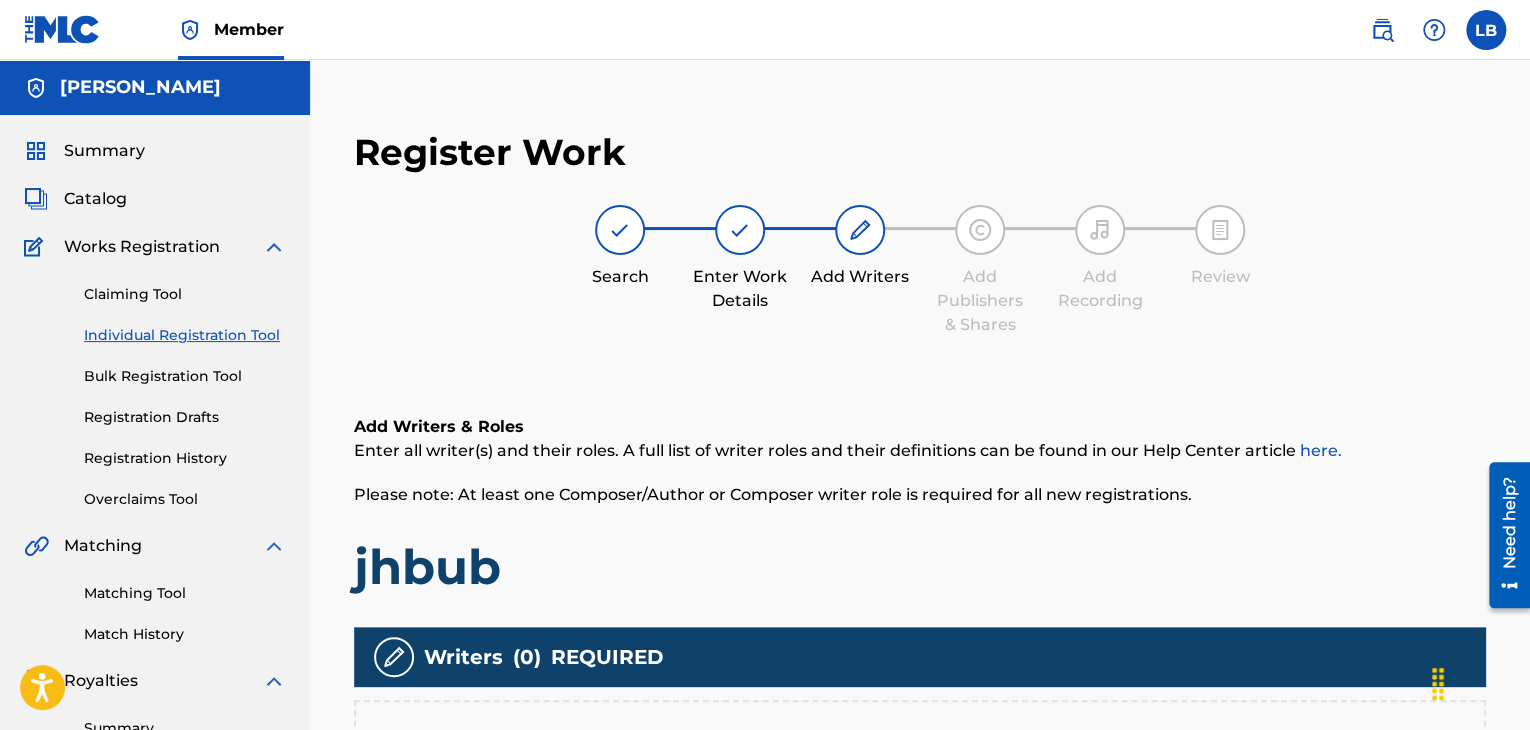 click on "Registration History" at bounding box center (185, 458) 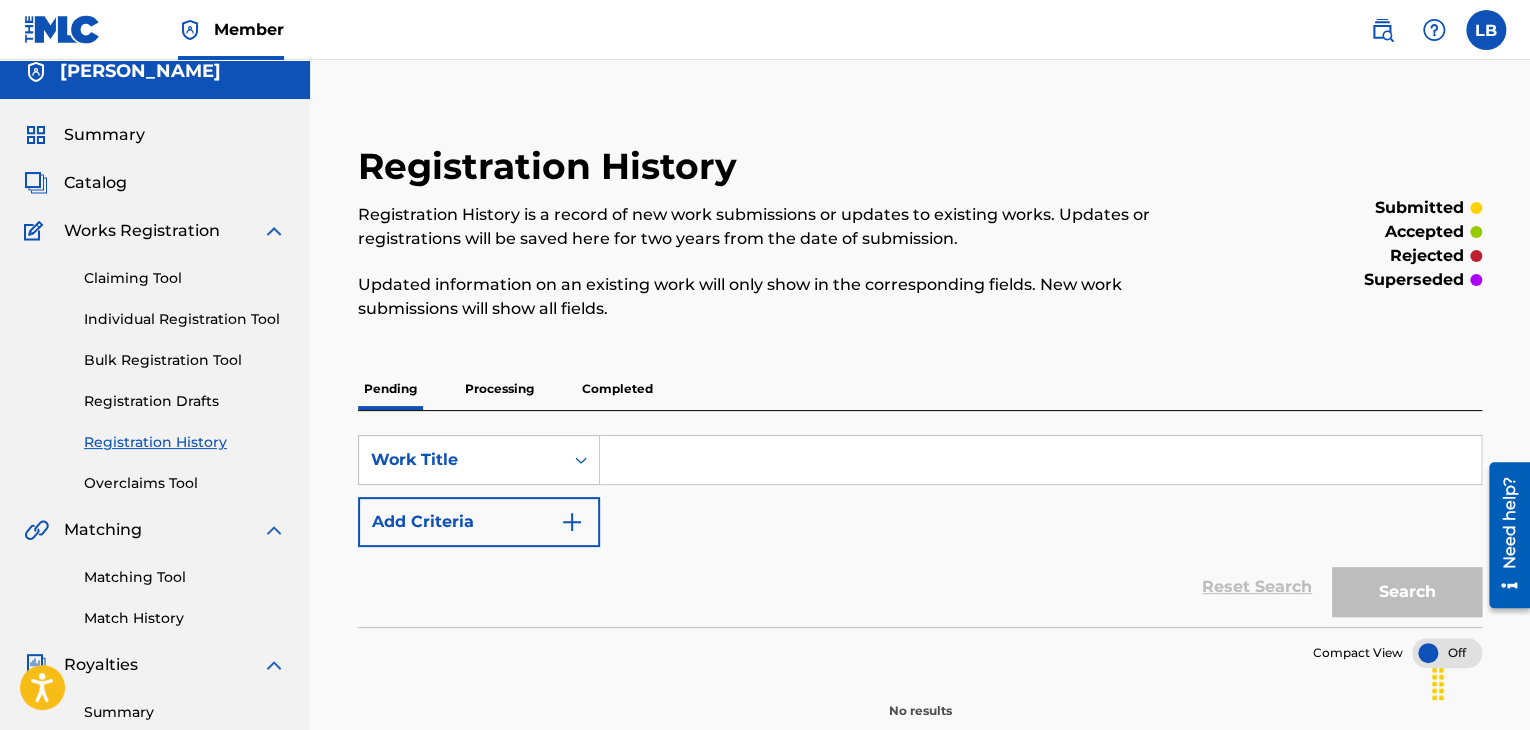 scroll, scrollTop: 0, scrollLeft: 0, axis: both 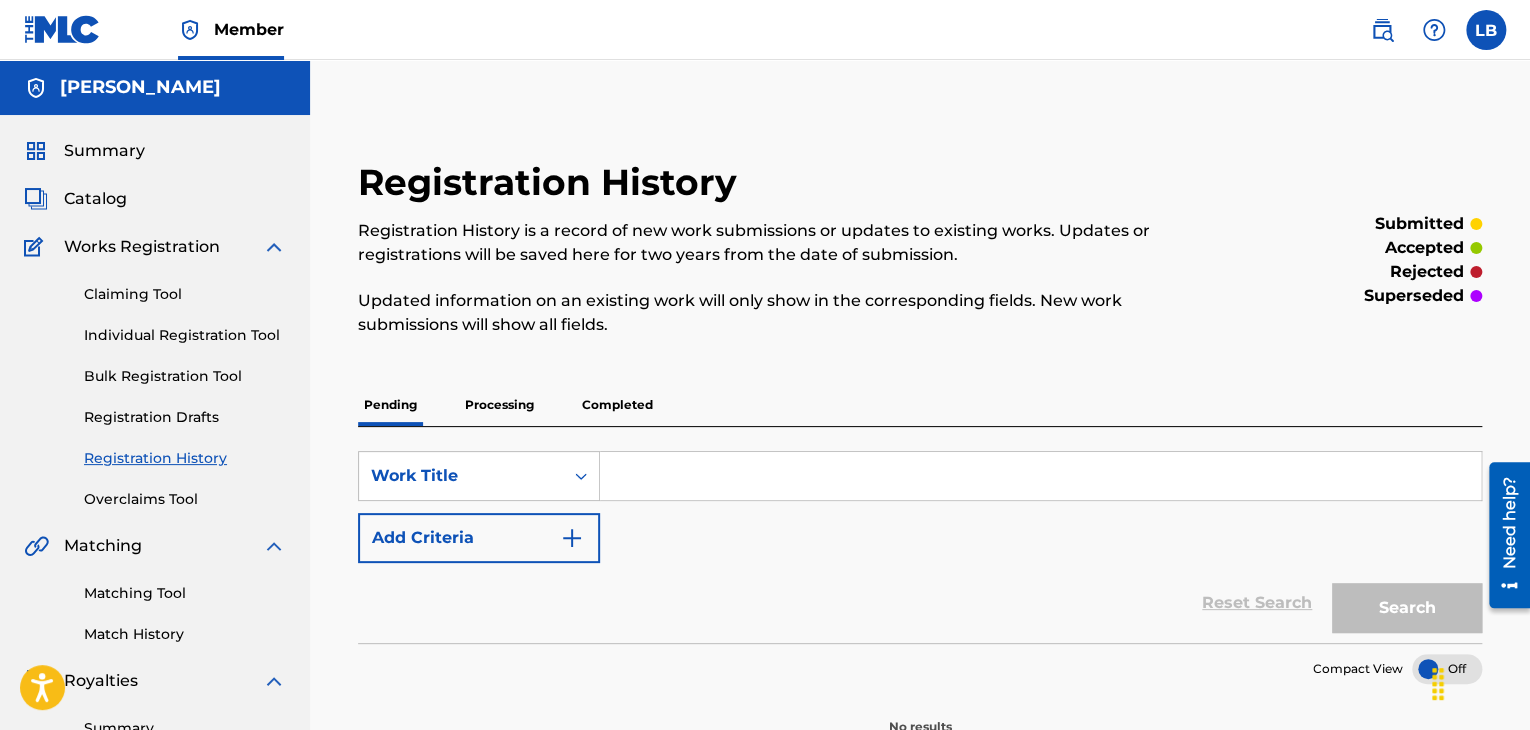 click on "Completed" at bounding box center (617, 405) 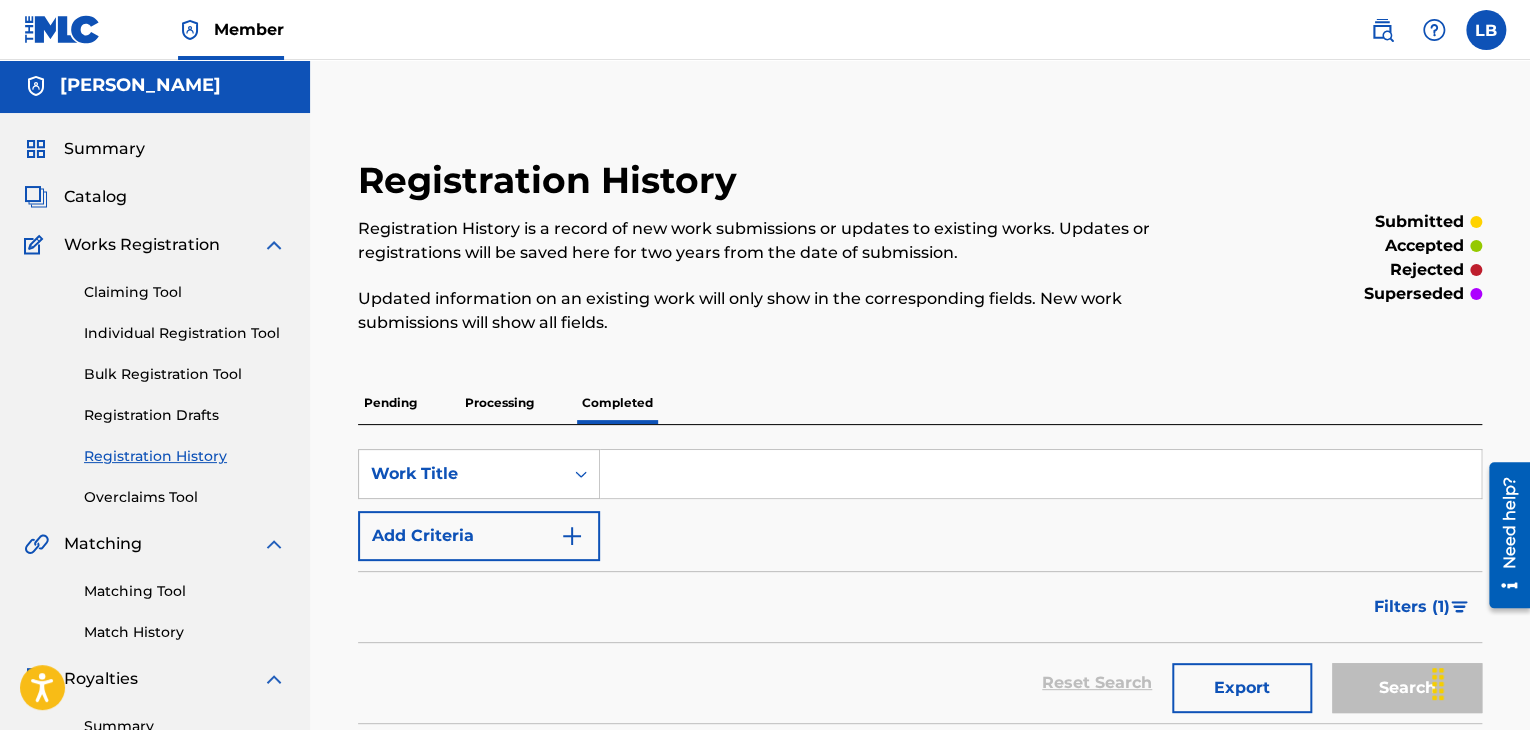 scroll, scrollTop: 0, scrollLeft: 0, axis: both 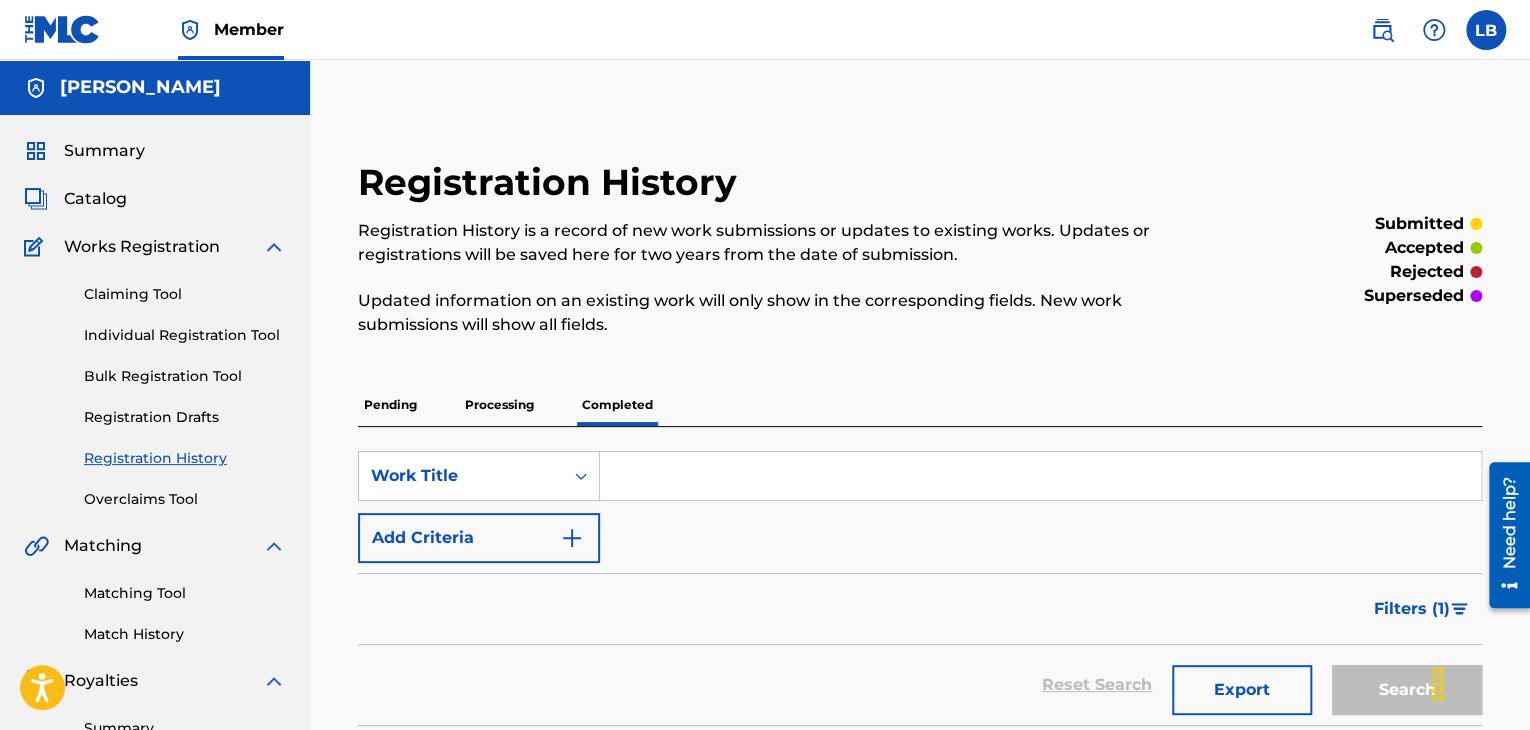 click on "Pending" at bounding box center [390, 405] 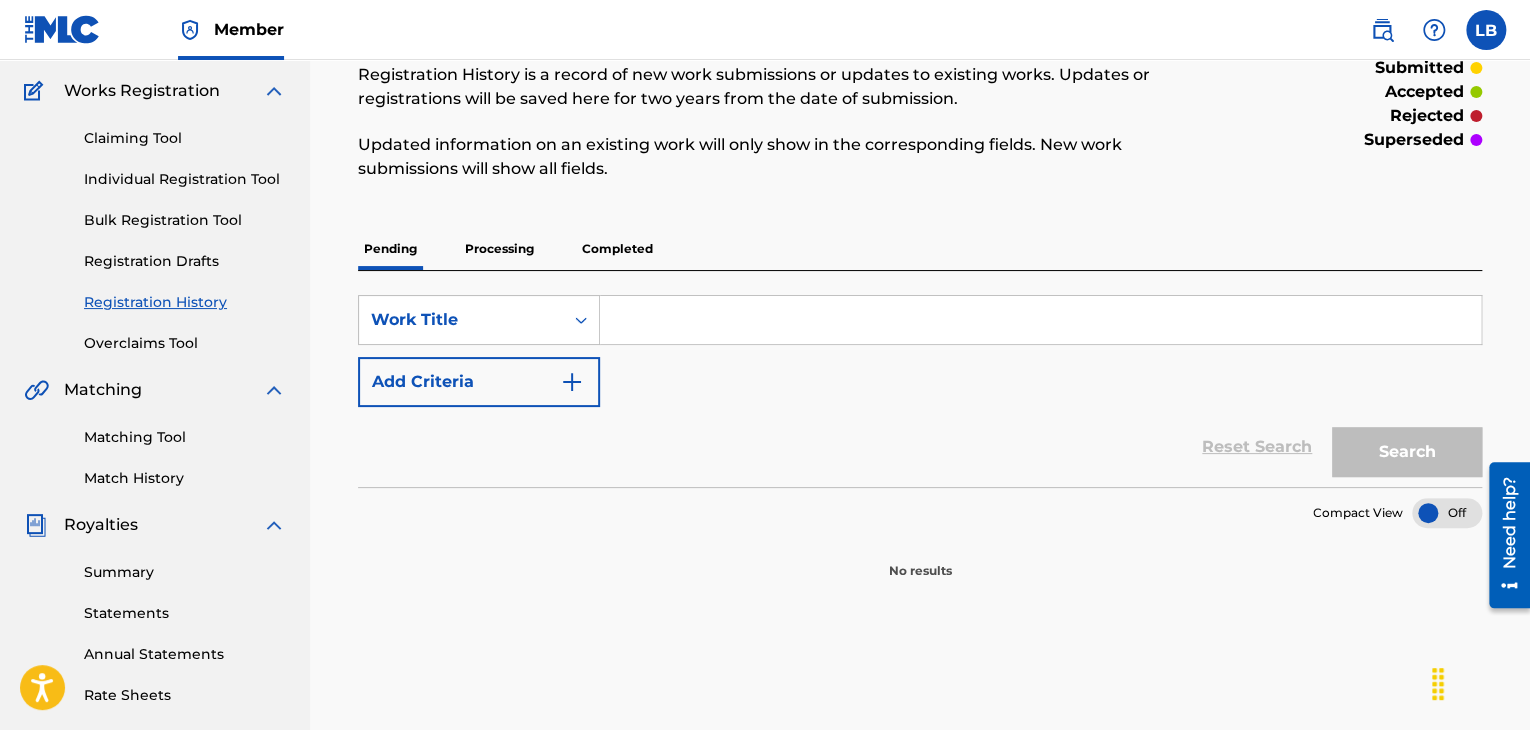 scroll, scrollTop: 171, scrollLeft: 0, axis: vertical 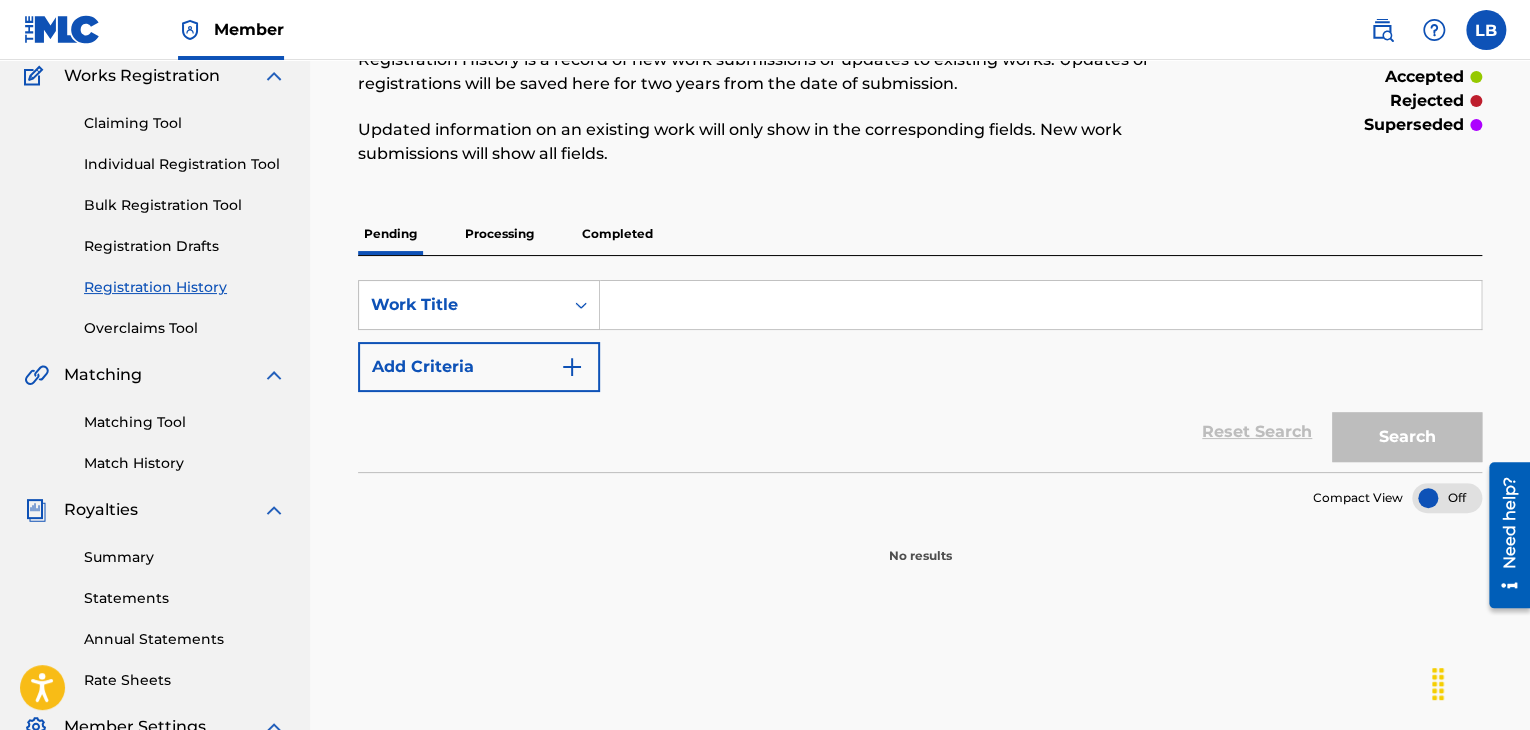 click on "Processing" at bounding box center (499, 234) 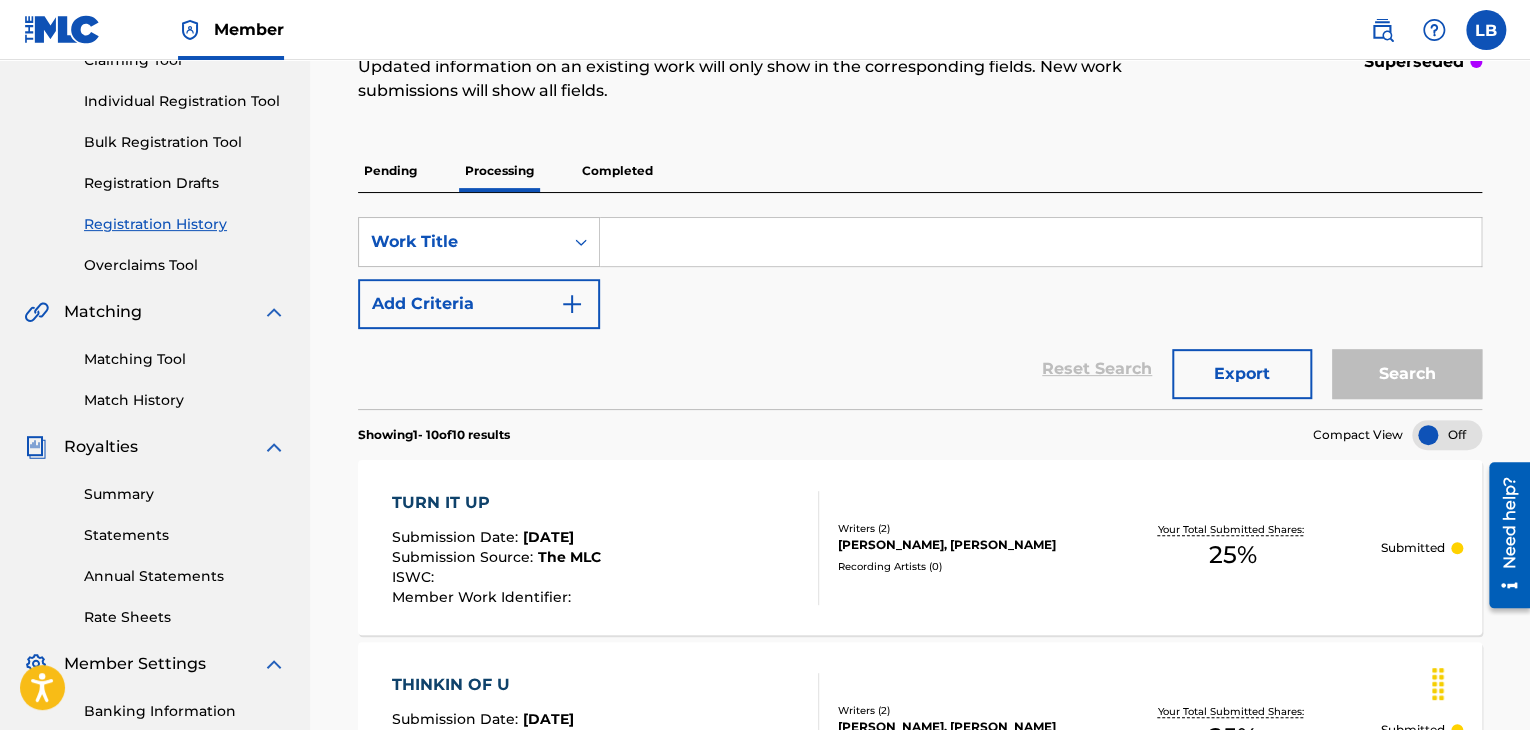 scroll, scrollTop: 232, scrollLeft: 0, axis: vertical 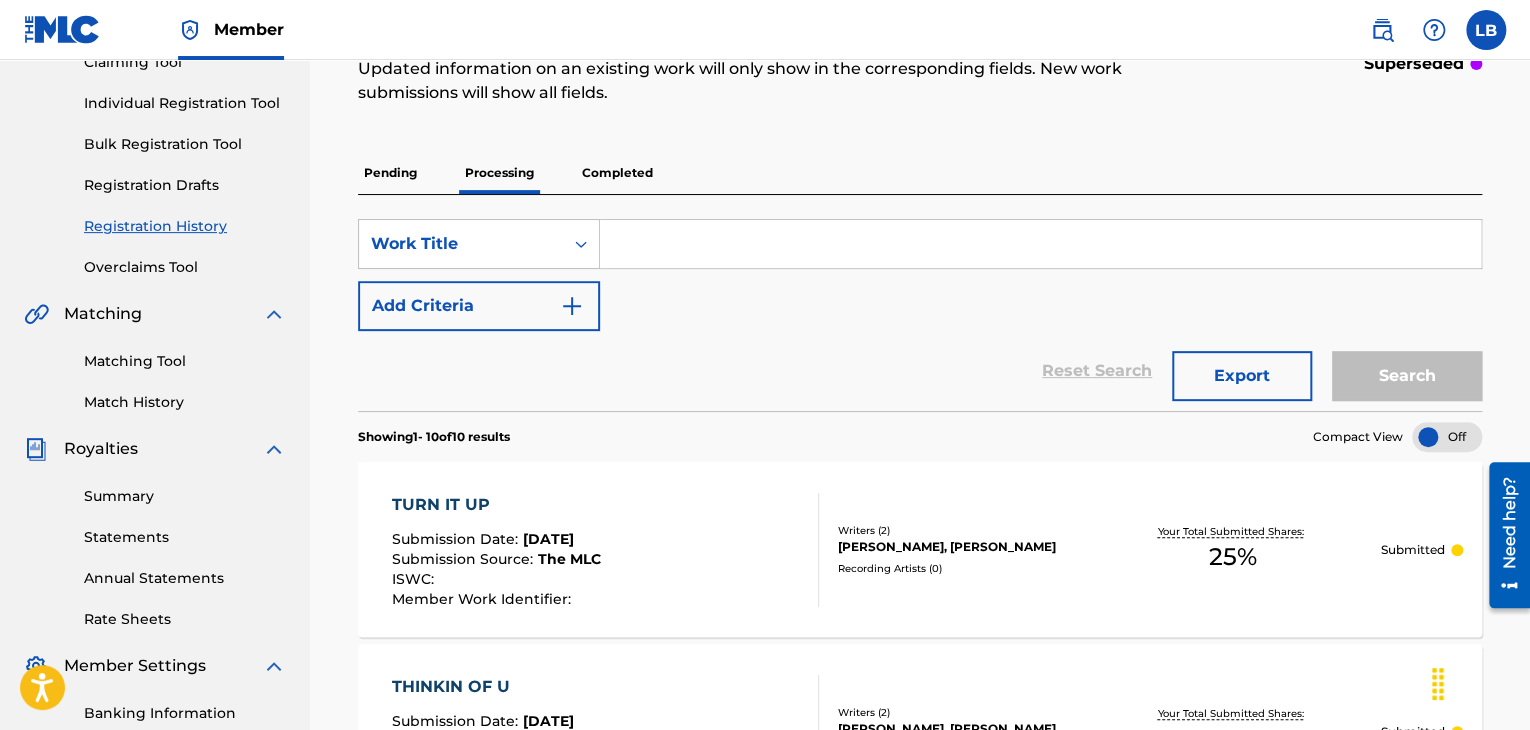 click on "Pending" at bounding box center (390, 173) 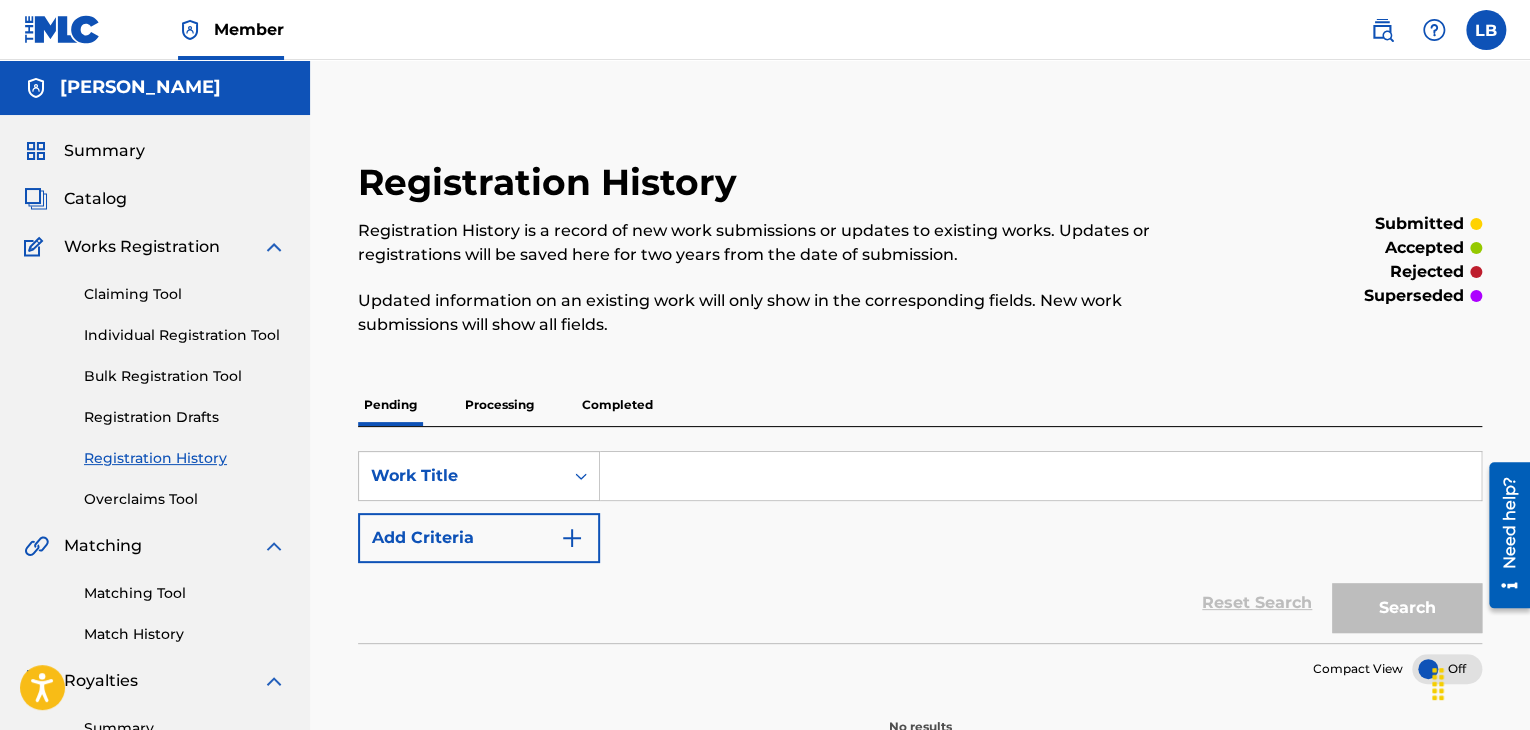 click on "Processing" at bounding box center [499, 405] 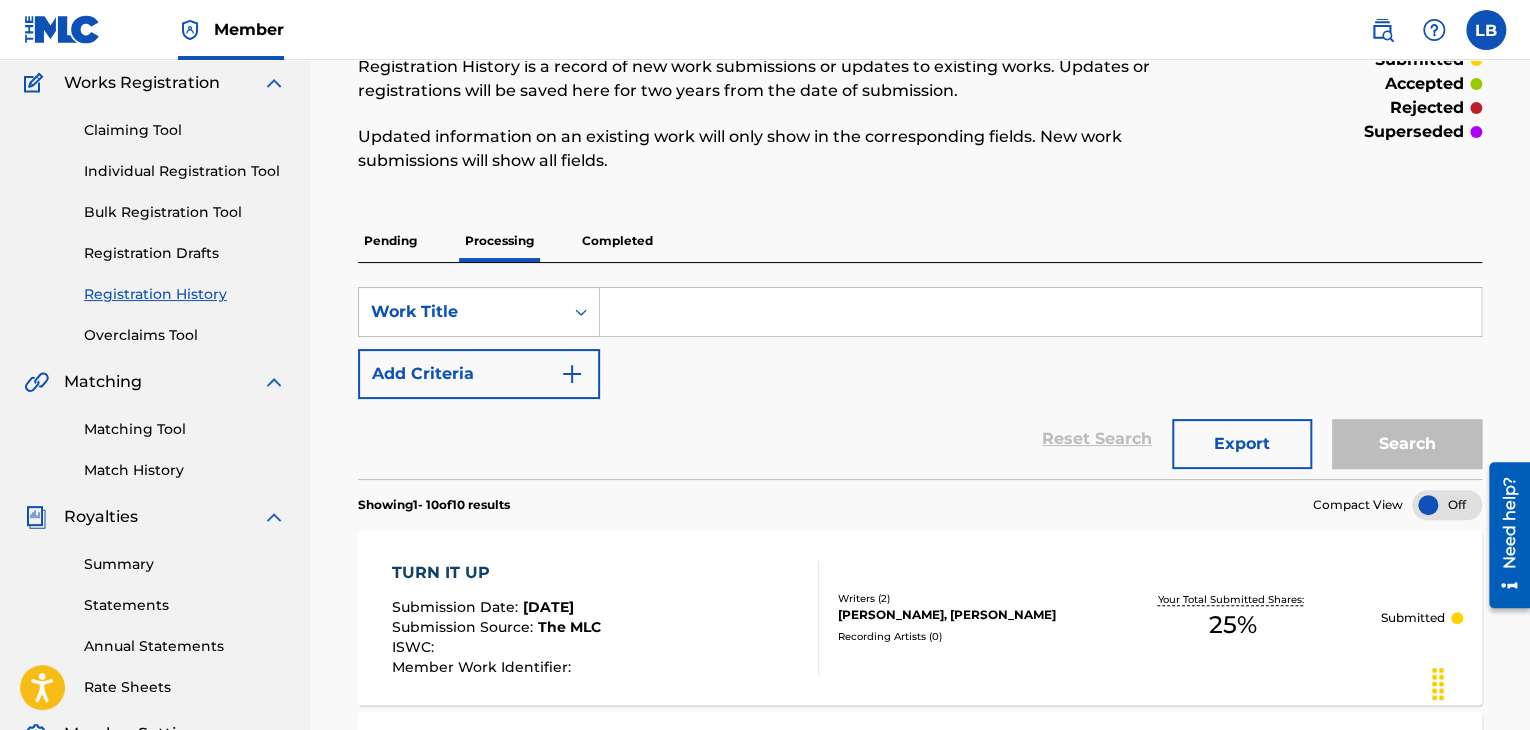 scroll, scrollTop: 143, scrollLeft: 0, axis: vertical 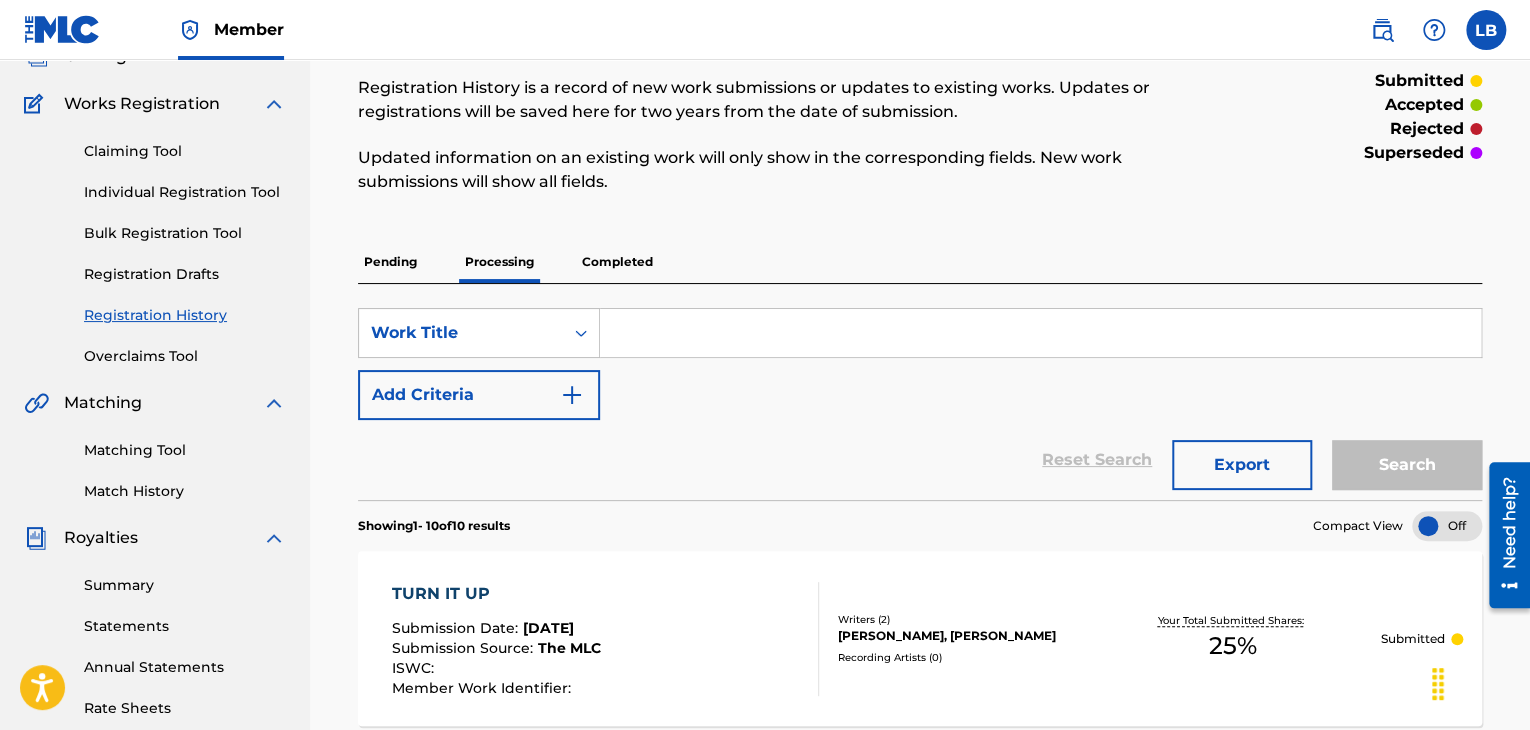 click on "Pending" at bounding box center (390, 262) 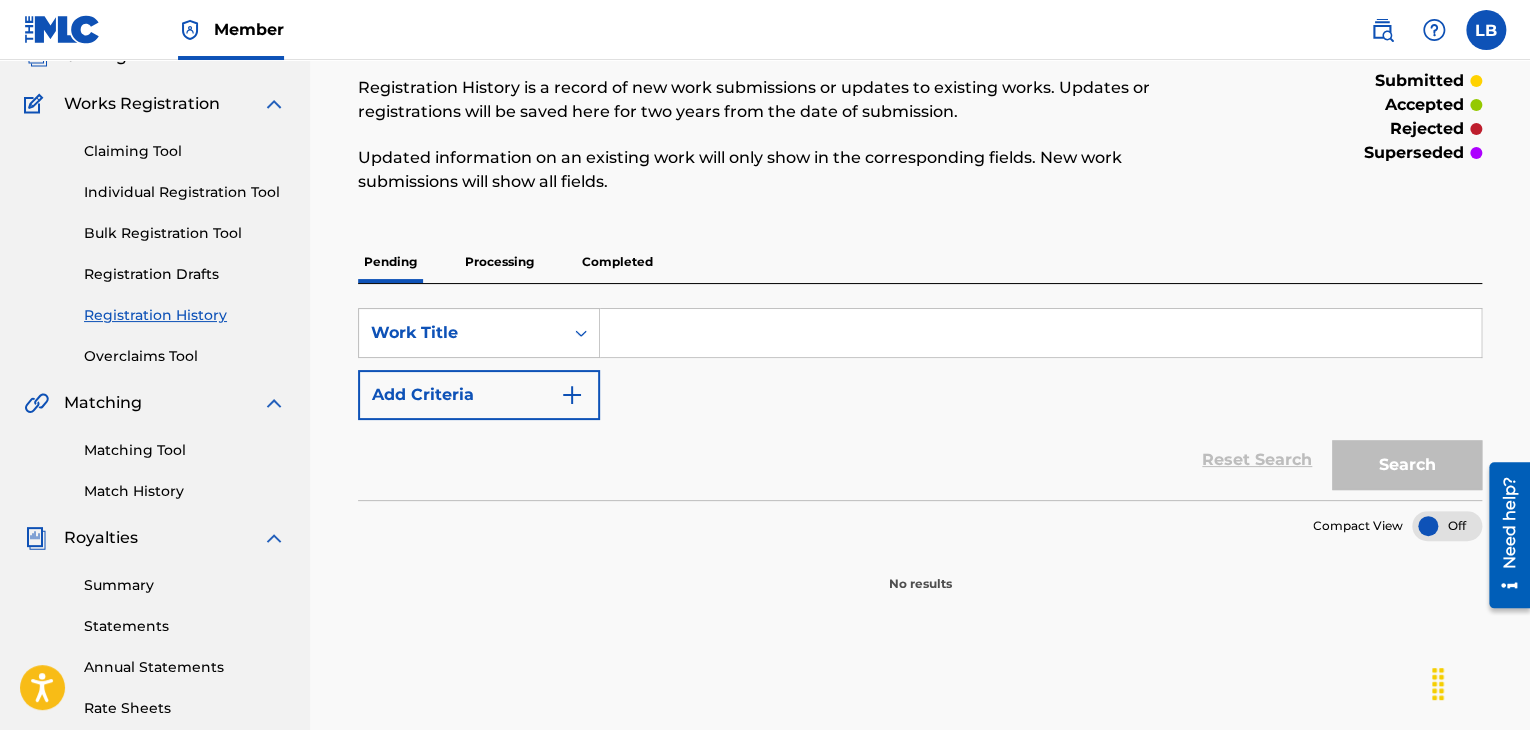 scroll, scrollTop: 0, scrollLeft: 0, axis: both 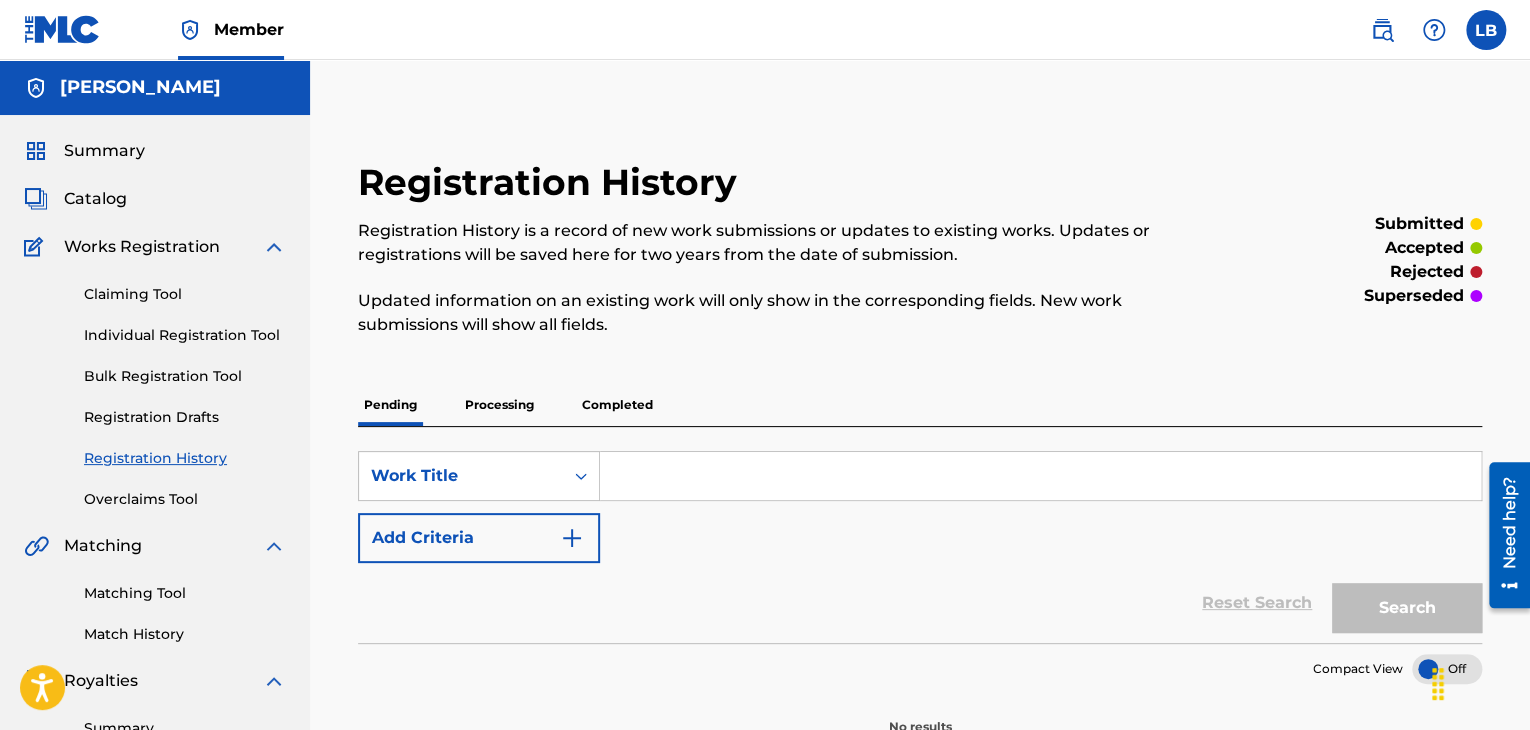 click on "Processing" at bounding box center (499, 405) 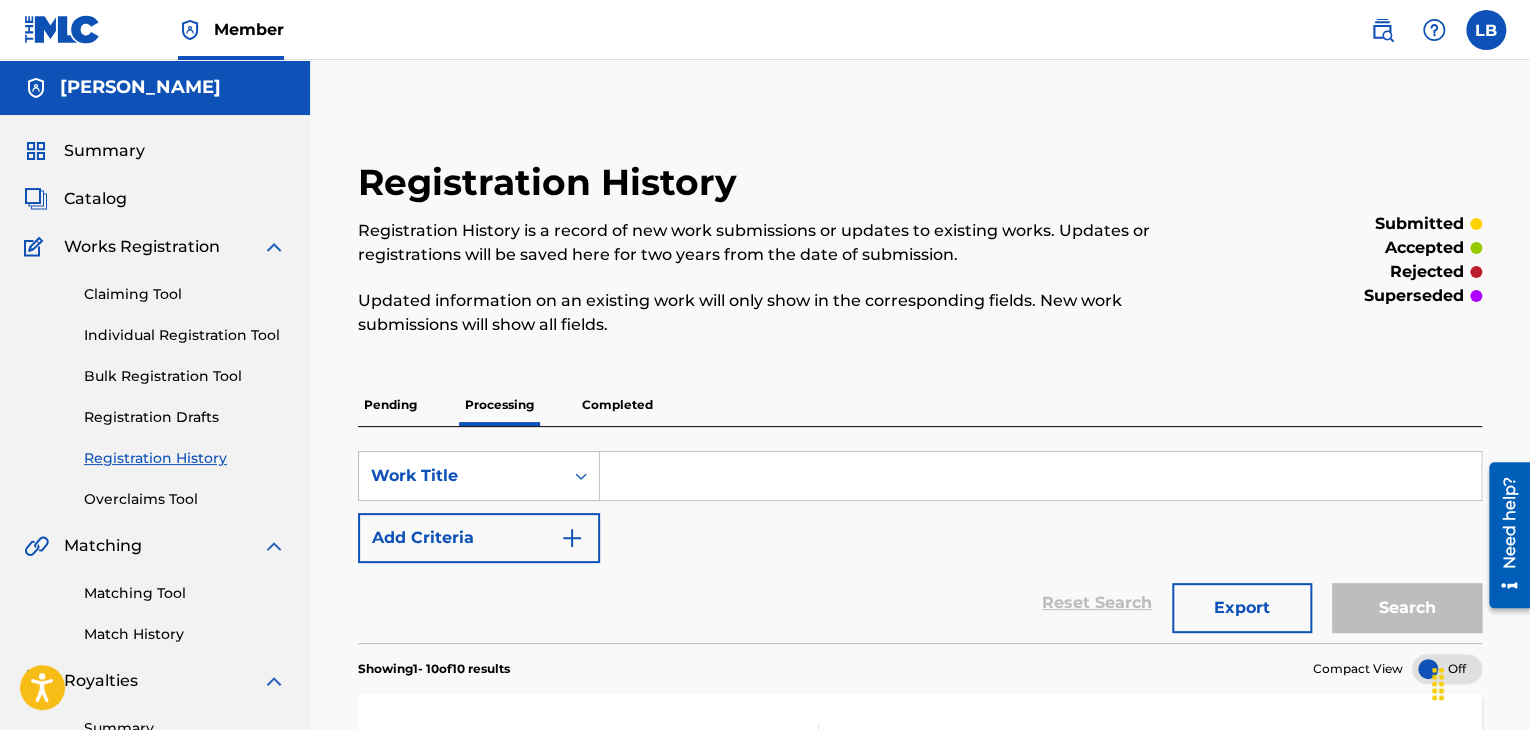 click on "Completed" at bounding box center [617, 405] 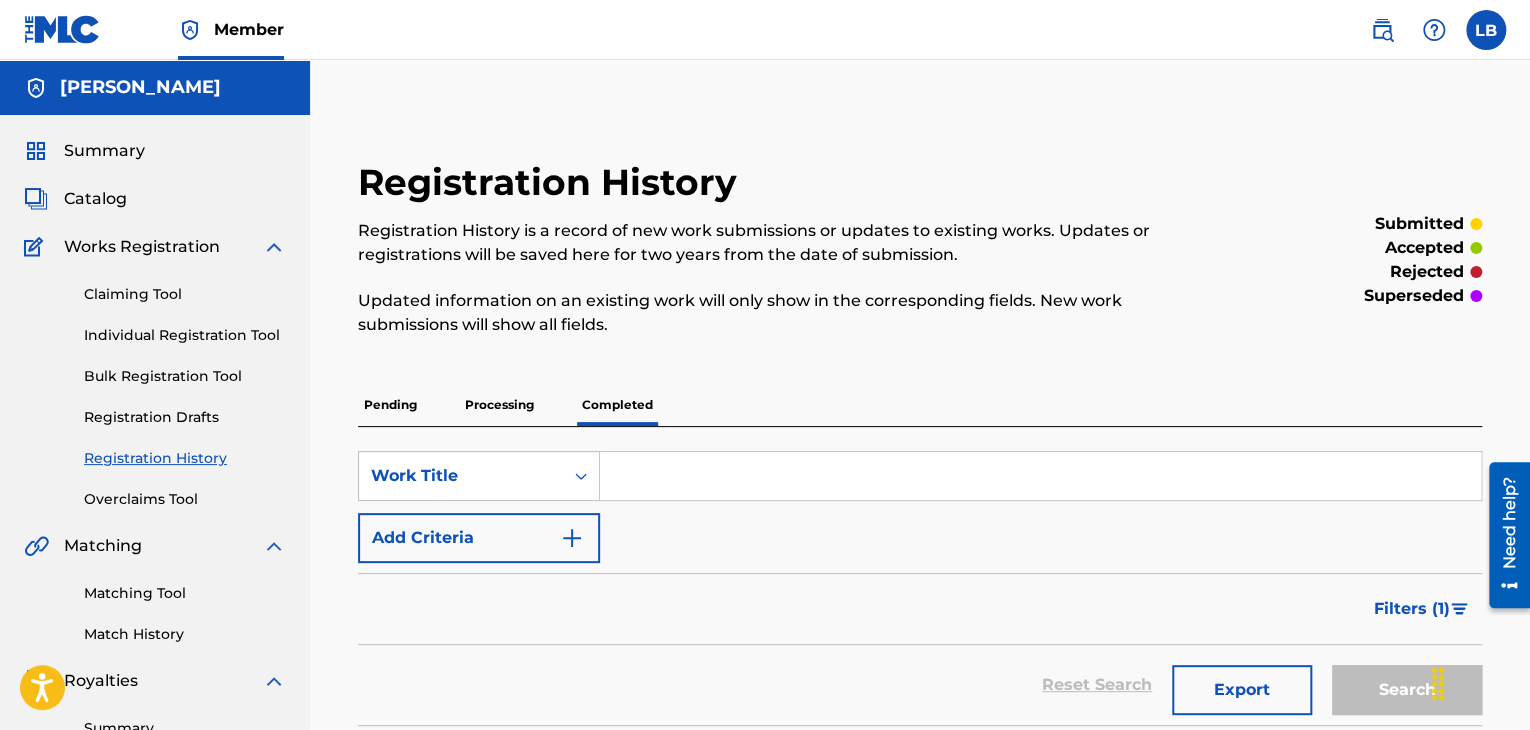 click on "Processing" at bounding box center [499, 405] 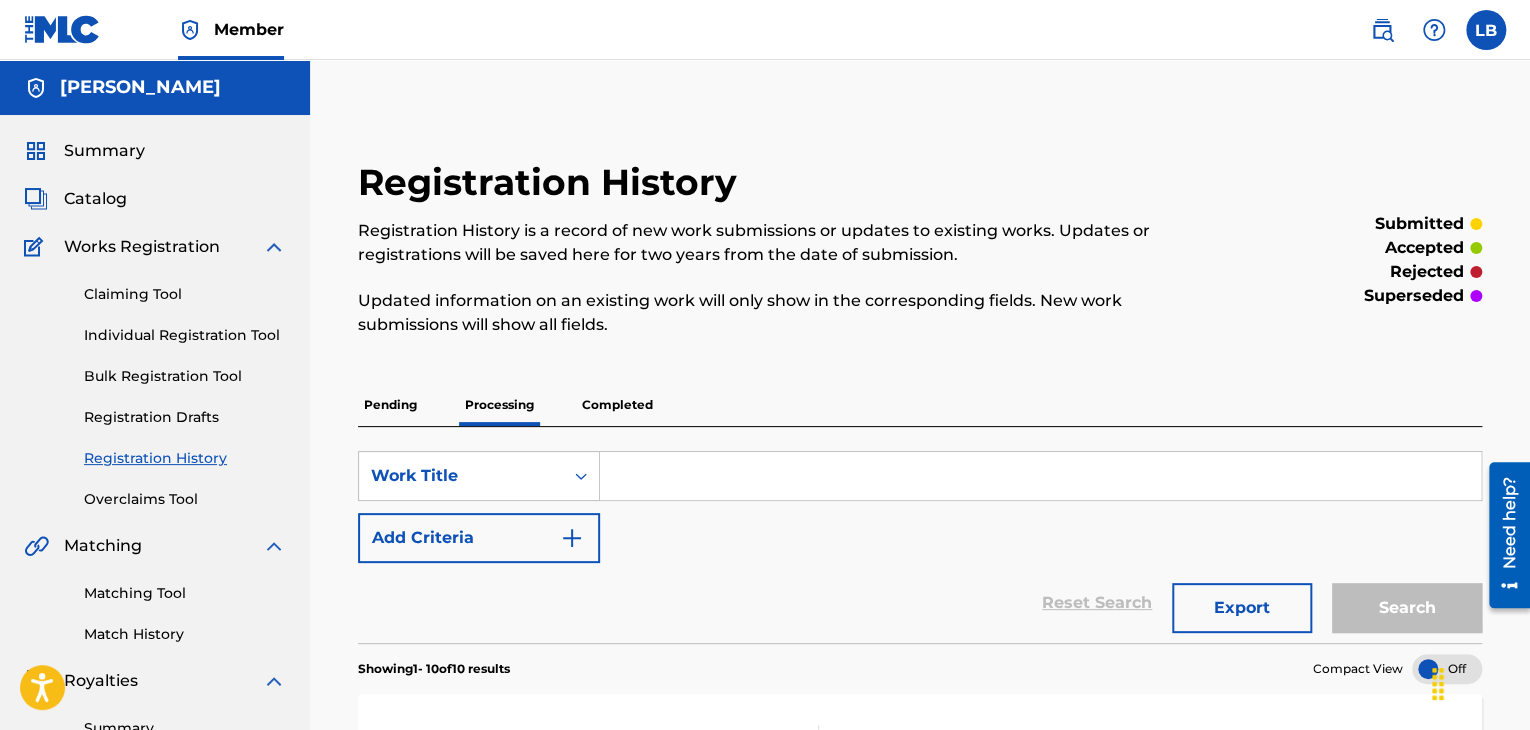 click on "Pending" at bounding box center [390, 405] 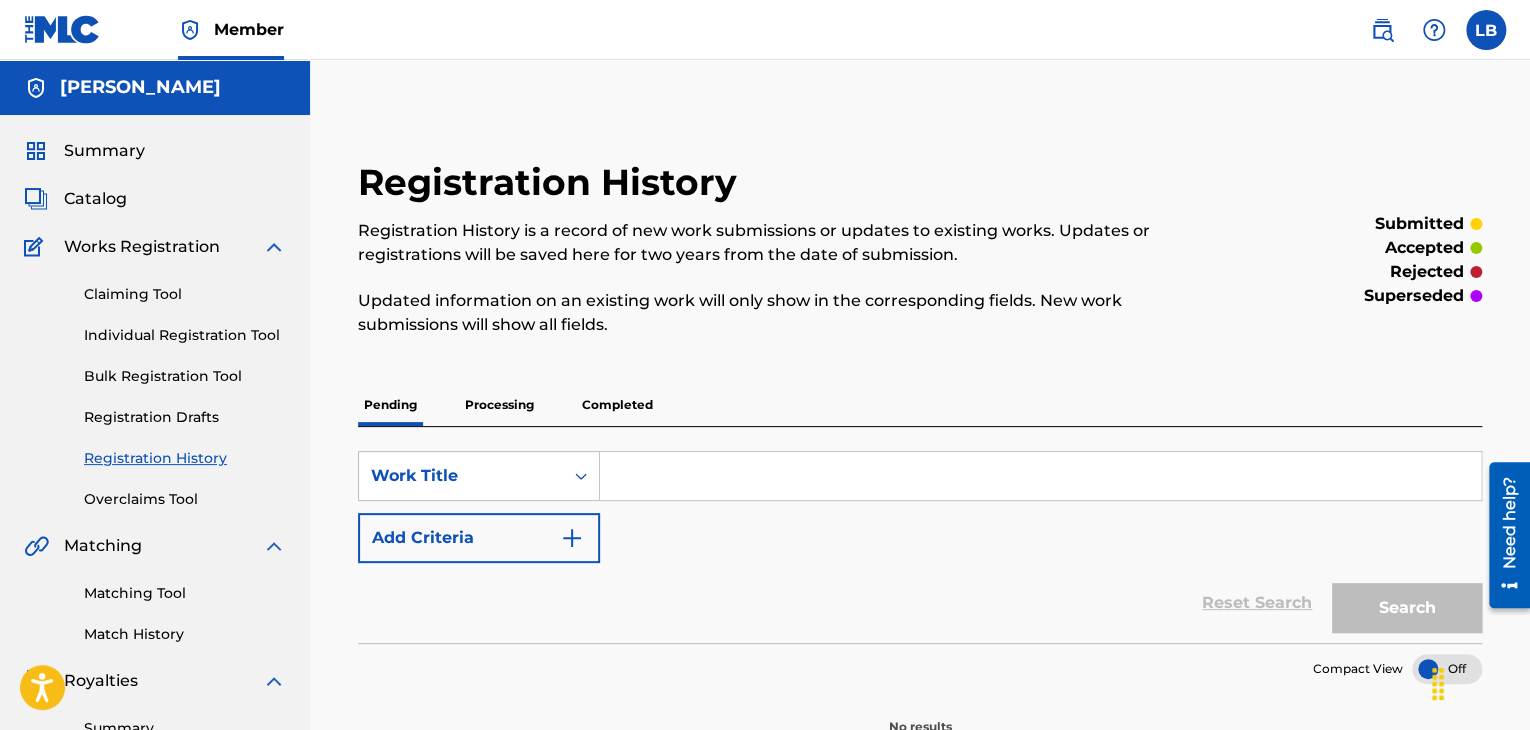 click on "Processing" at bounding box center [499, 405] 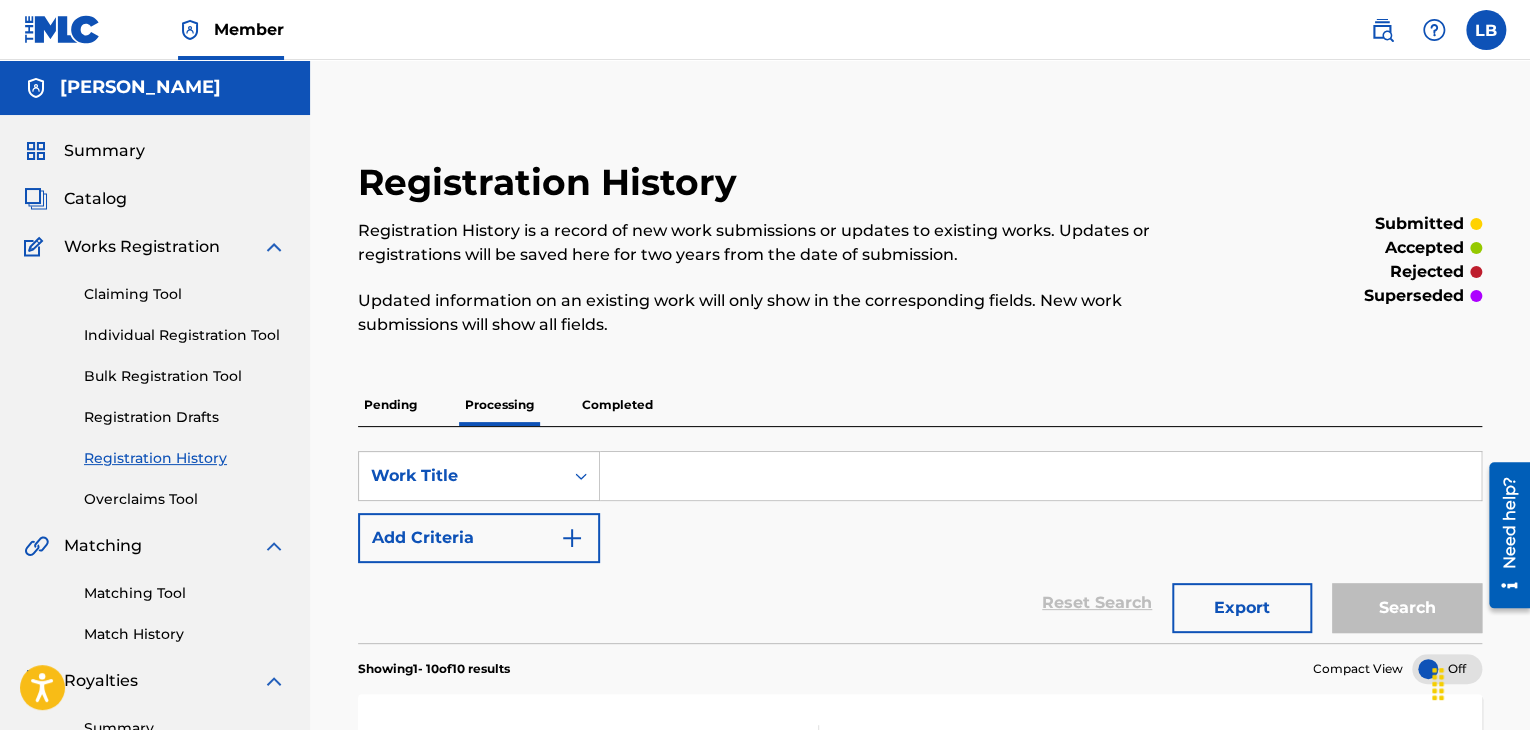 click on "Completed" at bounding box center (617, 405) 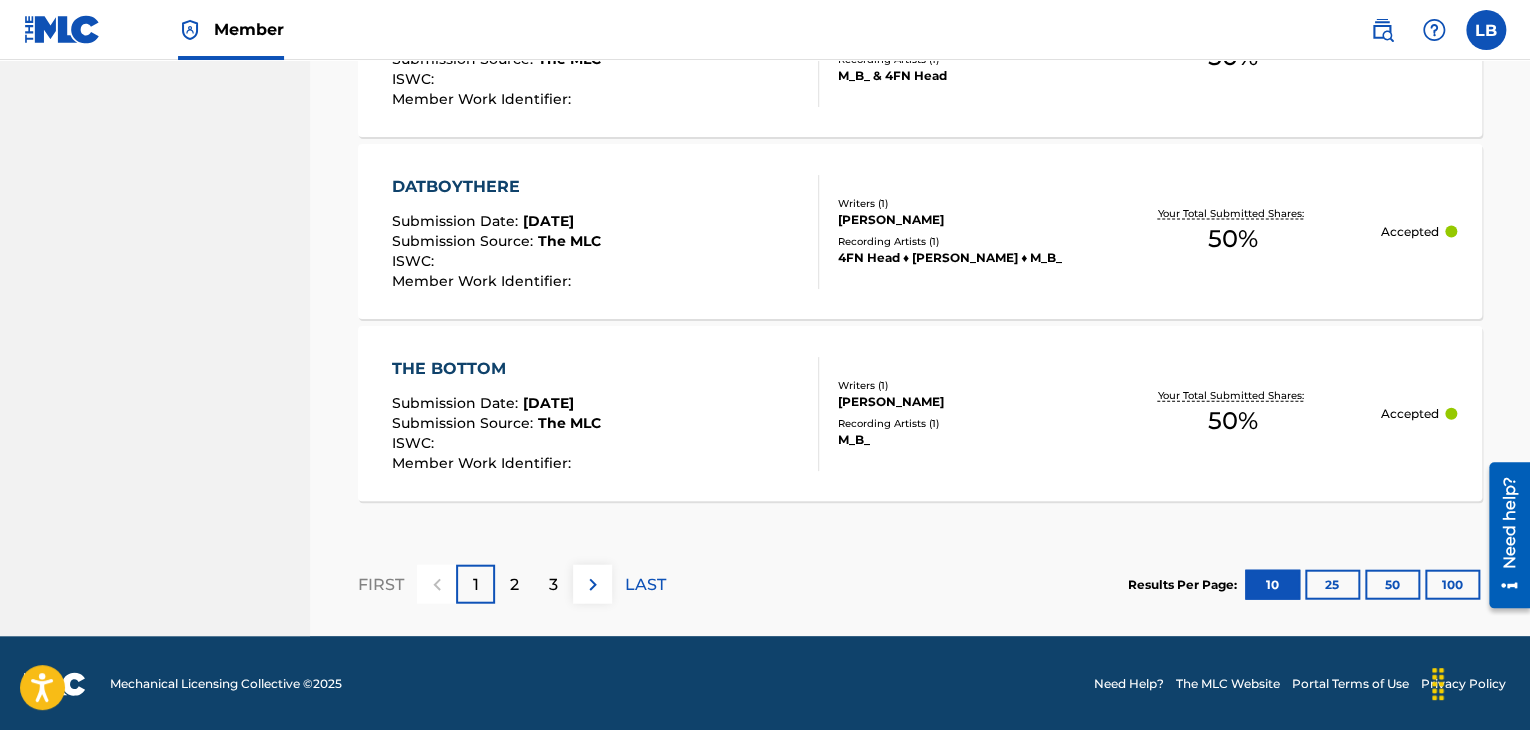 scroll, scrollTop: 2089, scrollLeft: 0, axis: vertical 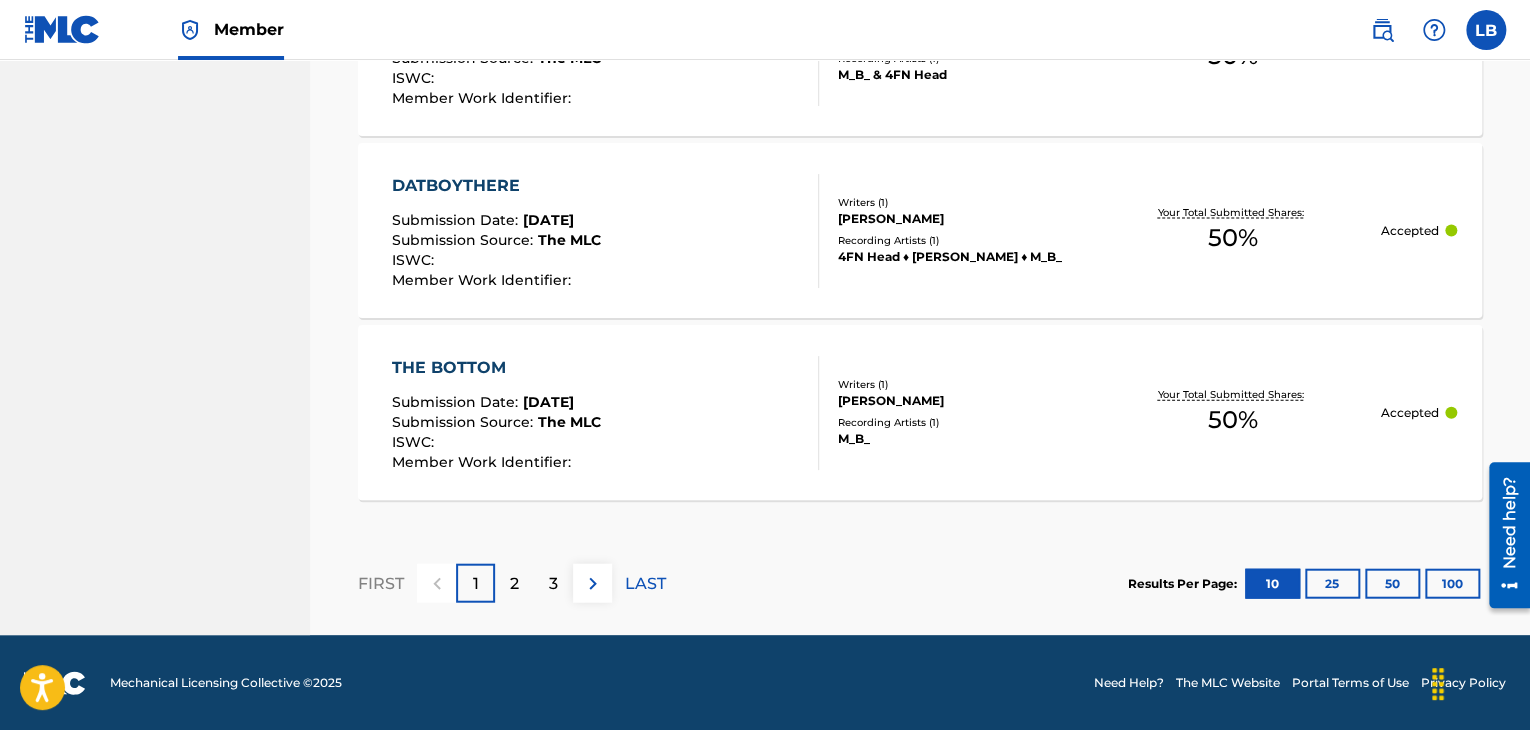 click on "2" at bounding box center [514, 584] 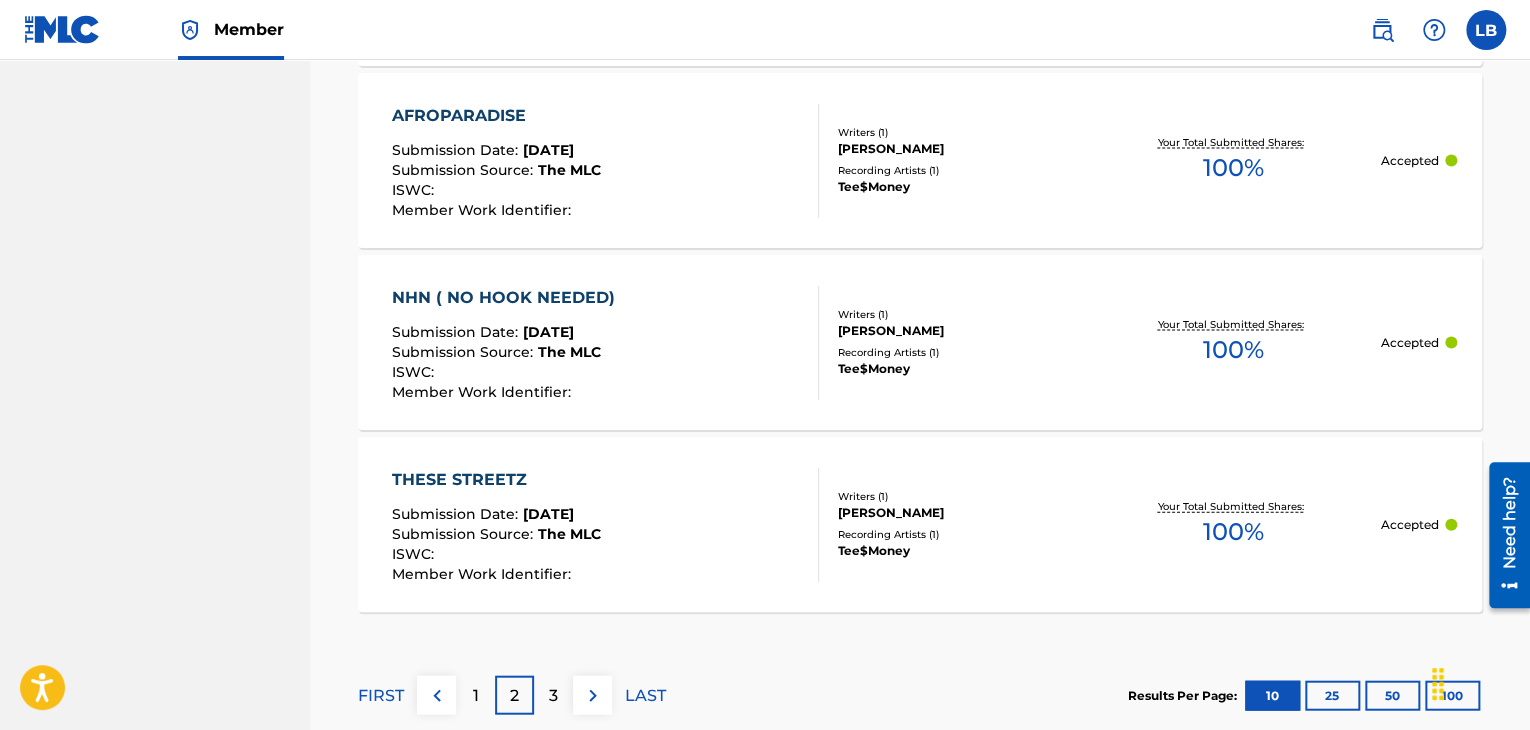 scroll, scrollTop: 2089, scrollLeft: 0, axis: vertical 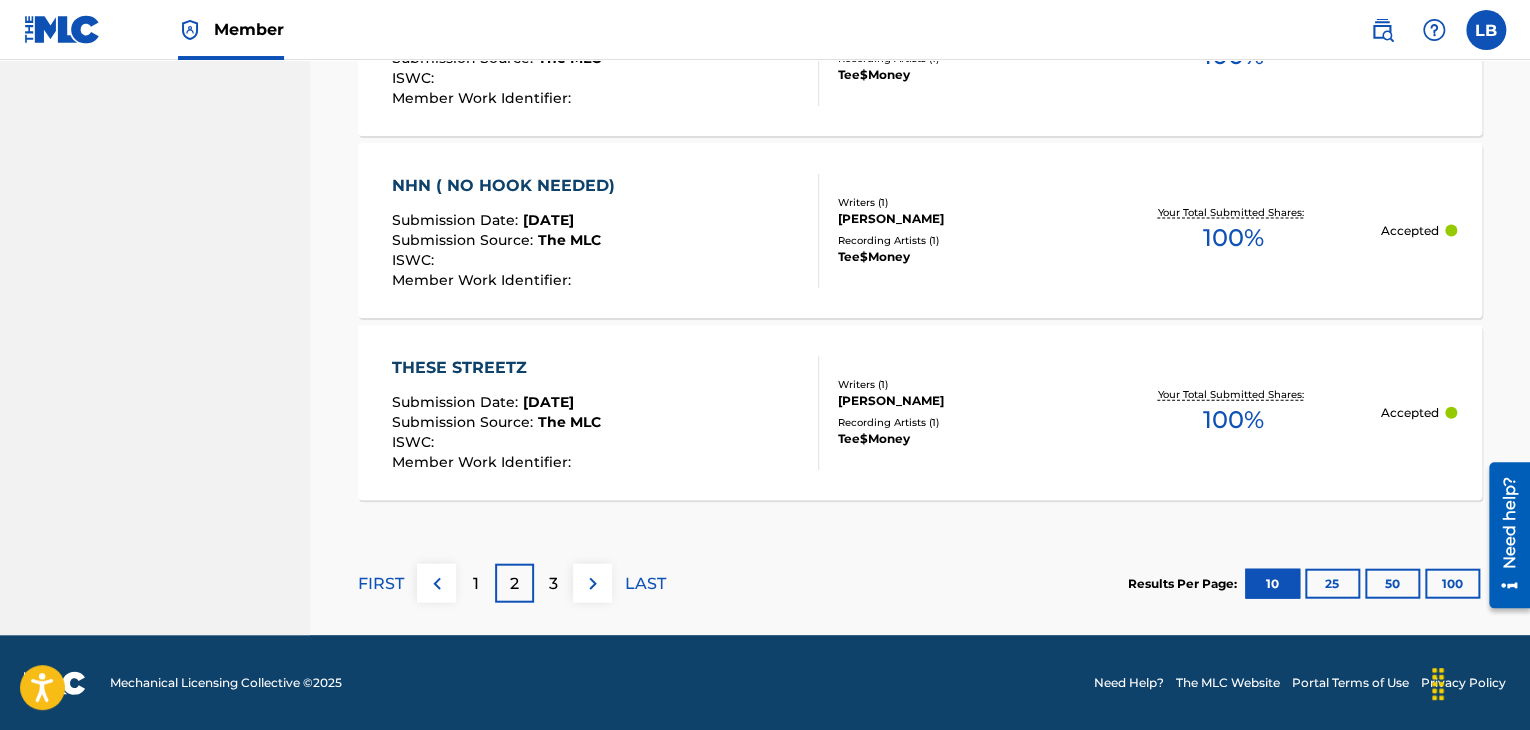 click on "3" at bounding box center [553, 584] 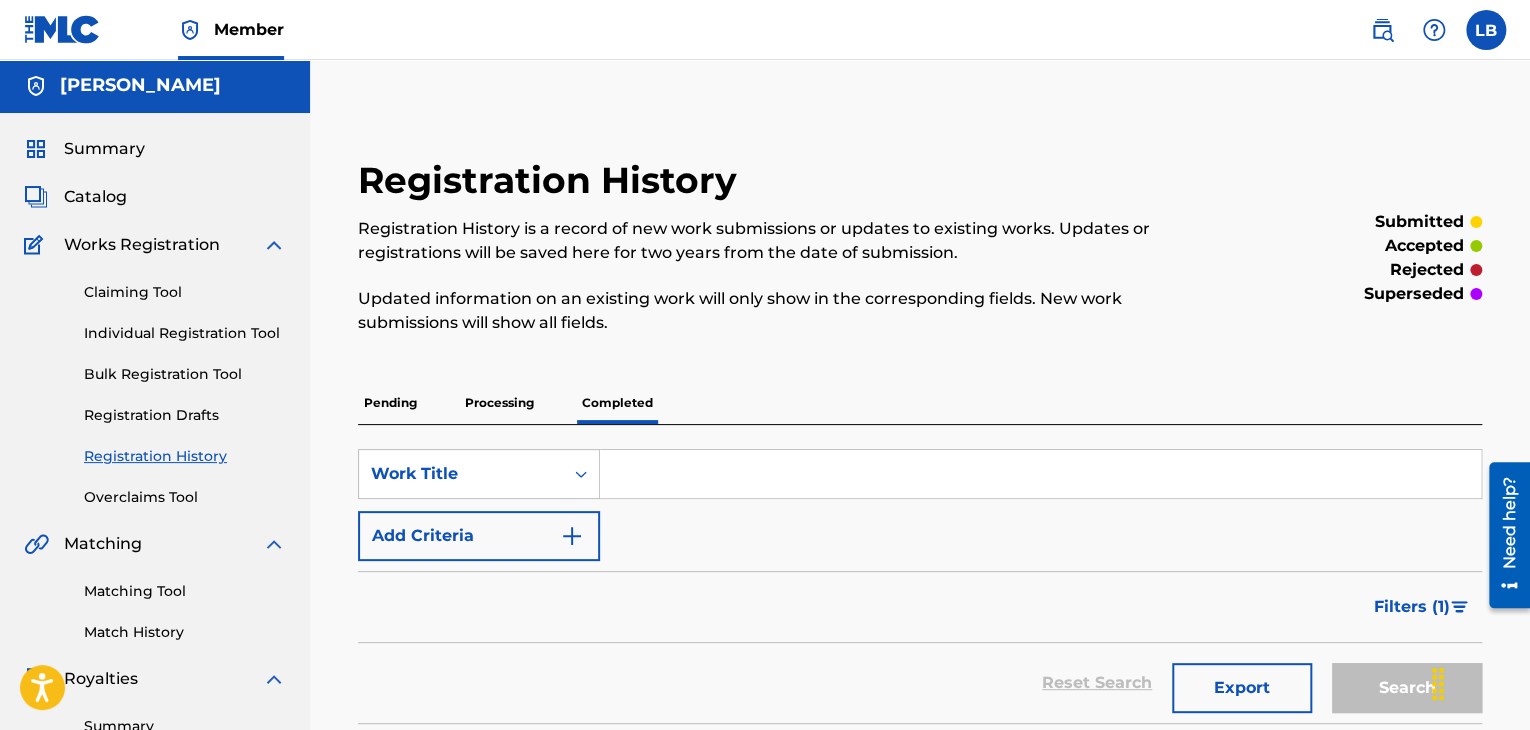 scroll, scrollTop: 0, scrollLeft: 0, axis: both 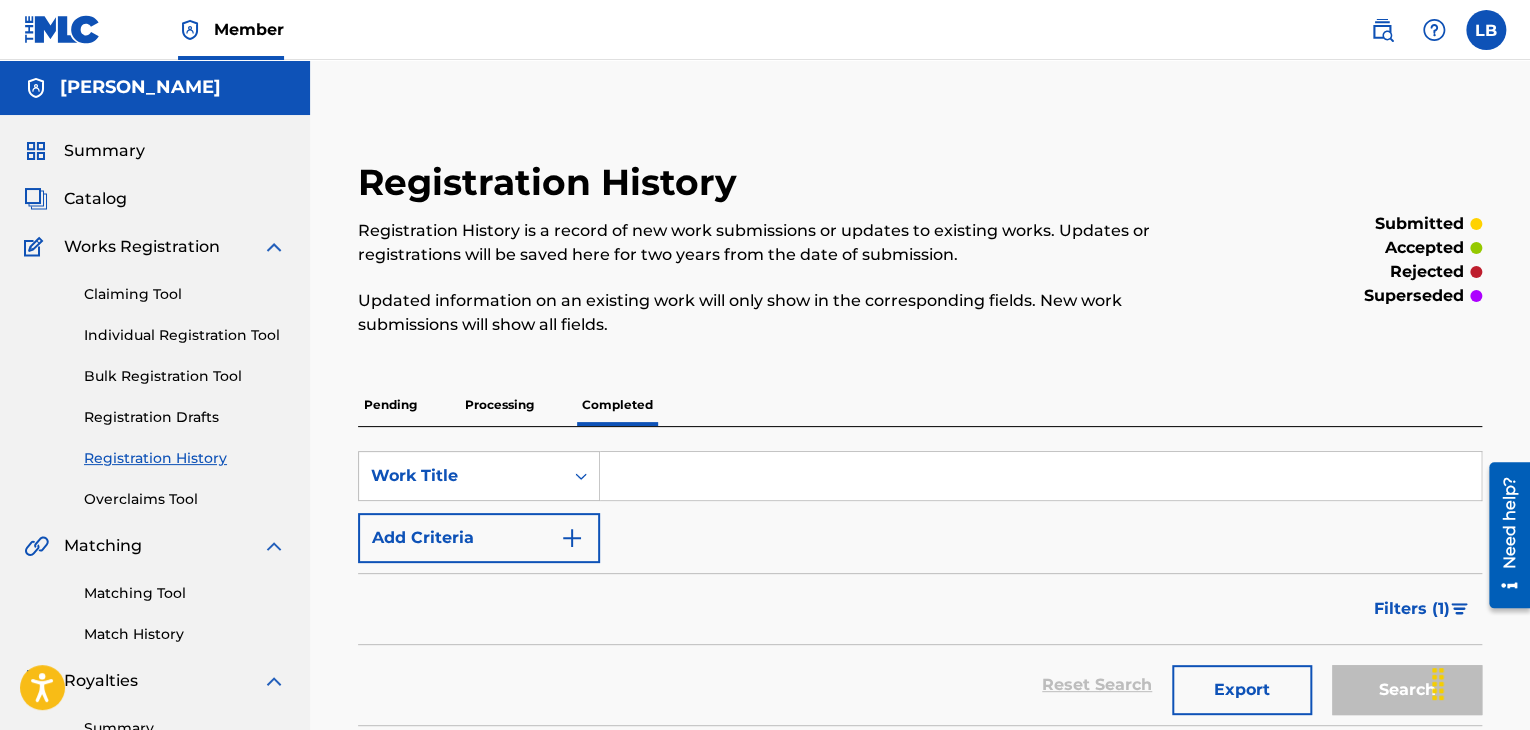 click on "Catalog" at bounding box center (95, 199) 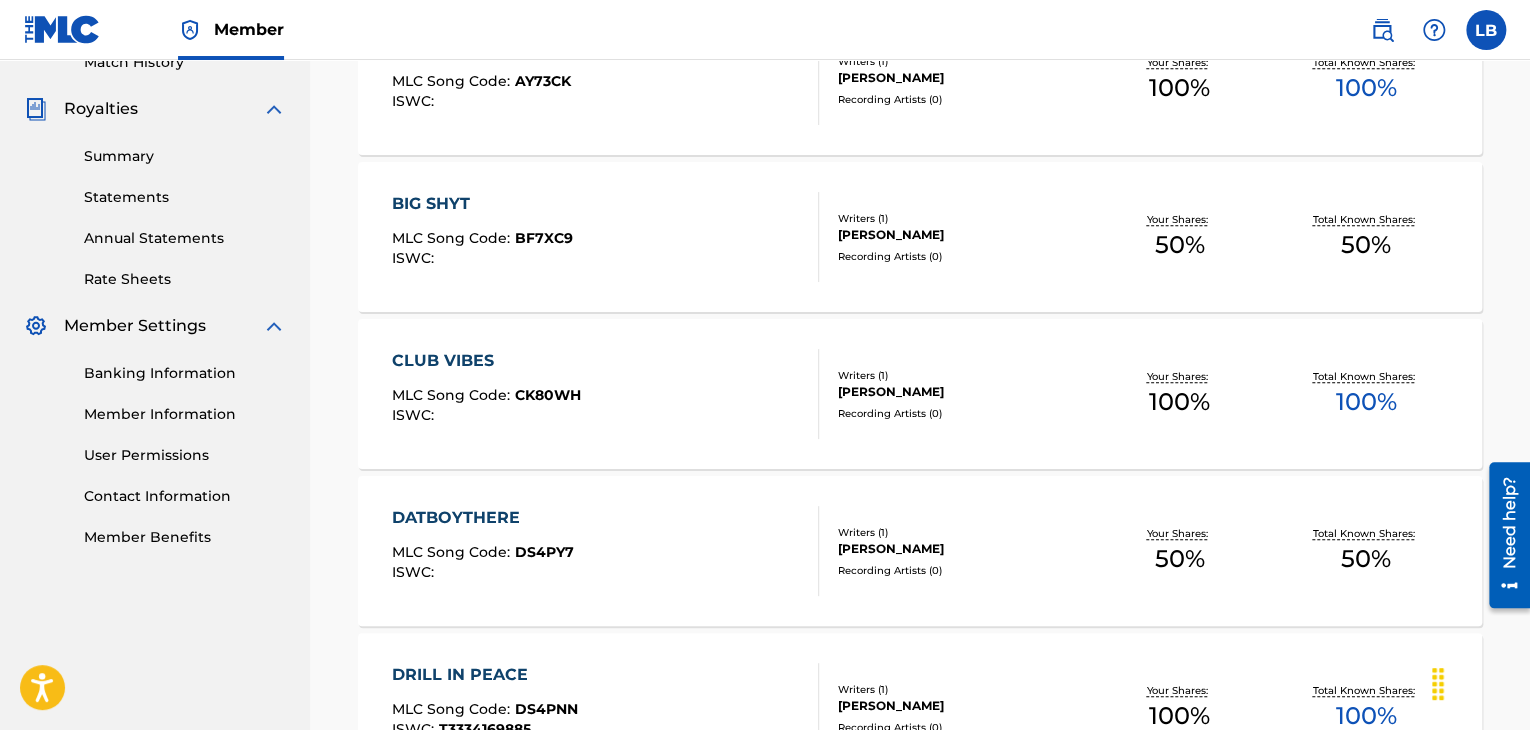 scroll, scrollTop: 166, scrollLeft: 0, axis: vertical 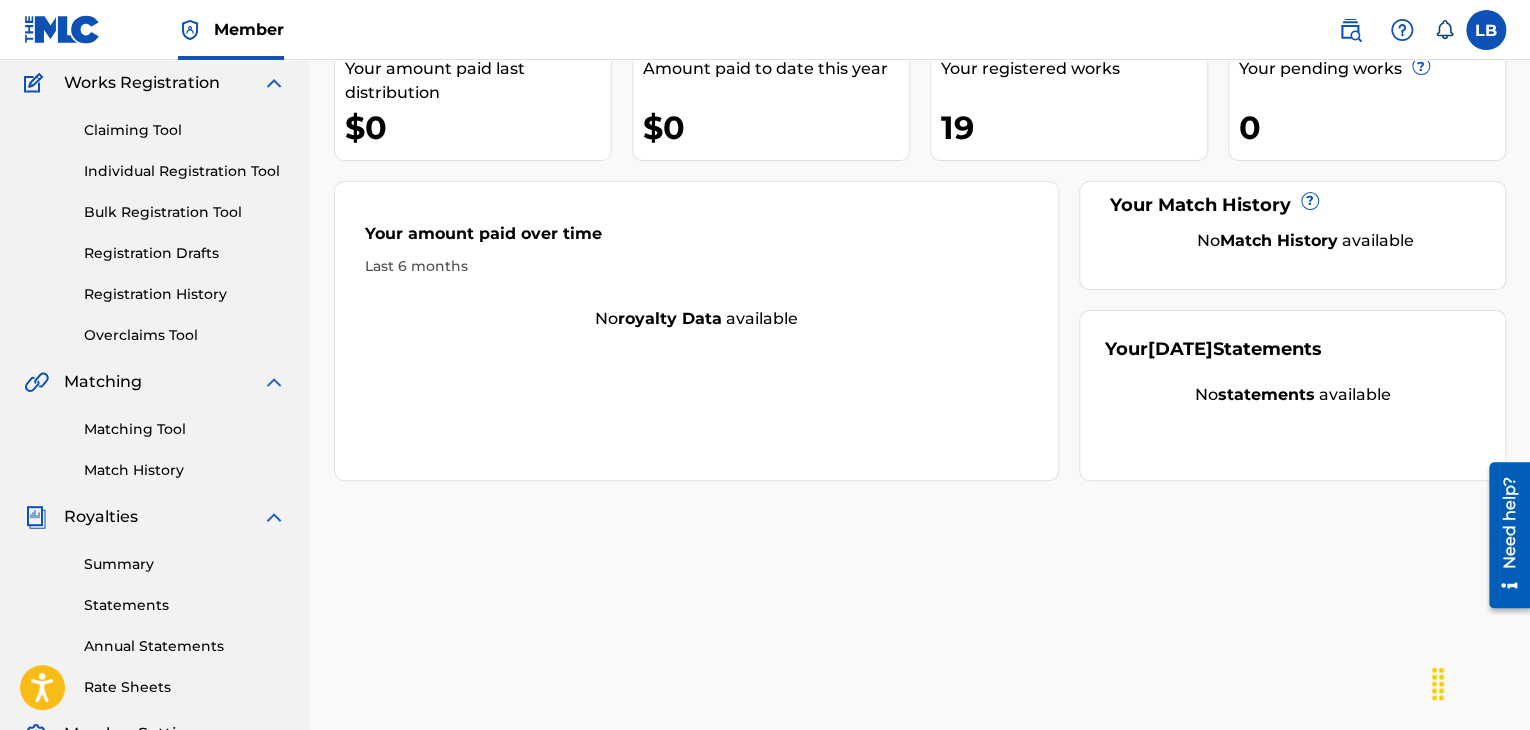 drag, startPoint x: 165, startPoint y: 291, endPoint x: 186, endPoint y: 289, distance: 21.095022 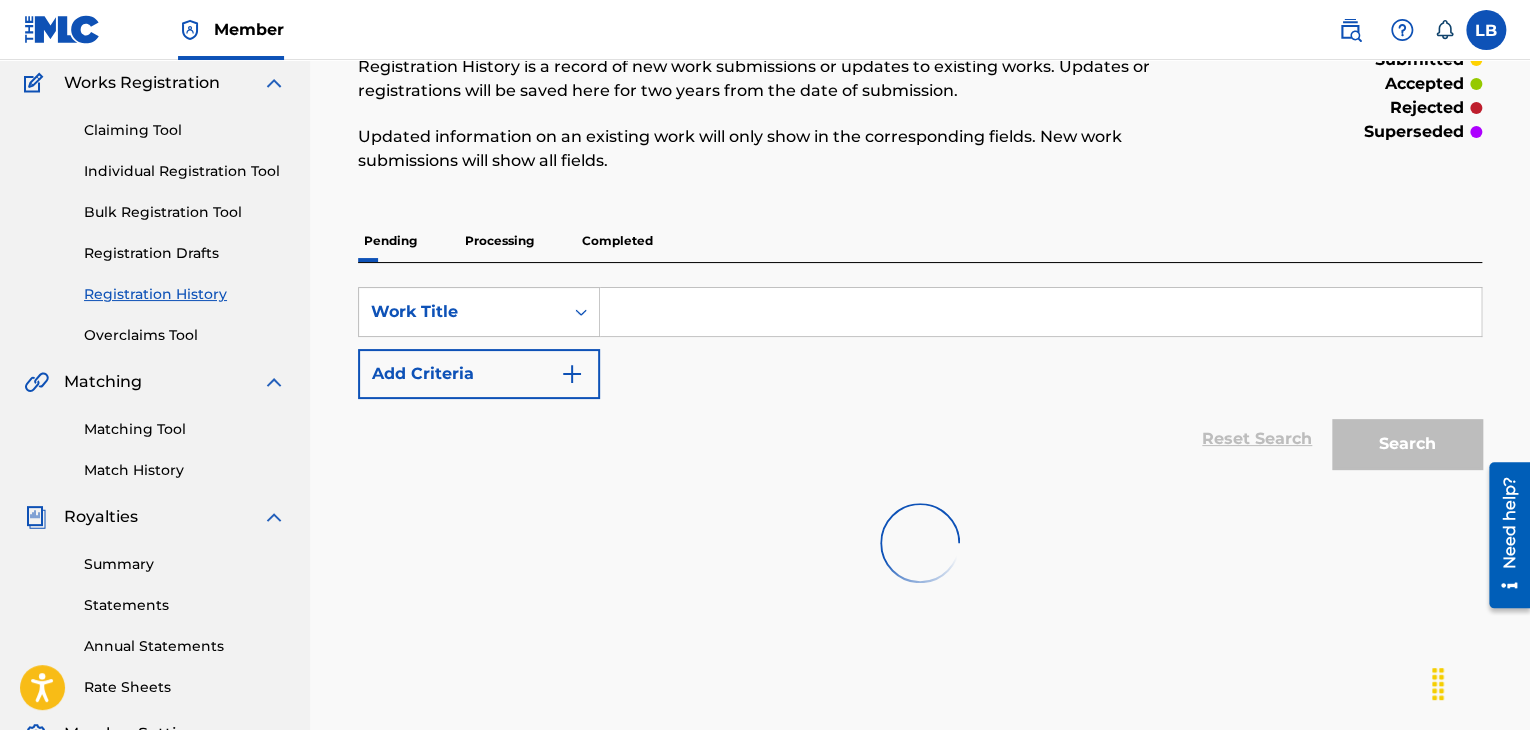 scroll, scrollTop: 0, scrollLeft: 0, axis: both 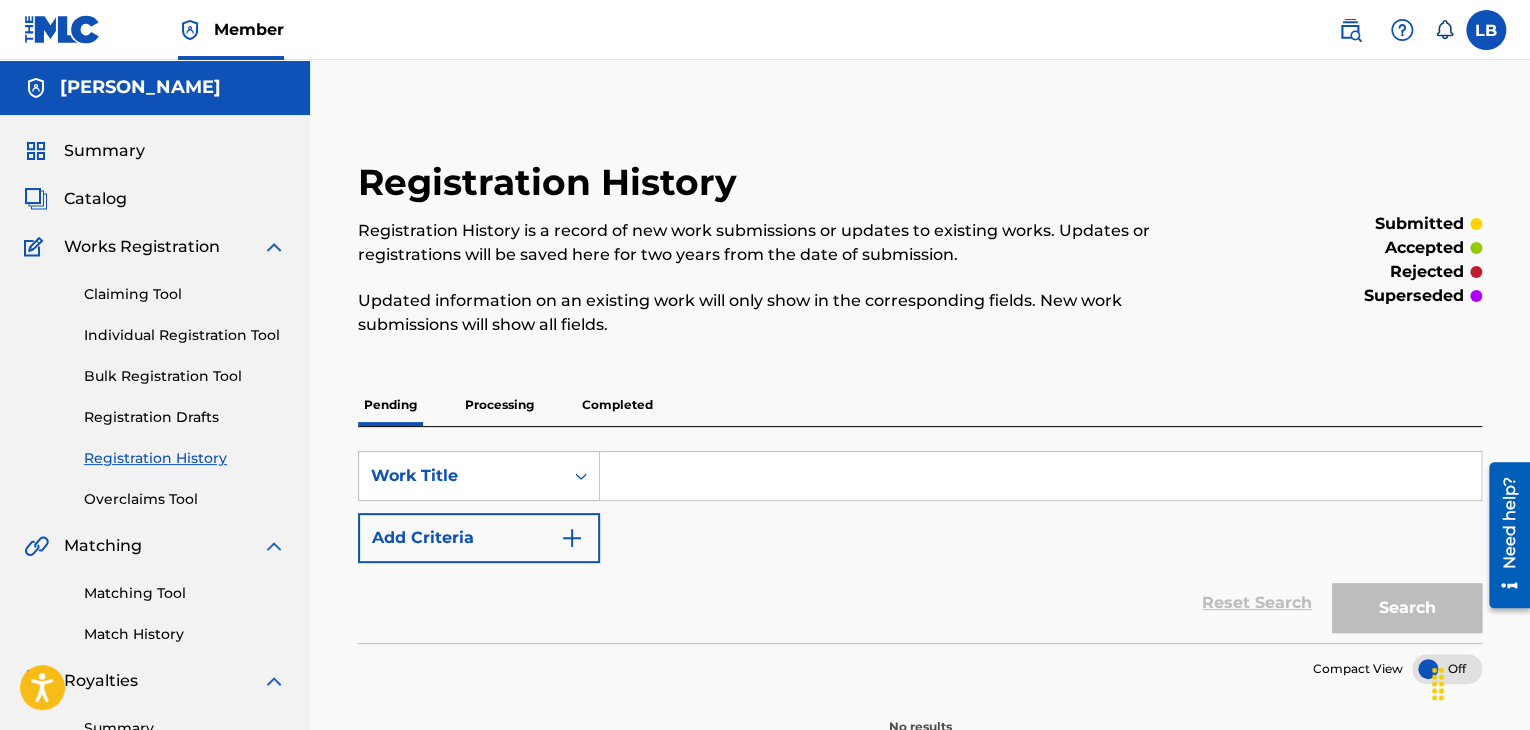 click on "Completed" at bounding box center (617, 405) 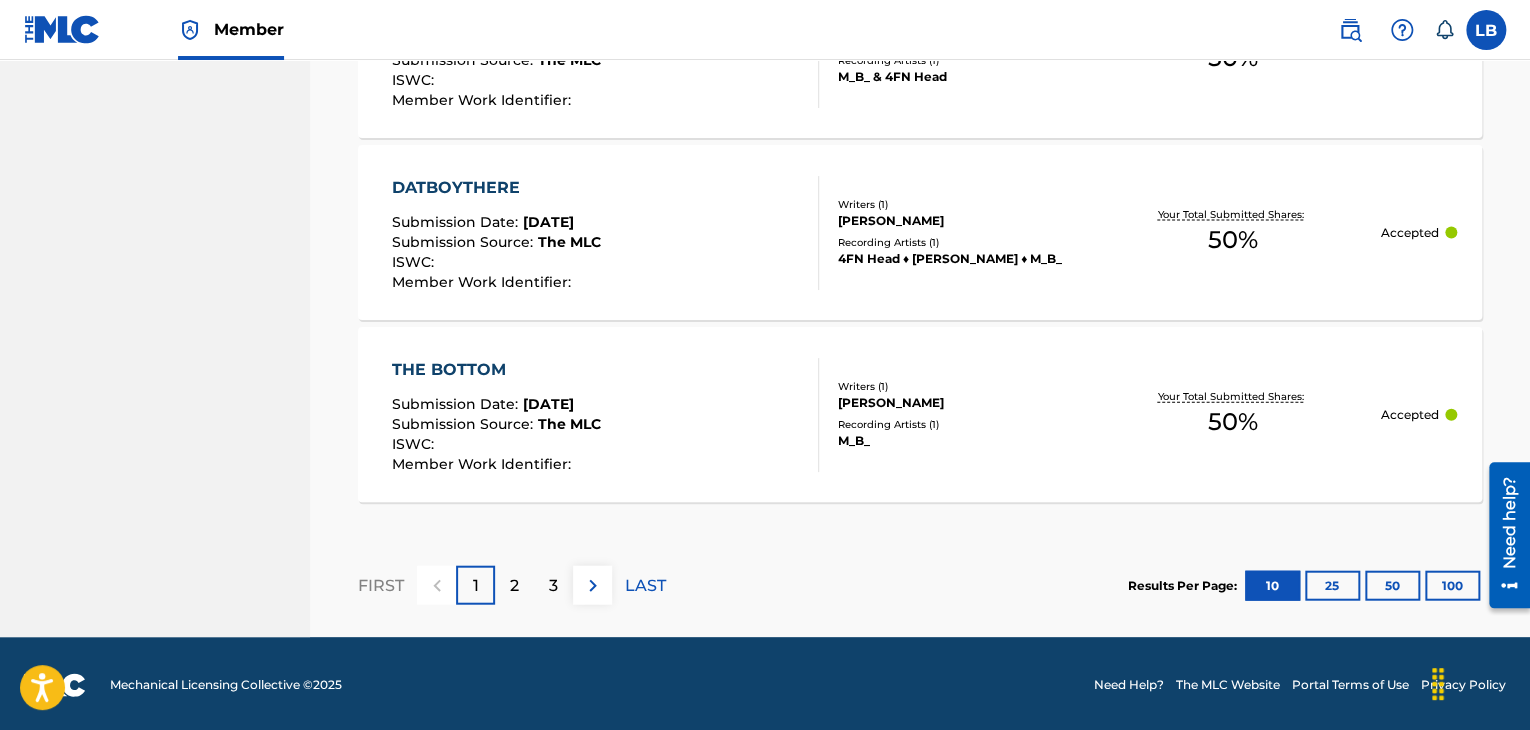 scroll, scrollTop: 2089, scrollLeft: 0, axis: vertical 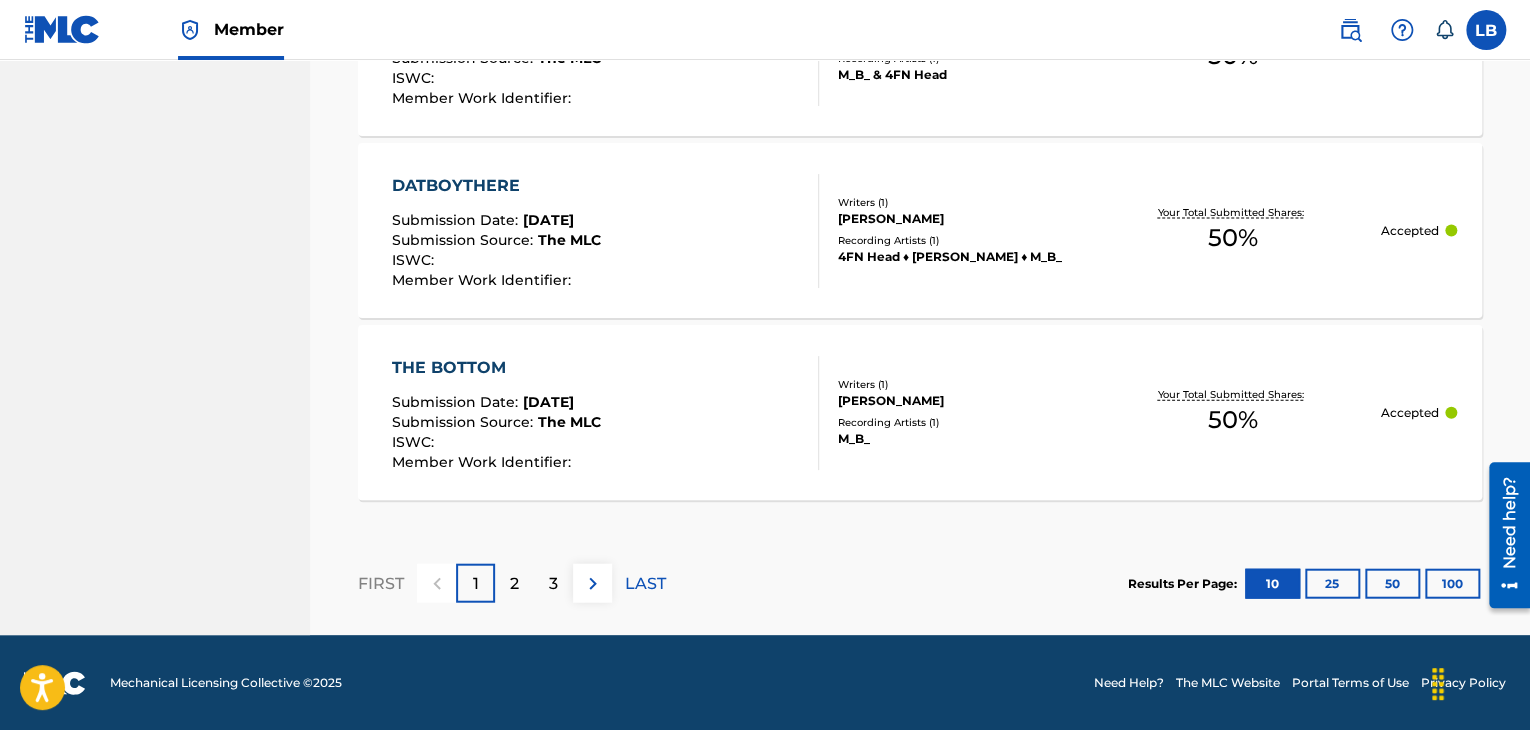 click on "2" at bounding box center (514, 583) 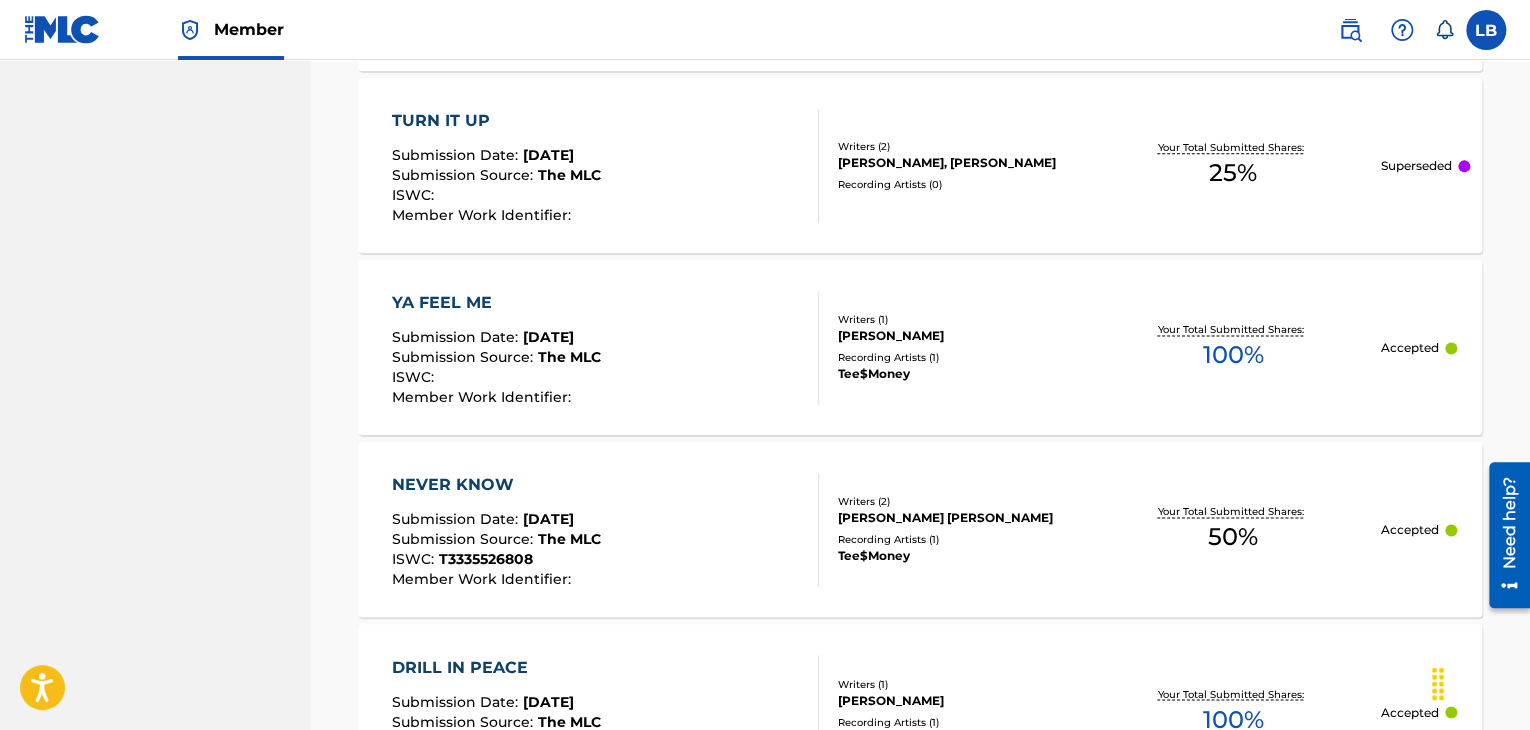 scroll, scrollTop: 1226, scrollLeft: 0, axis: vertical 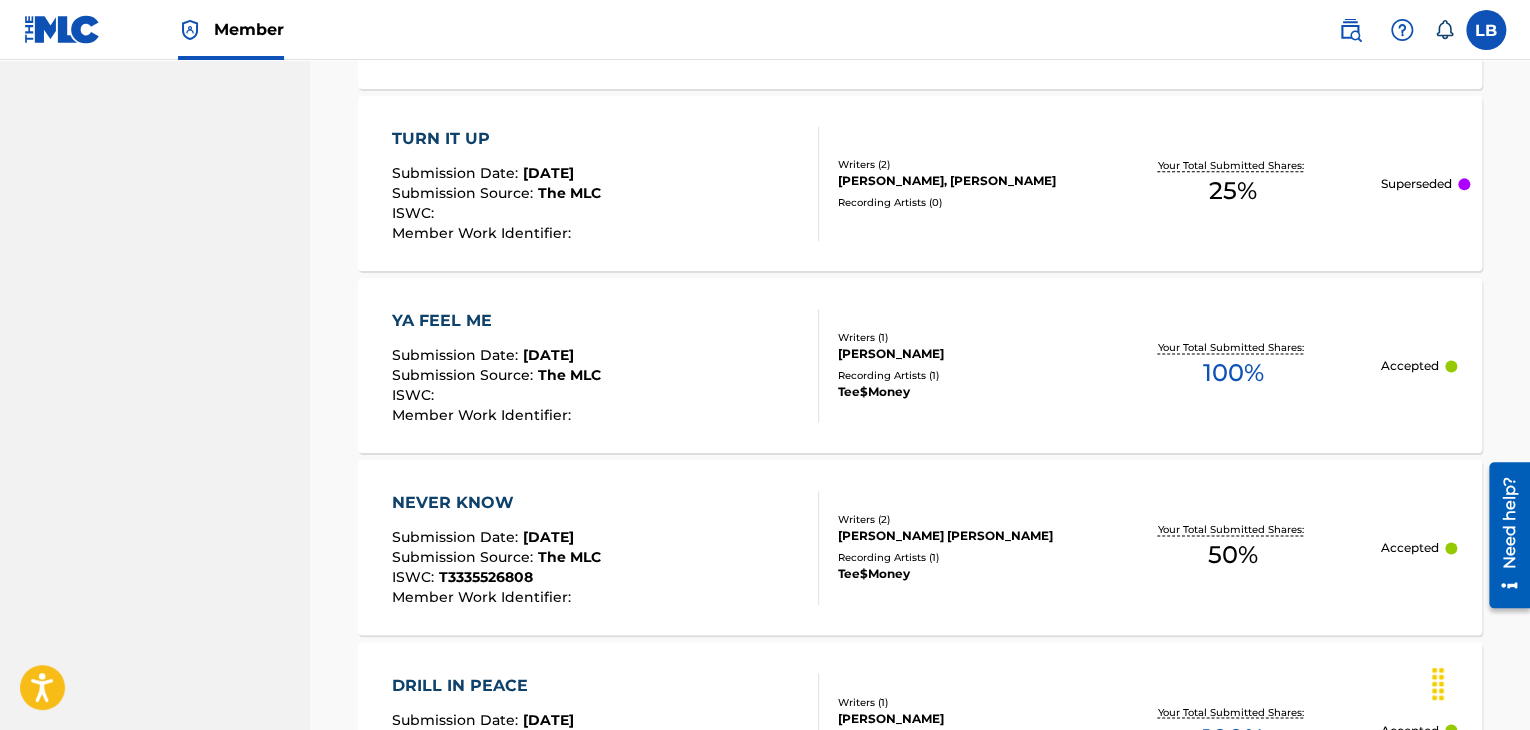 click on "NEVER KNOW" at bounding box center (496, 503) 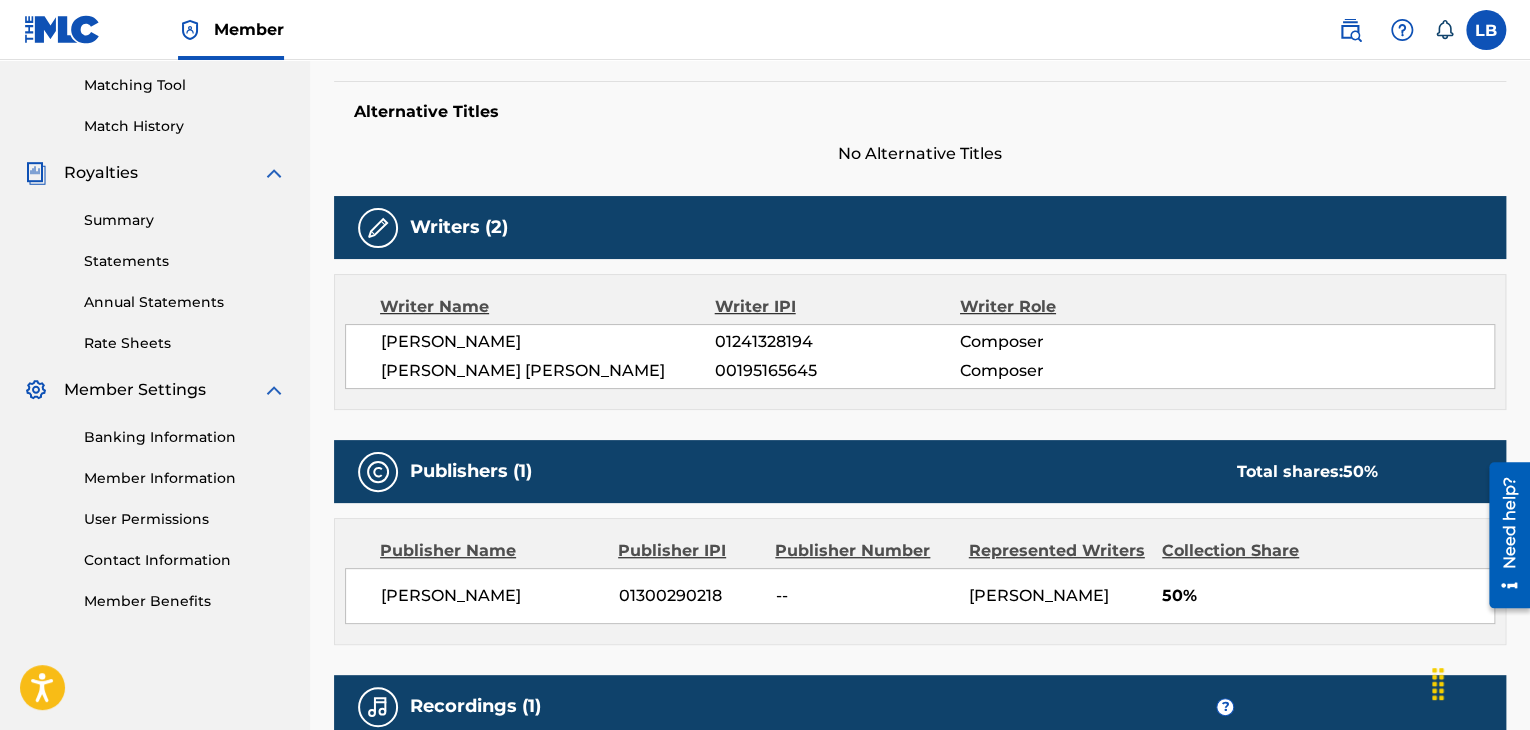 scroll, scrollTop: 202, scrollLeft: 0, axis: vertical 